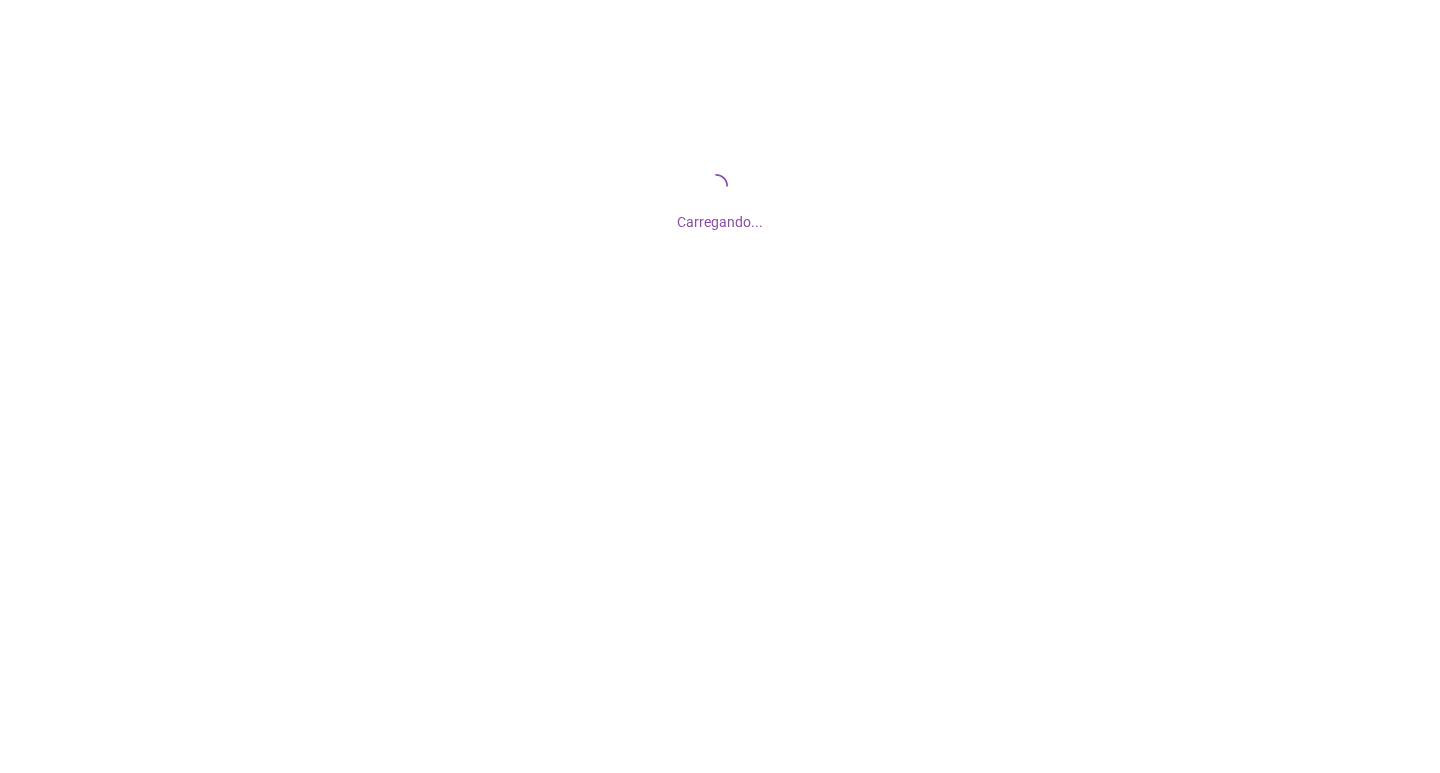 scroll, scrollTop: 0, scrollLeft: 0, axis: both 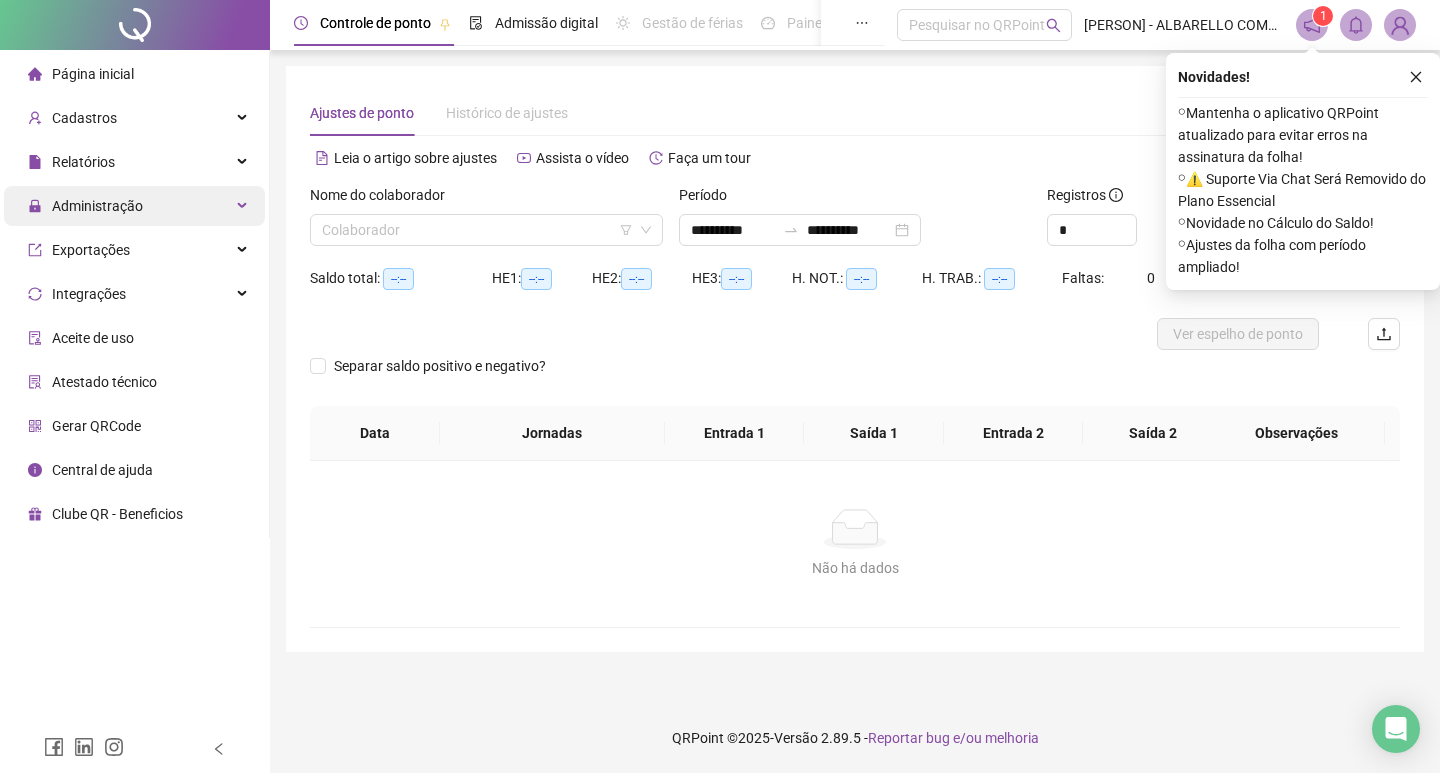 click on "Administração" at bounding box center (97, 206) 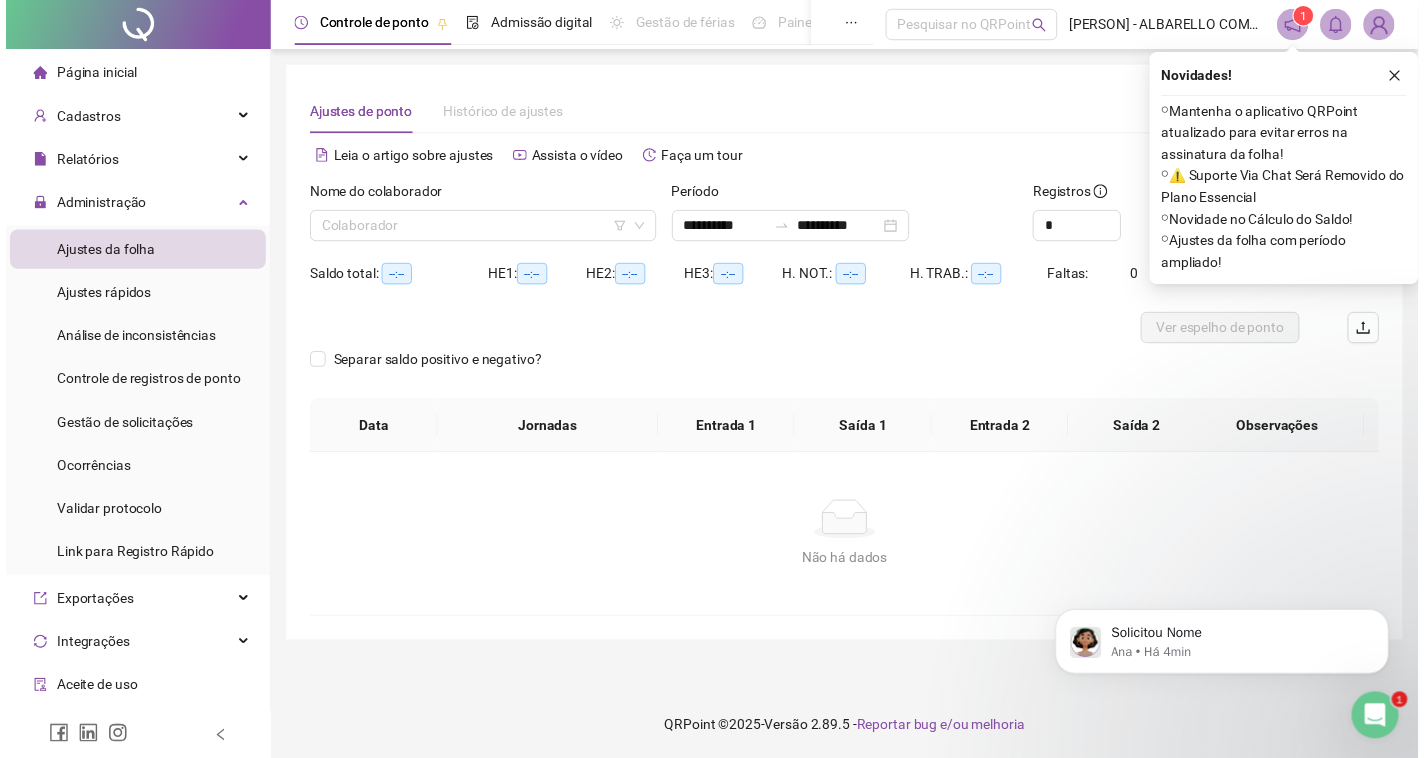 scroll, scrollTop: 0, scrollLeft: 0, axis: both 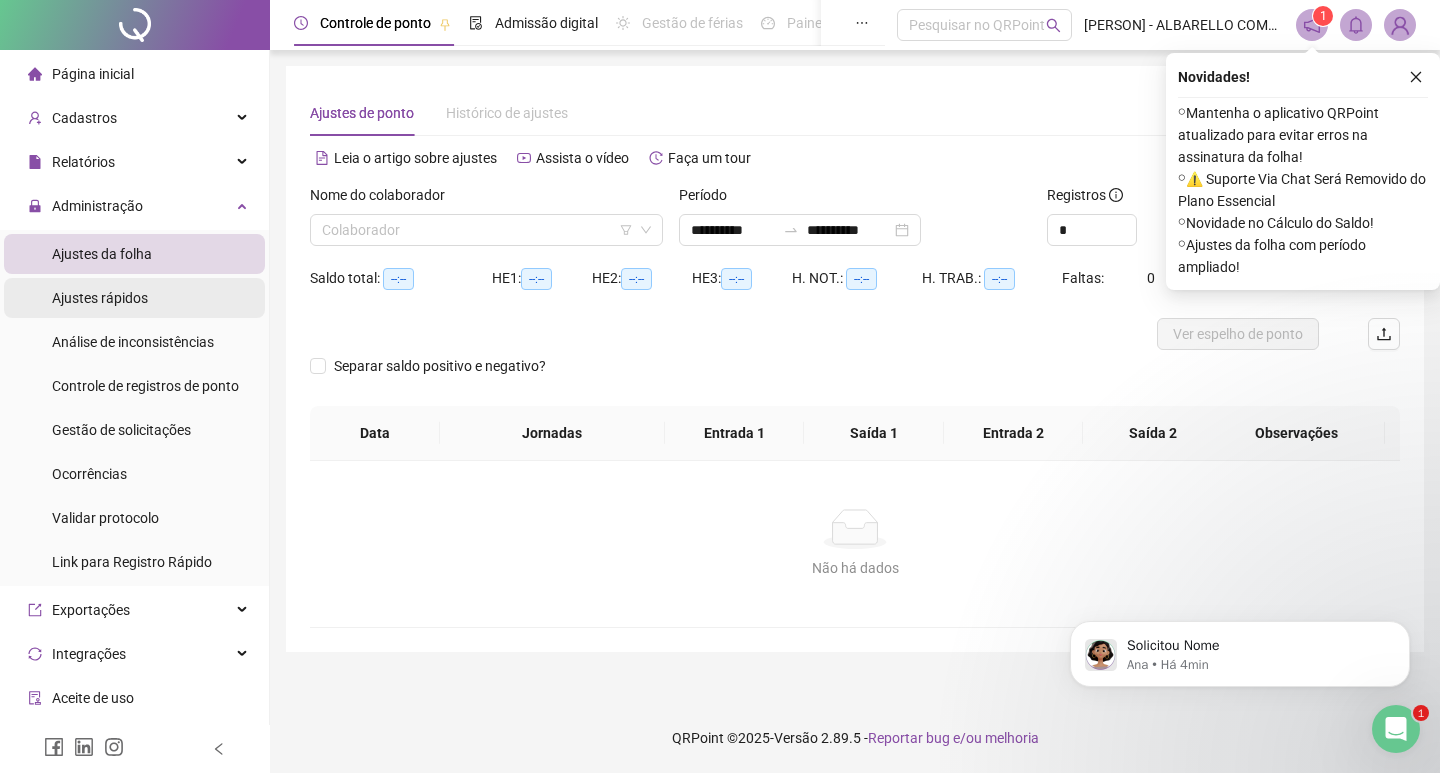 click on "Ajustes rápidos" at bounding box center [100, 298] 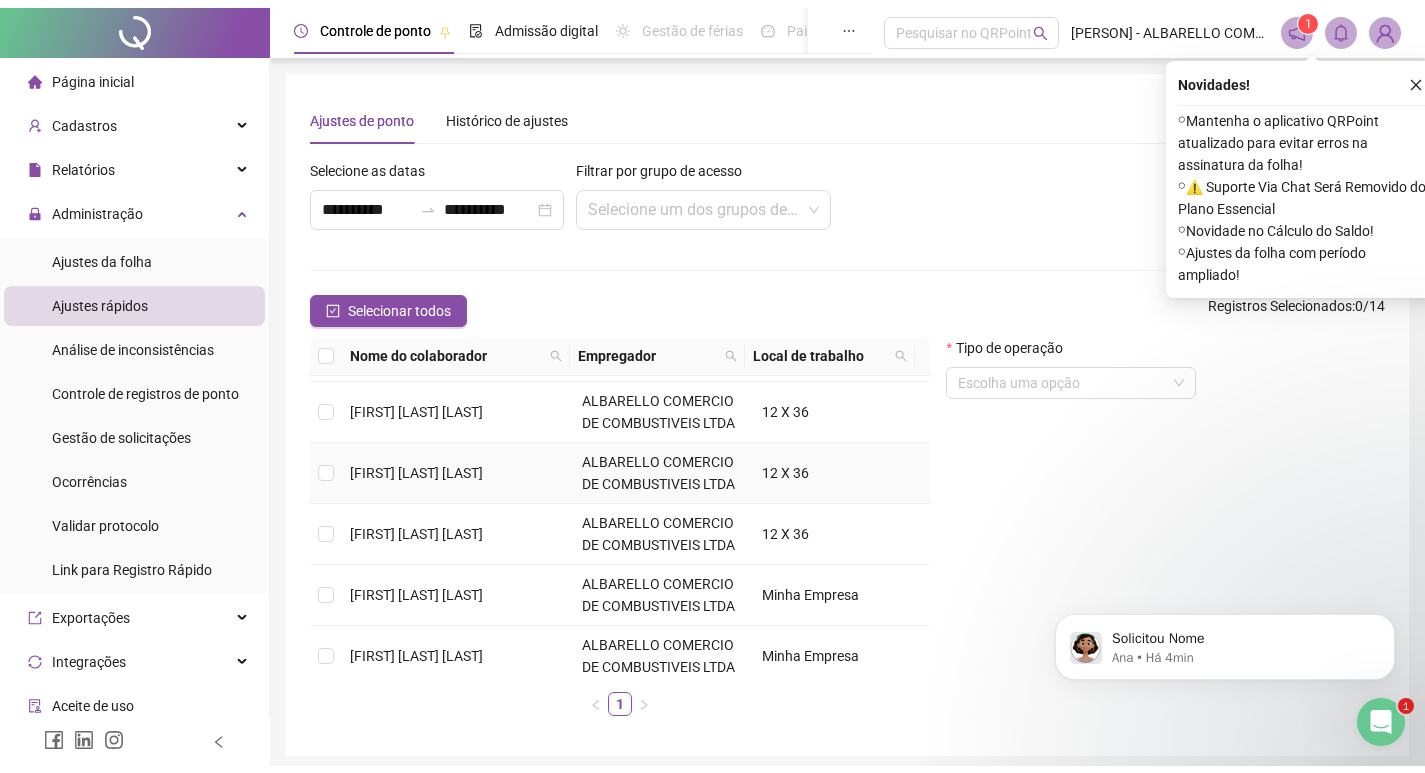 scroll, scrollTop: 0, scrollLeft: 0, axis: both 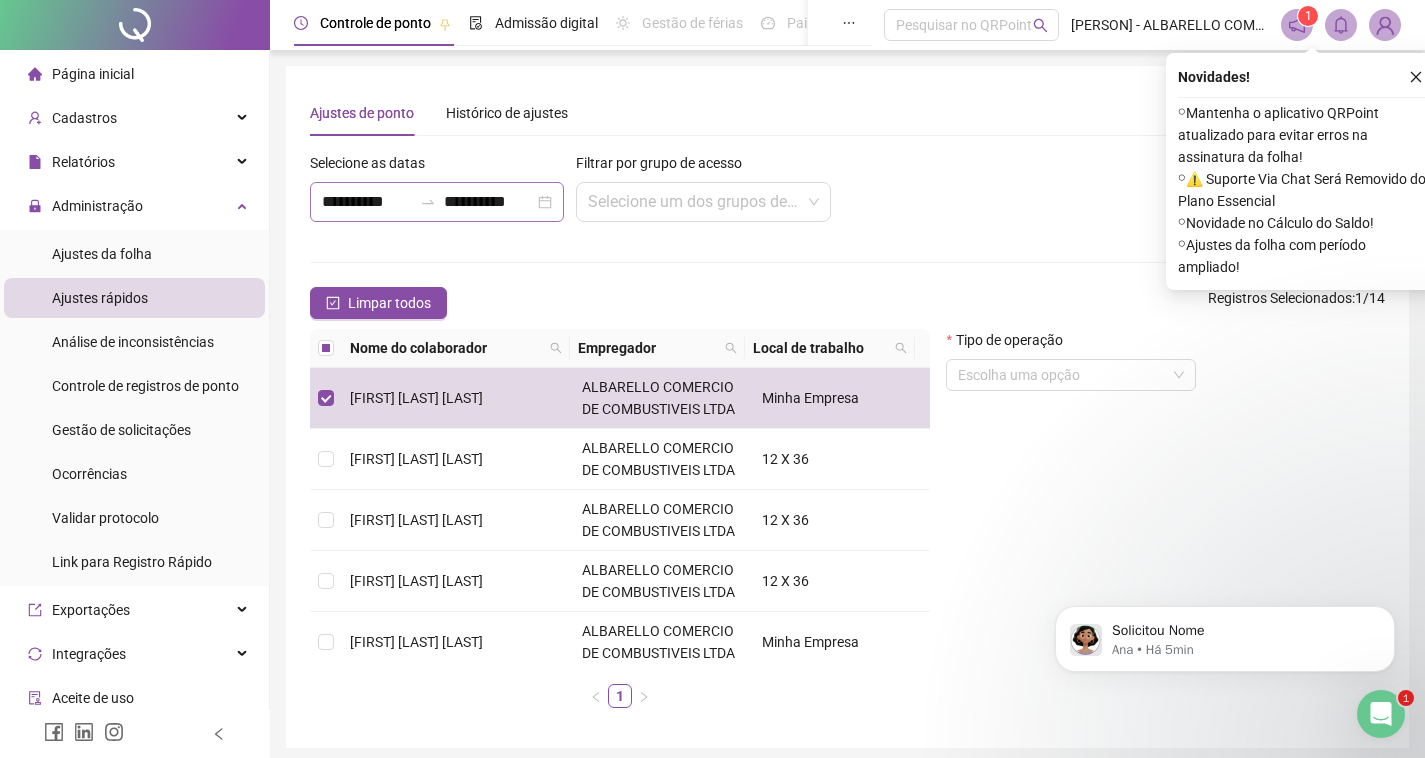 click on "**********" at bounding box center (437, 202) 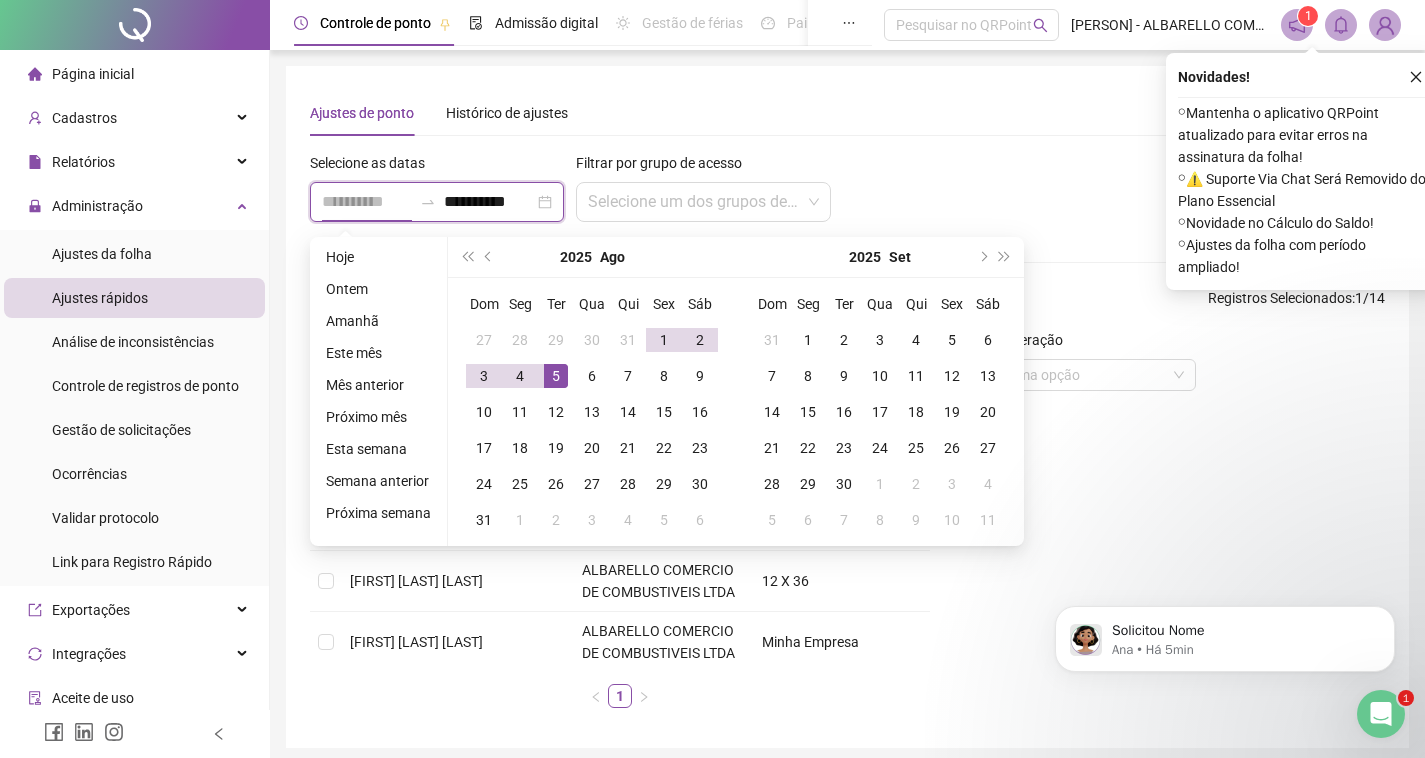 type on "**********" 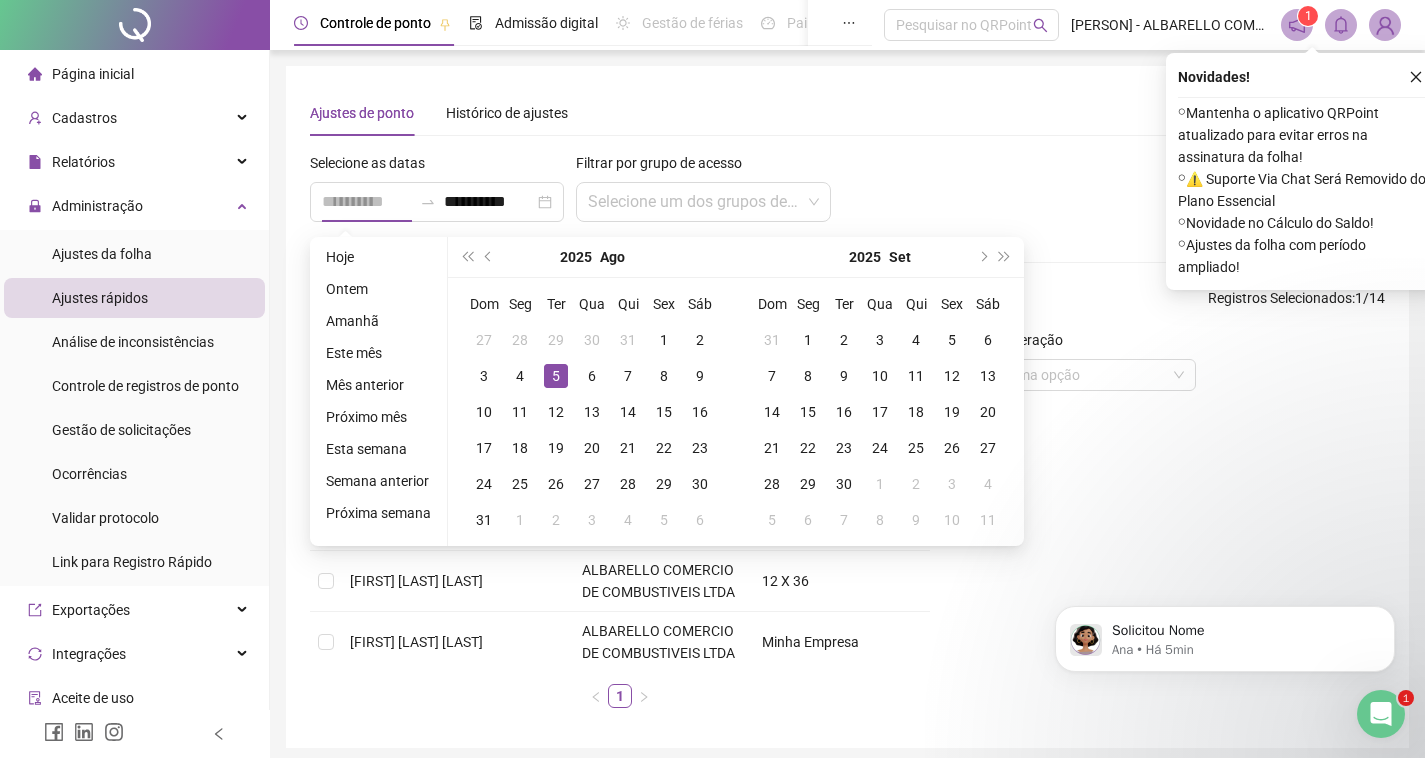 click on "5" at bounding box center [556, 376] 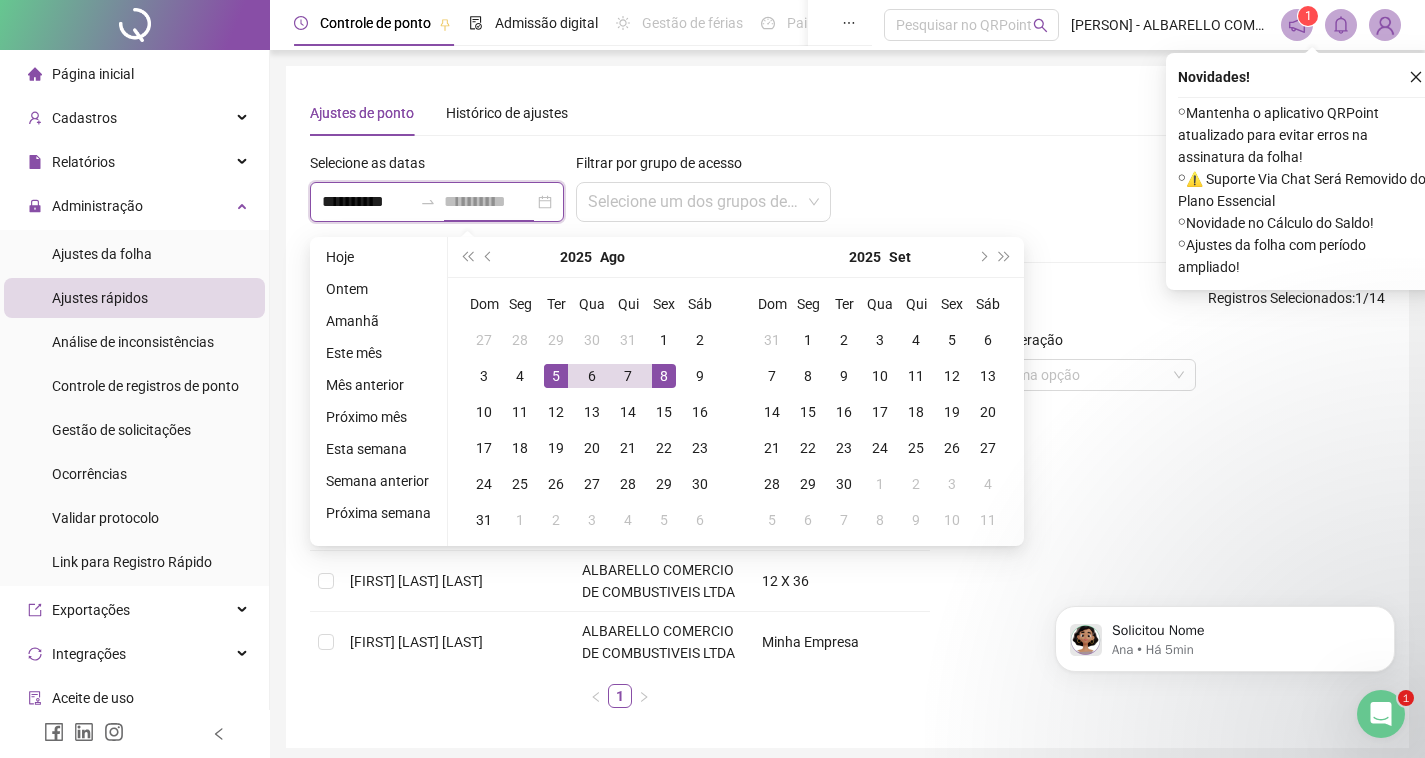type on "**********" 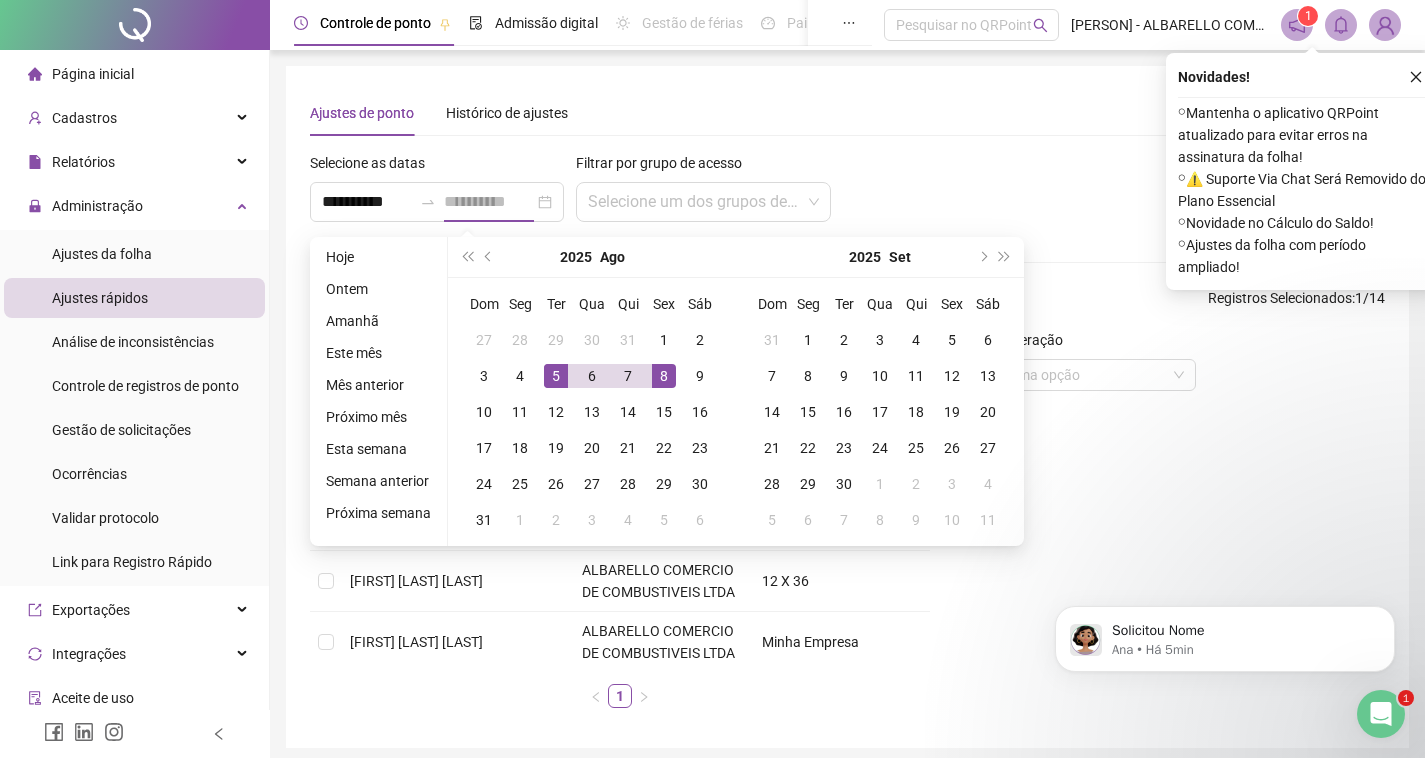 click on "8" at bounding box center [664, 376] 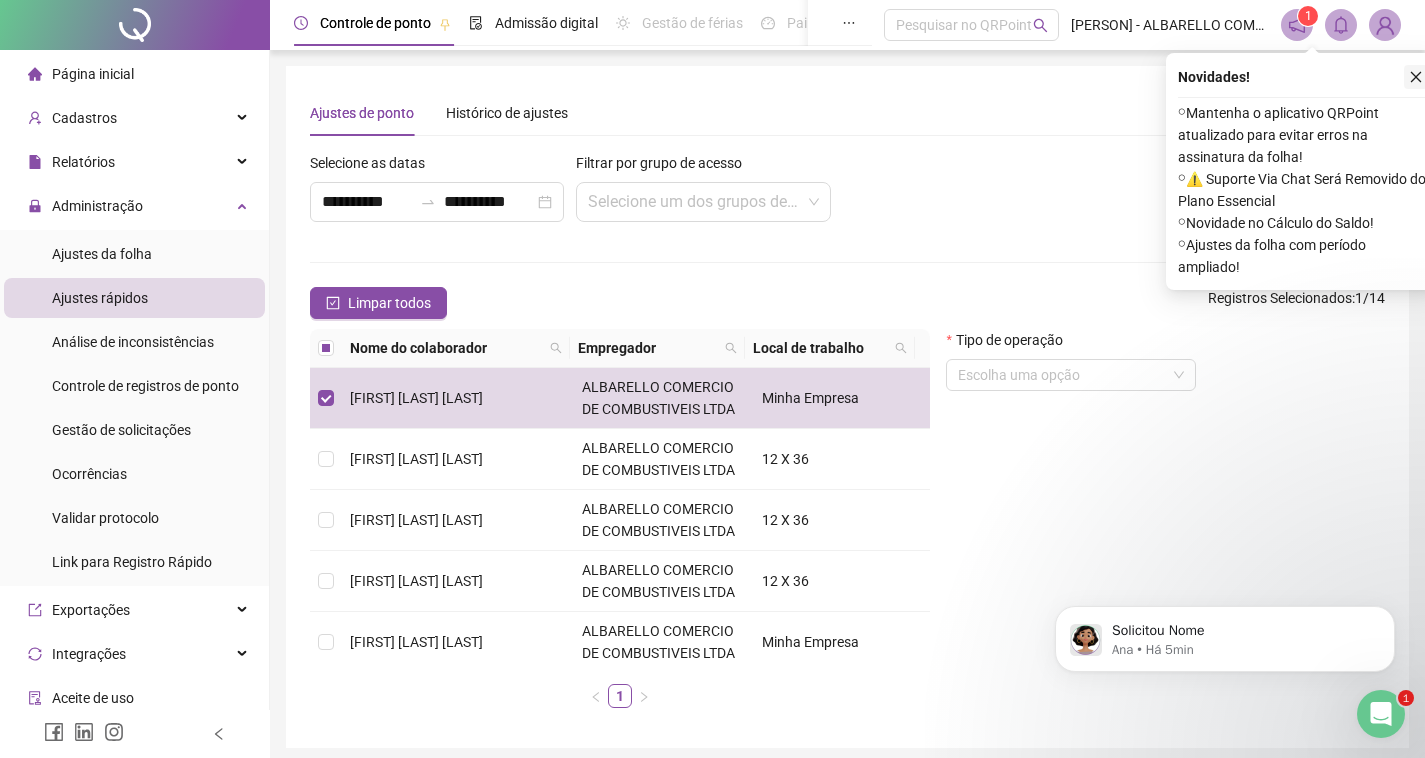 click 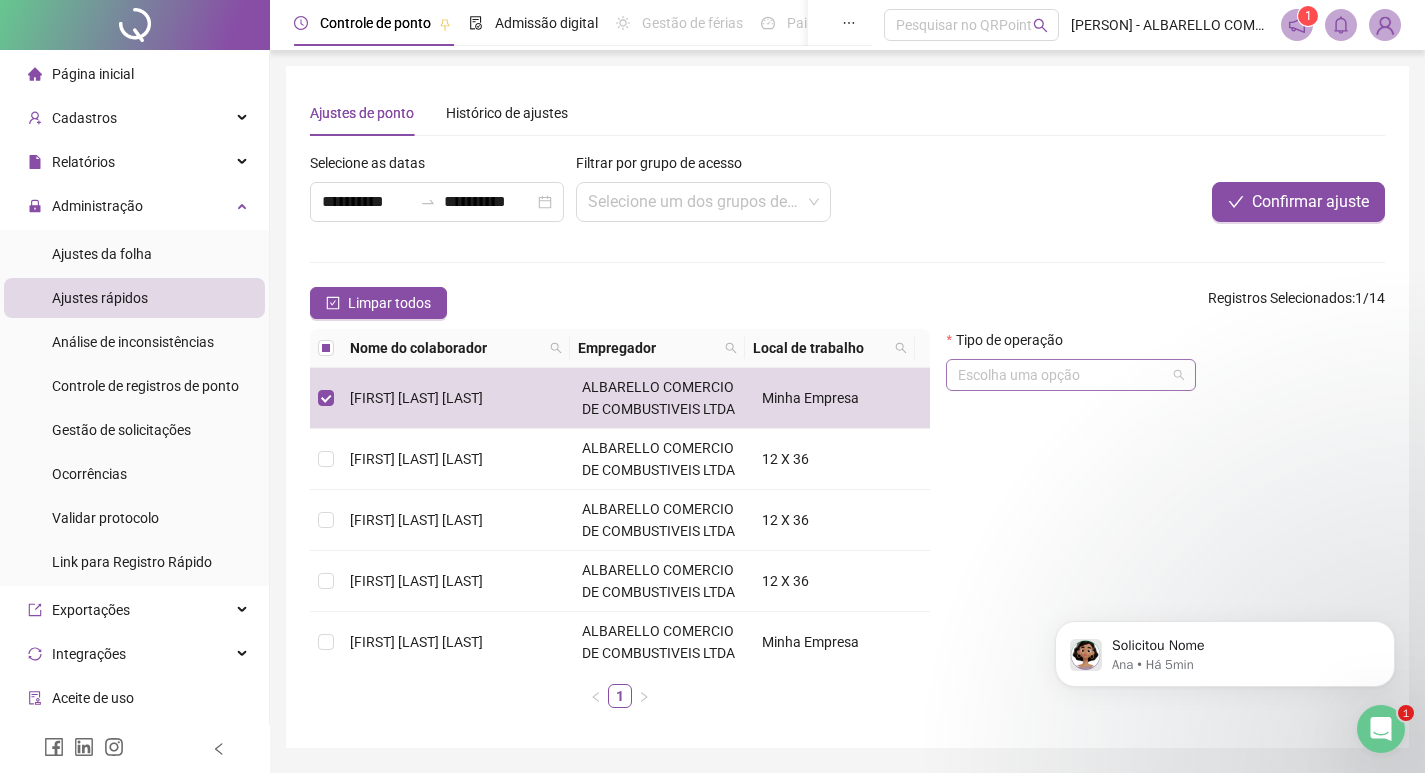 click at bounding box center (1071, 375) 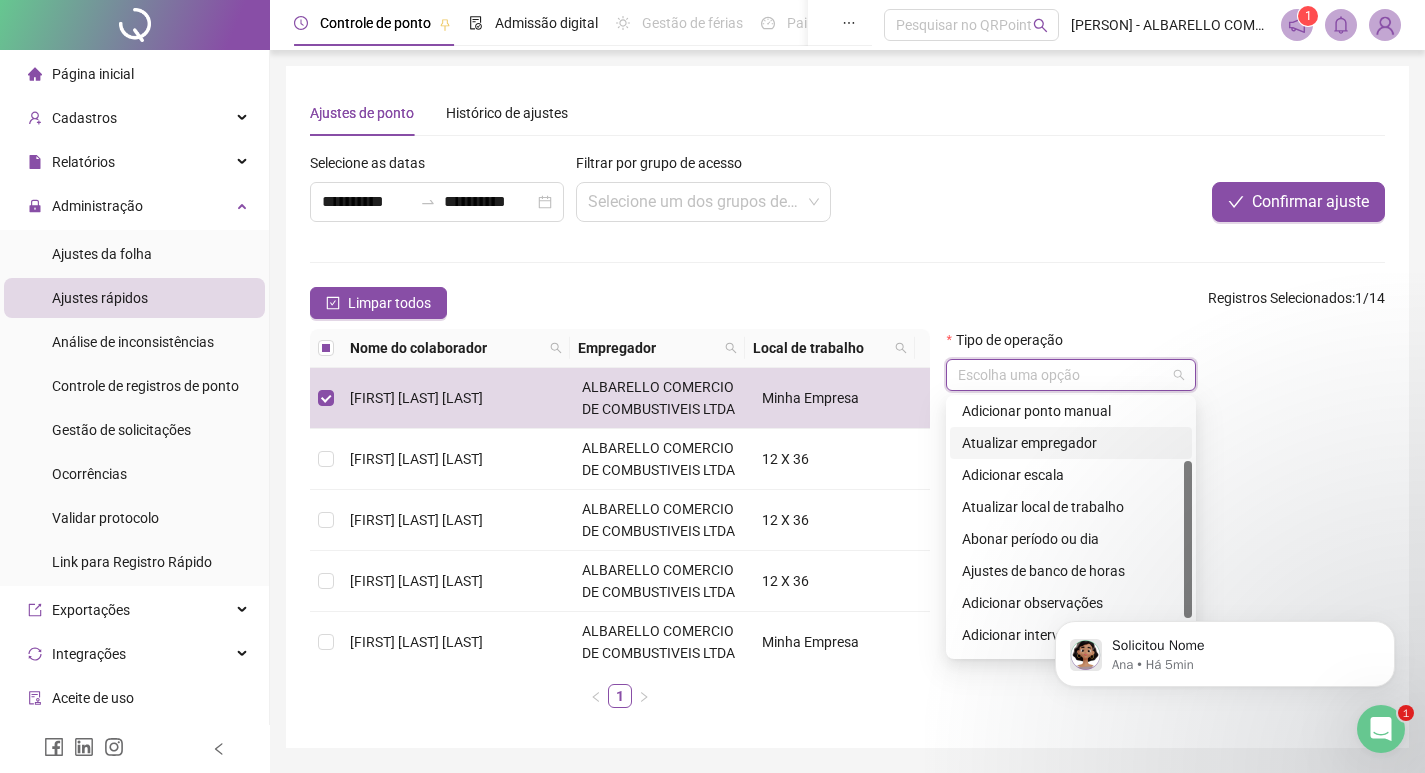 scroll, scrollTop: 160, scrollLeft: 0, axis: vertical 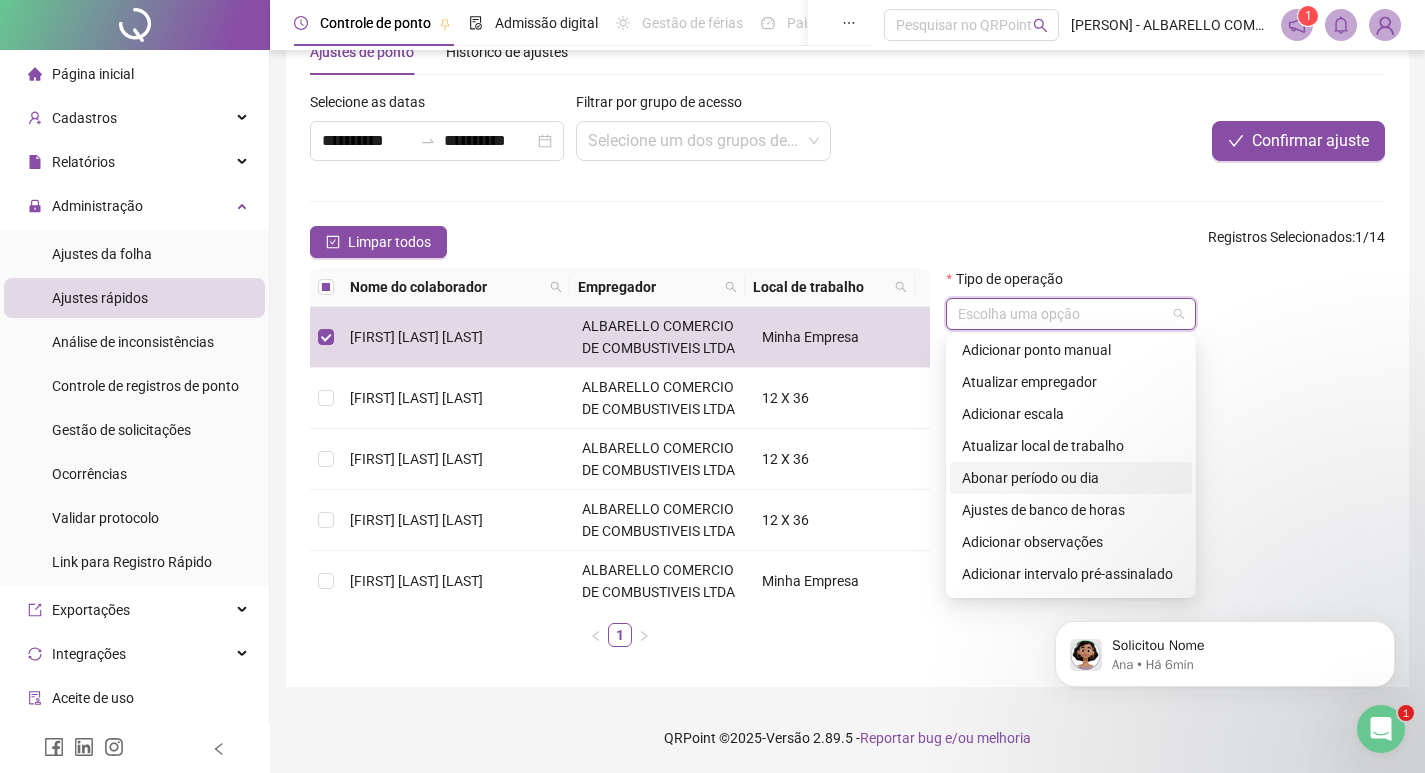 click on "Abonar período ou dia" at bounding box center (1071, 478) 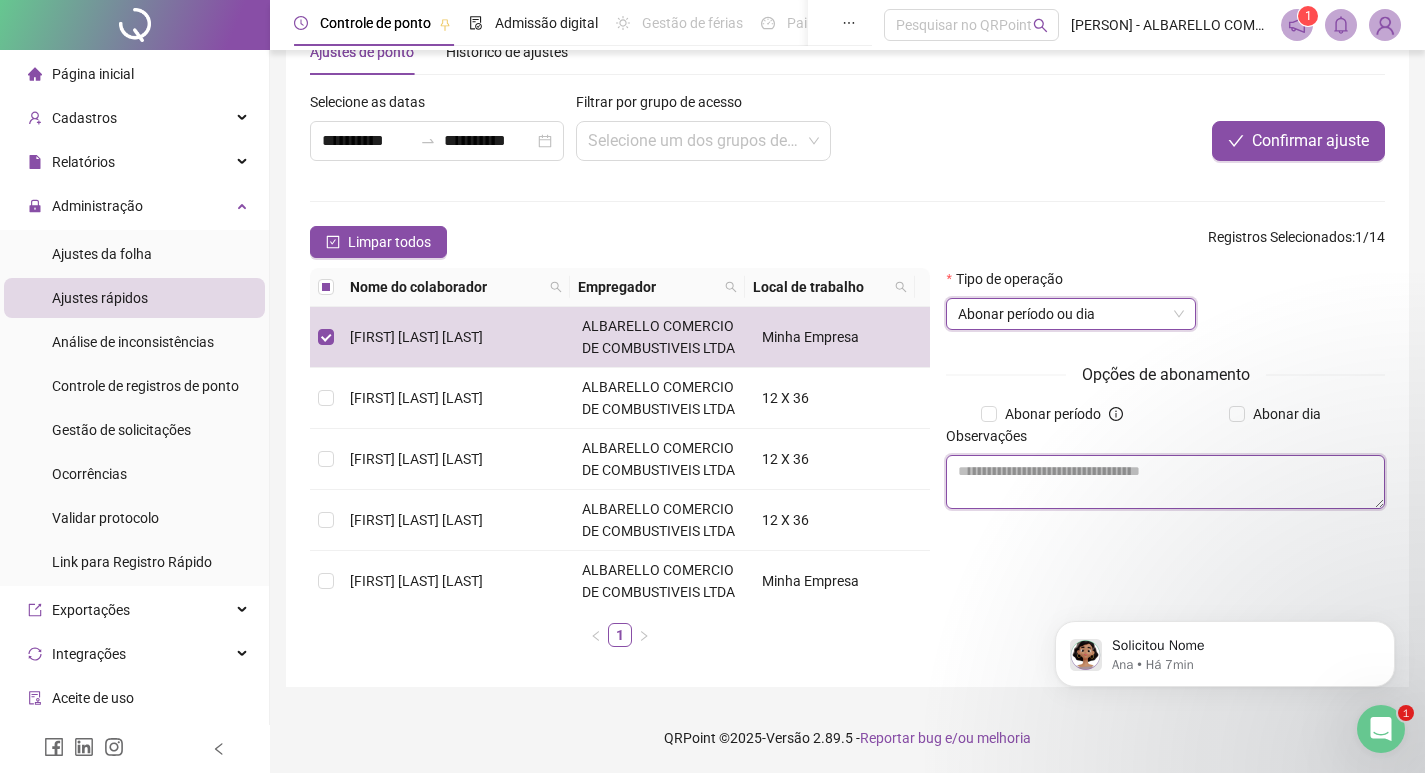 click at bounding box center (1165, 482) 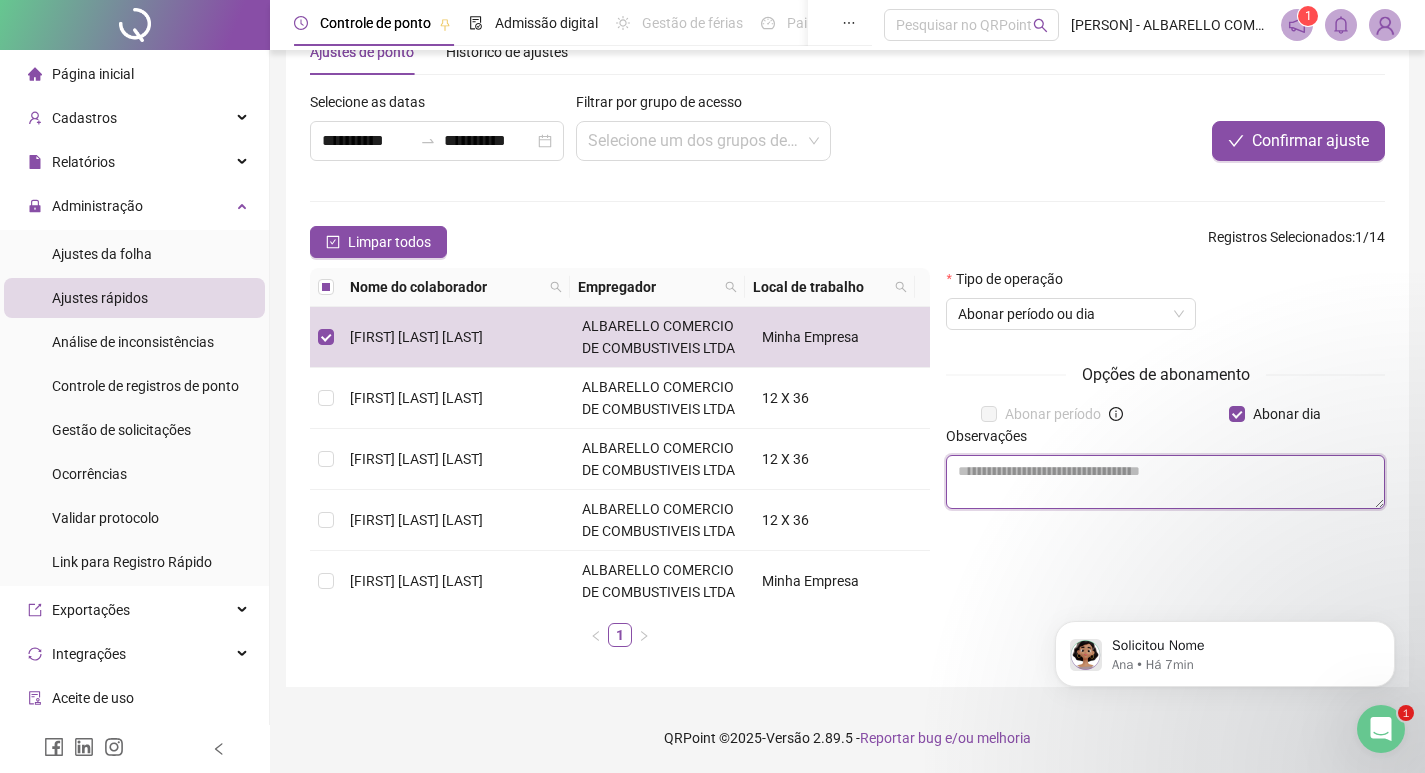 click at bounding box center [1165, 482] 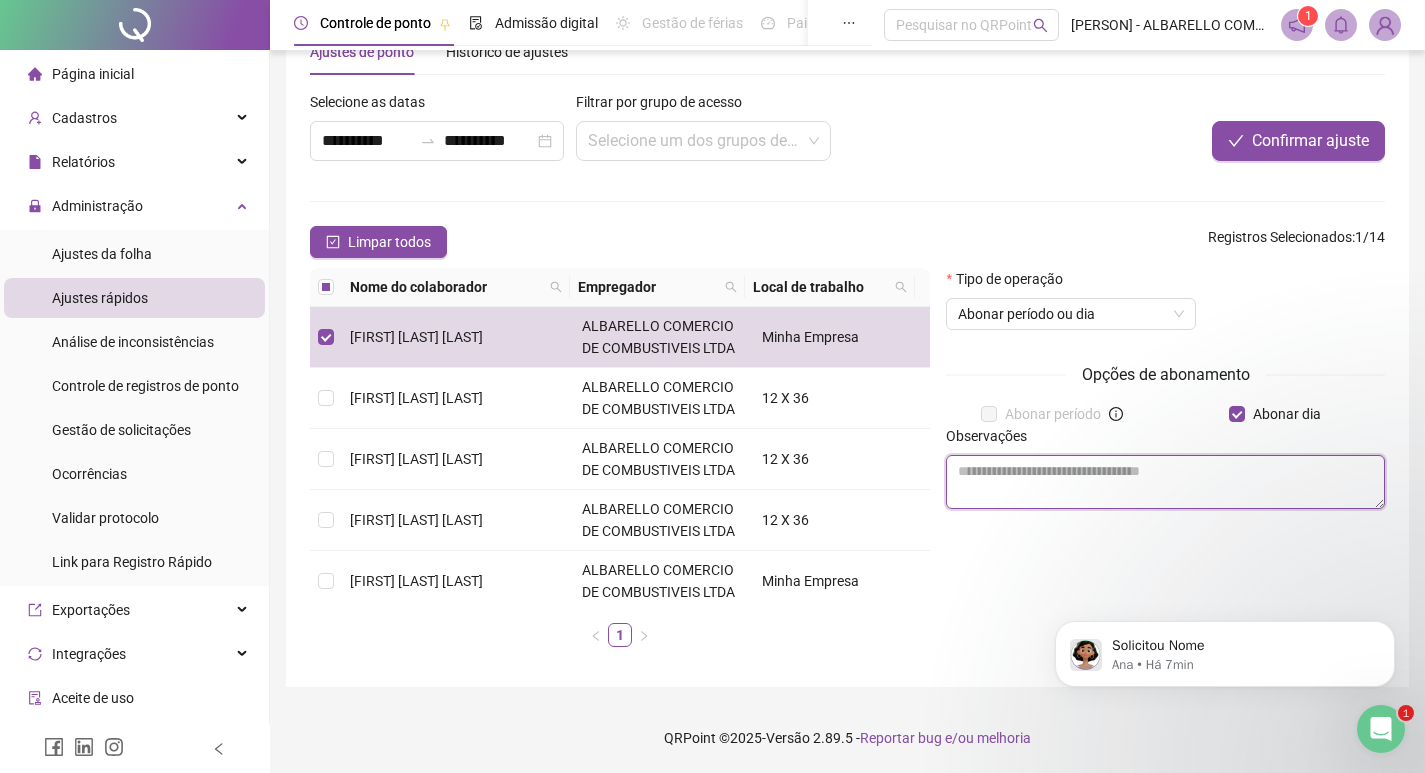 type on "*" 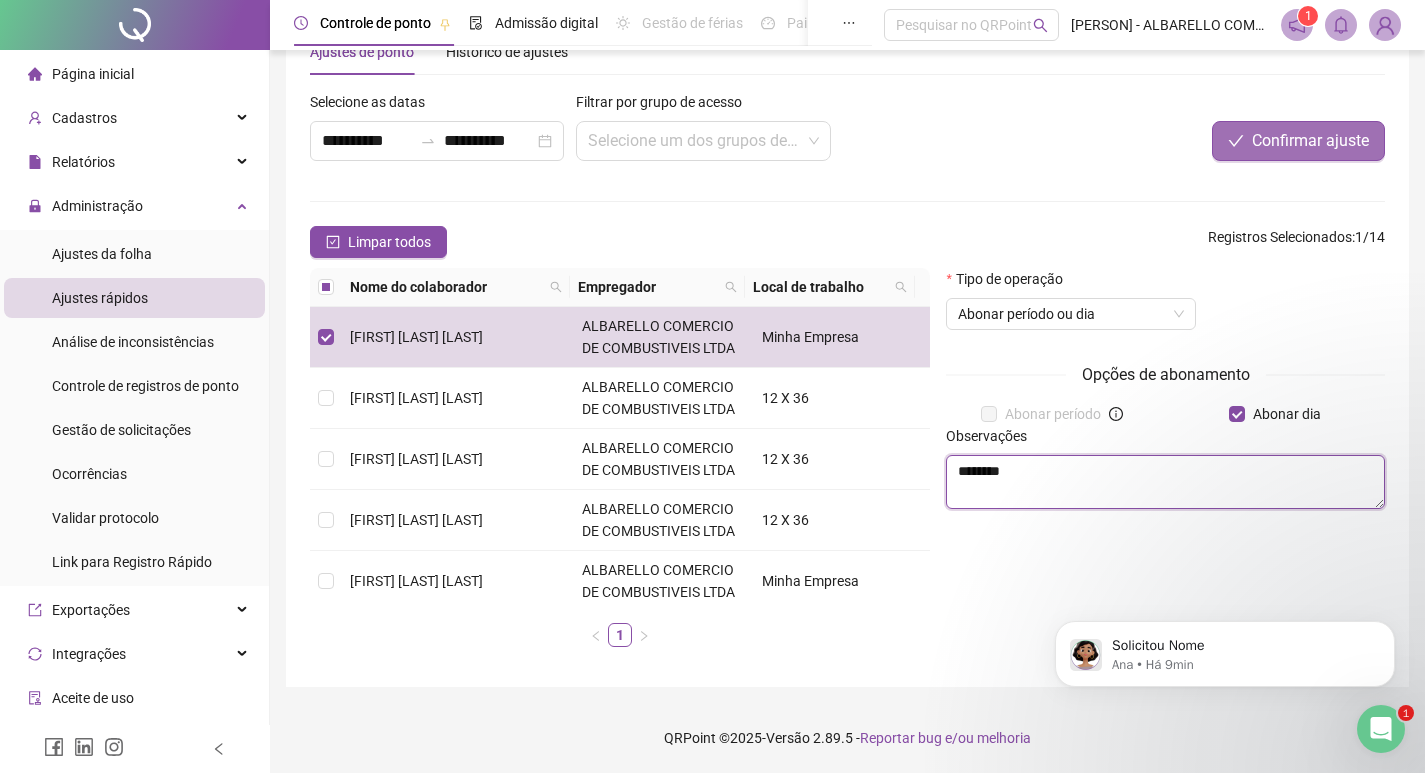 type on "********" 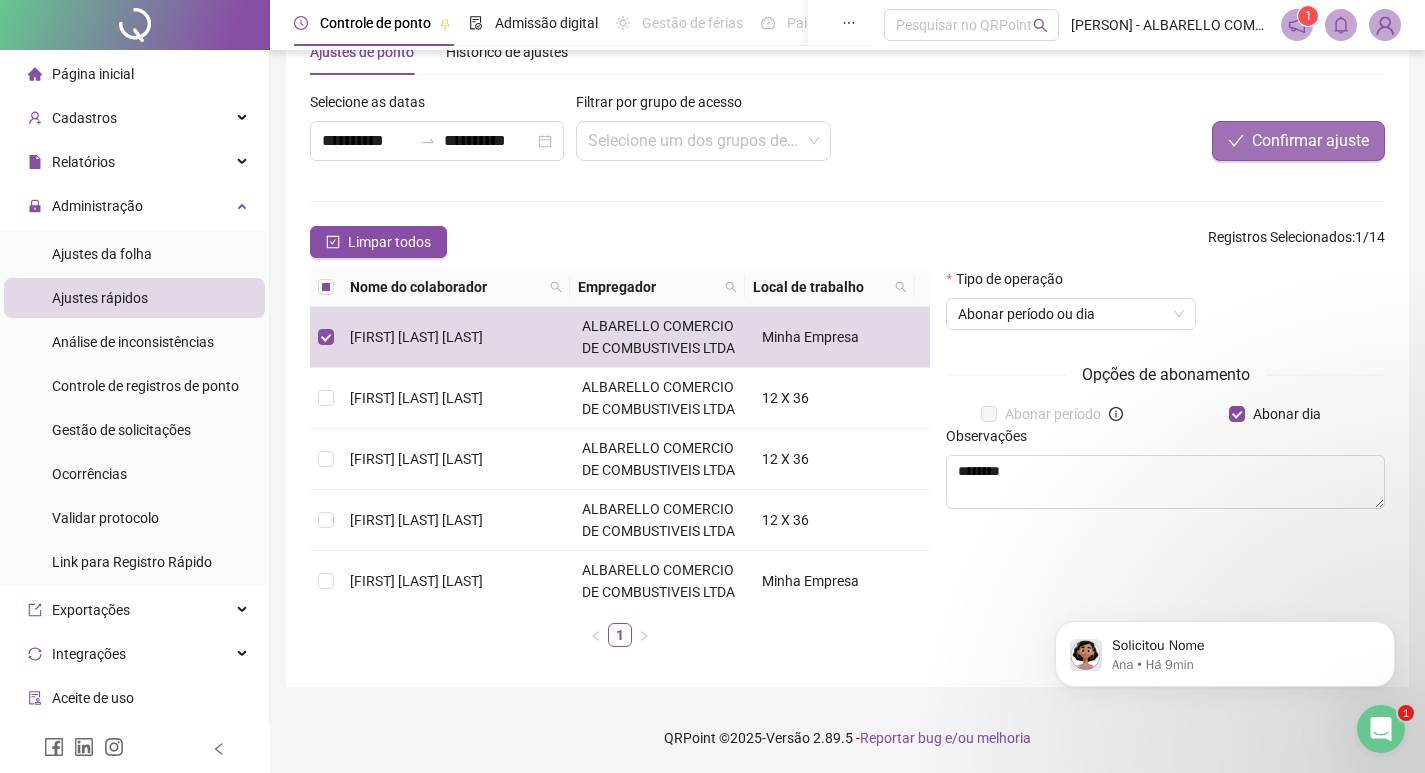 click on "Confirmar ajuste" at bounding box center [1310, 141] 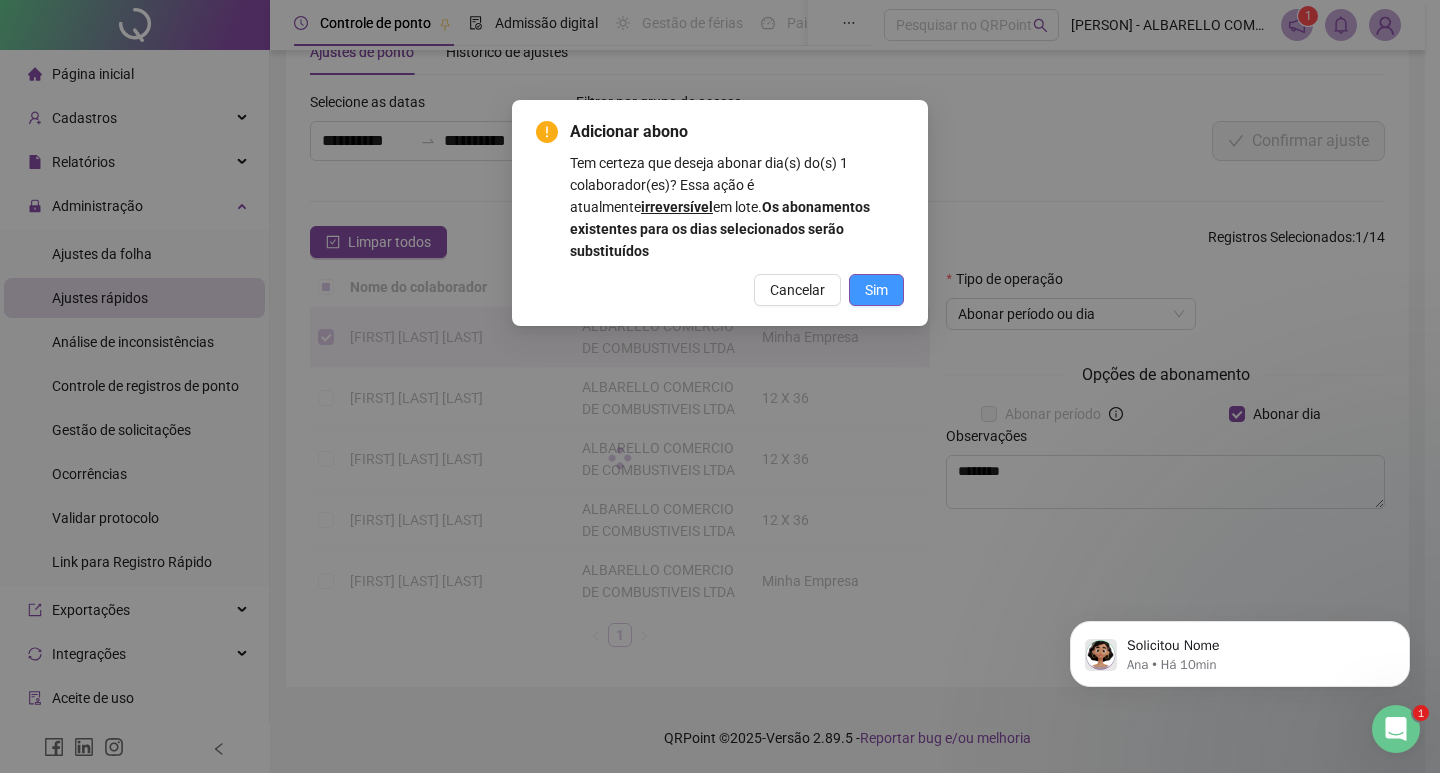 click on "Sim" at bounding box center [876, 290] 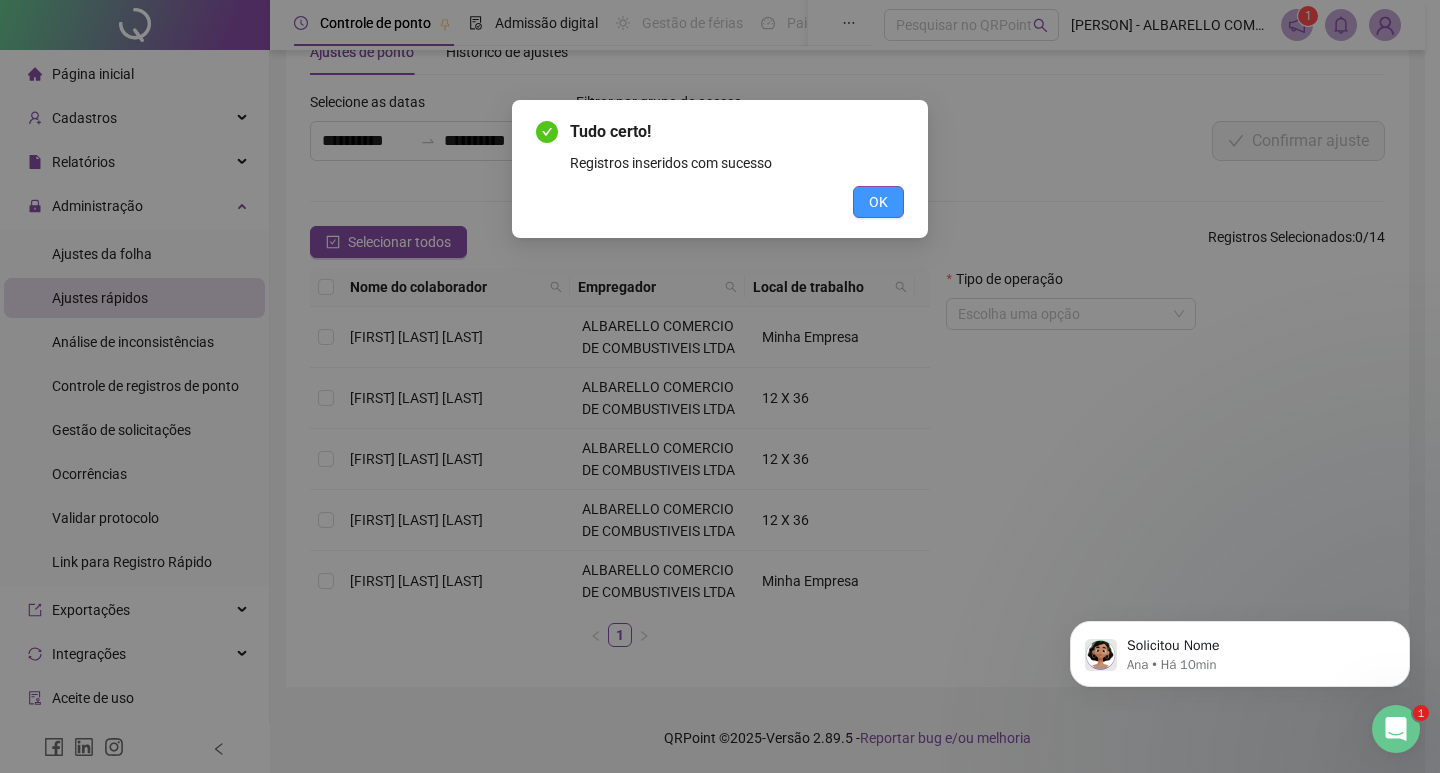 click on "OK" at bounding box center [878, 202] 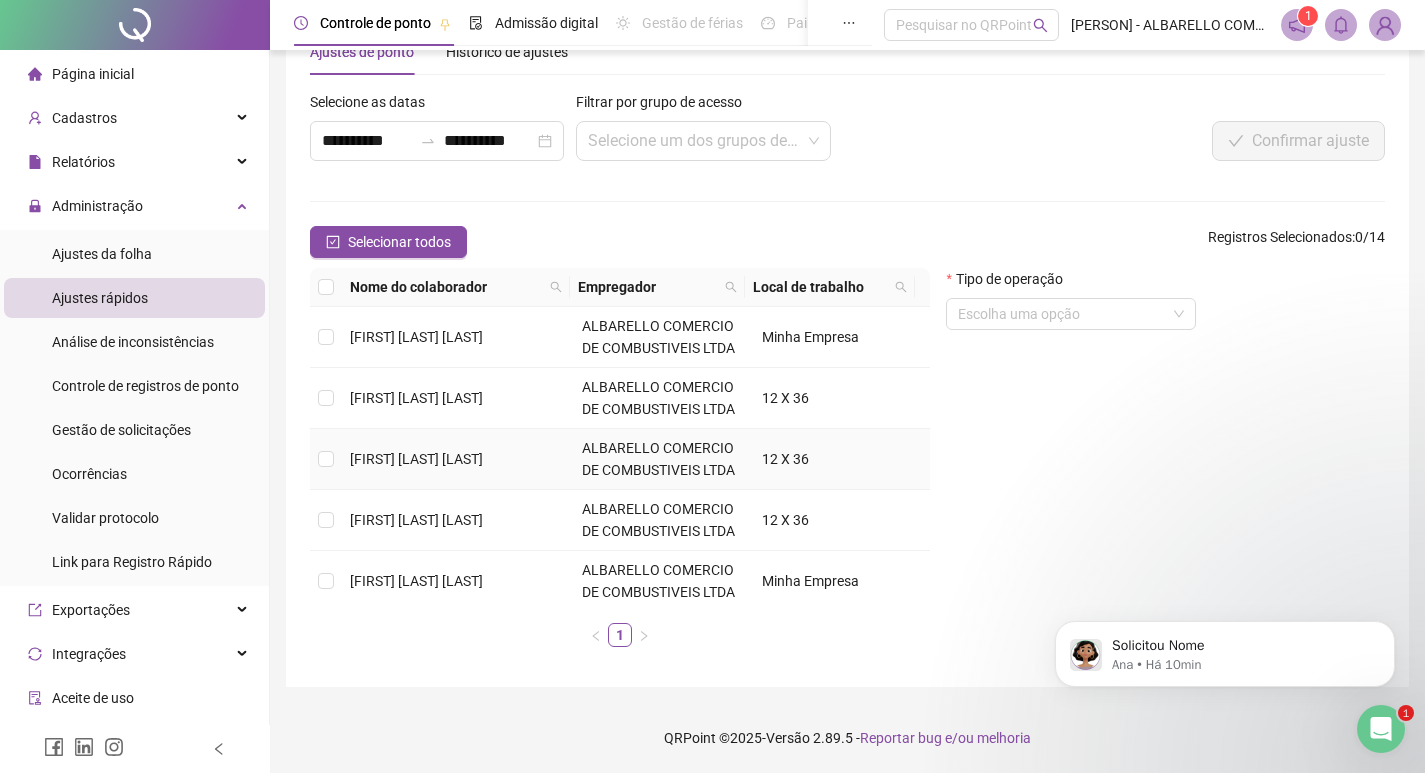 scroll, scrollTop: 0, scrollLeft: 0, axis: both 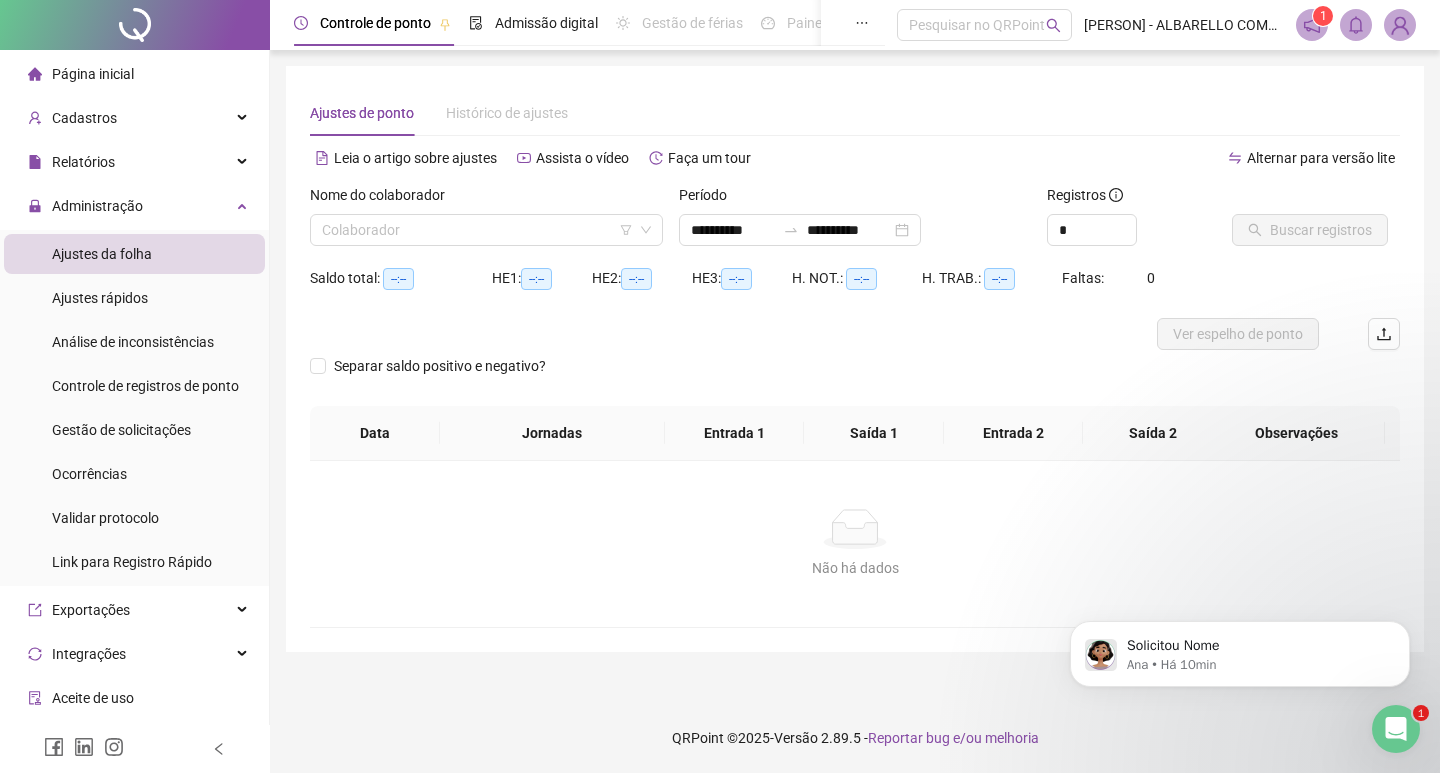 click on "Ajustes da folha" at bounding box center (134, 254) 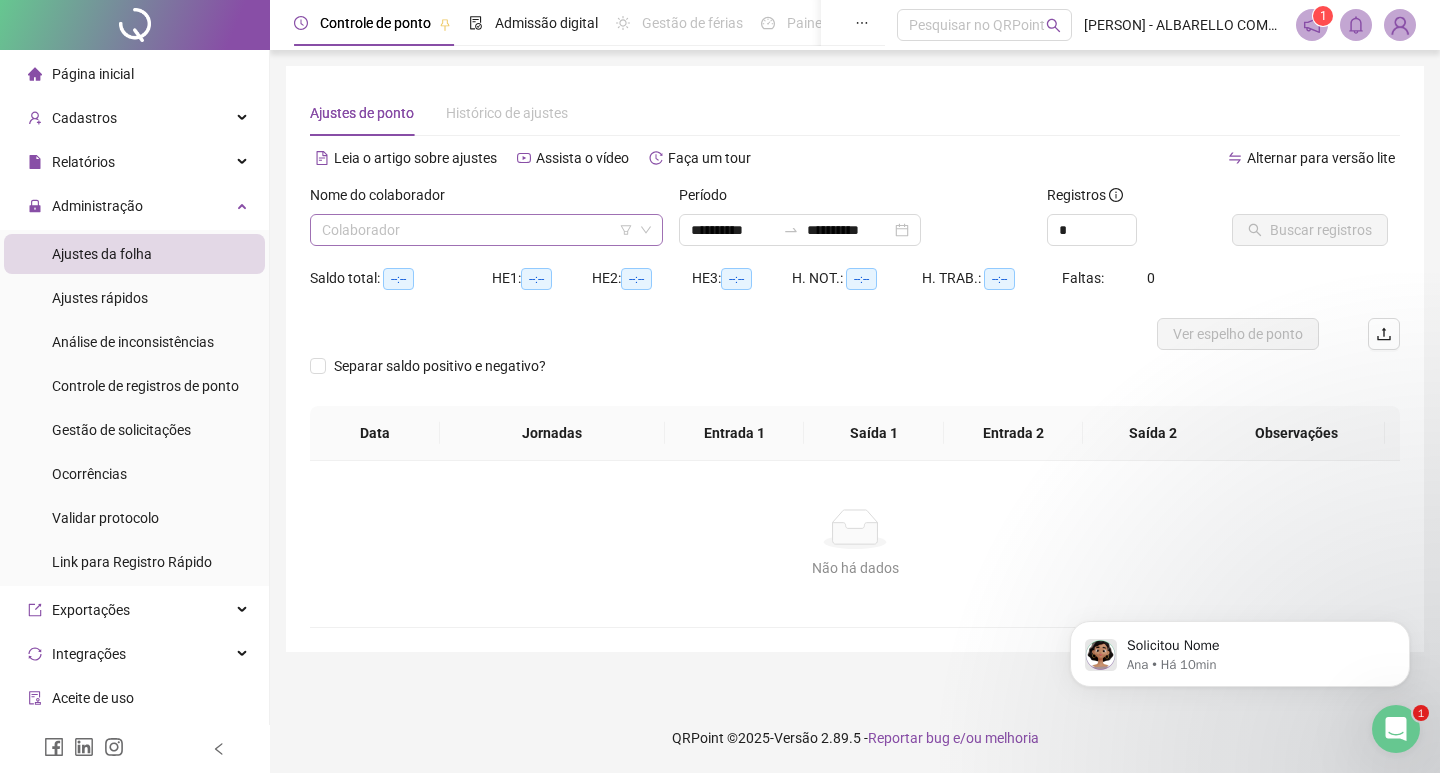 click at bounding box center (477, 230) 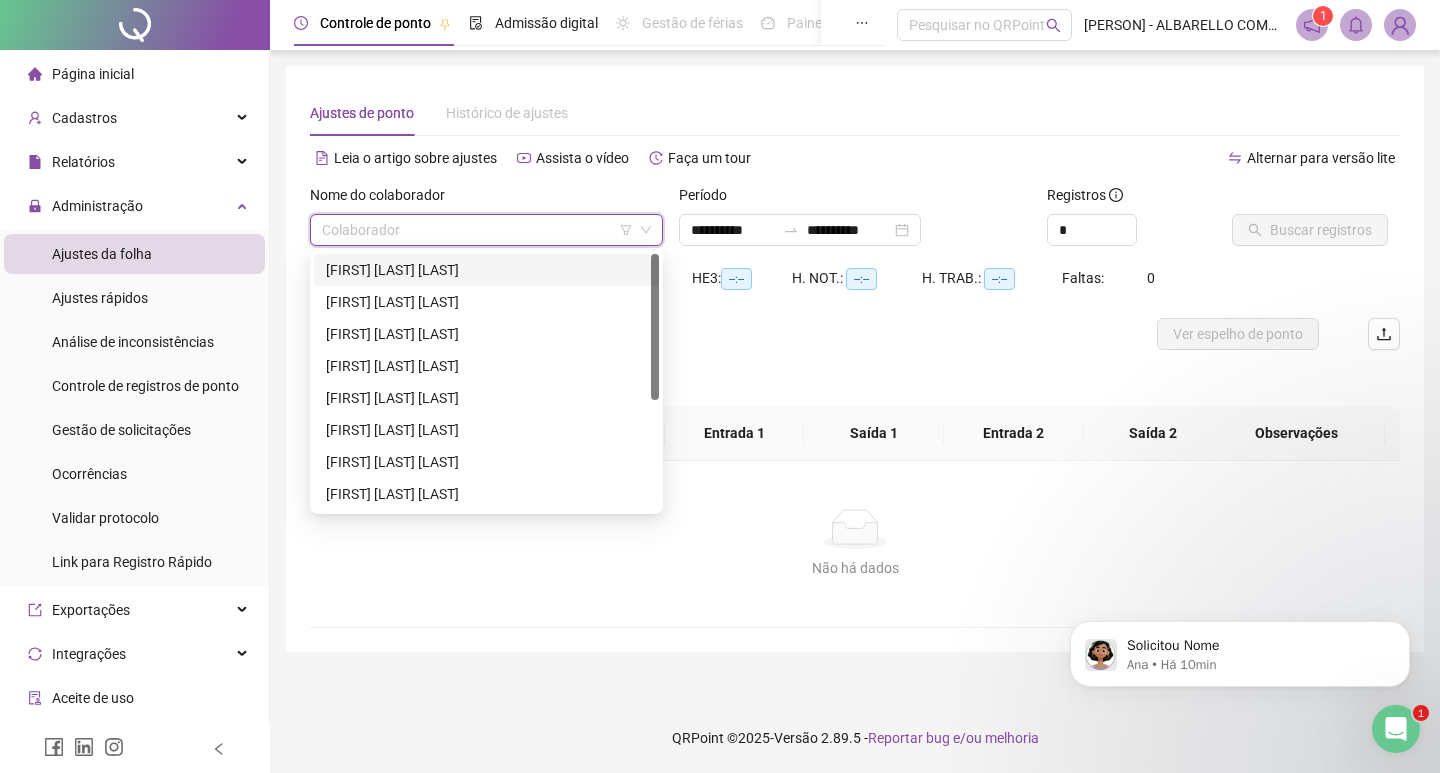 click on "[FIRST] [LAST] [LAST]" at bounding box center (486, 270) 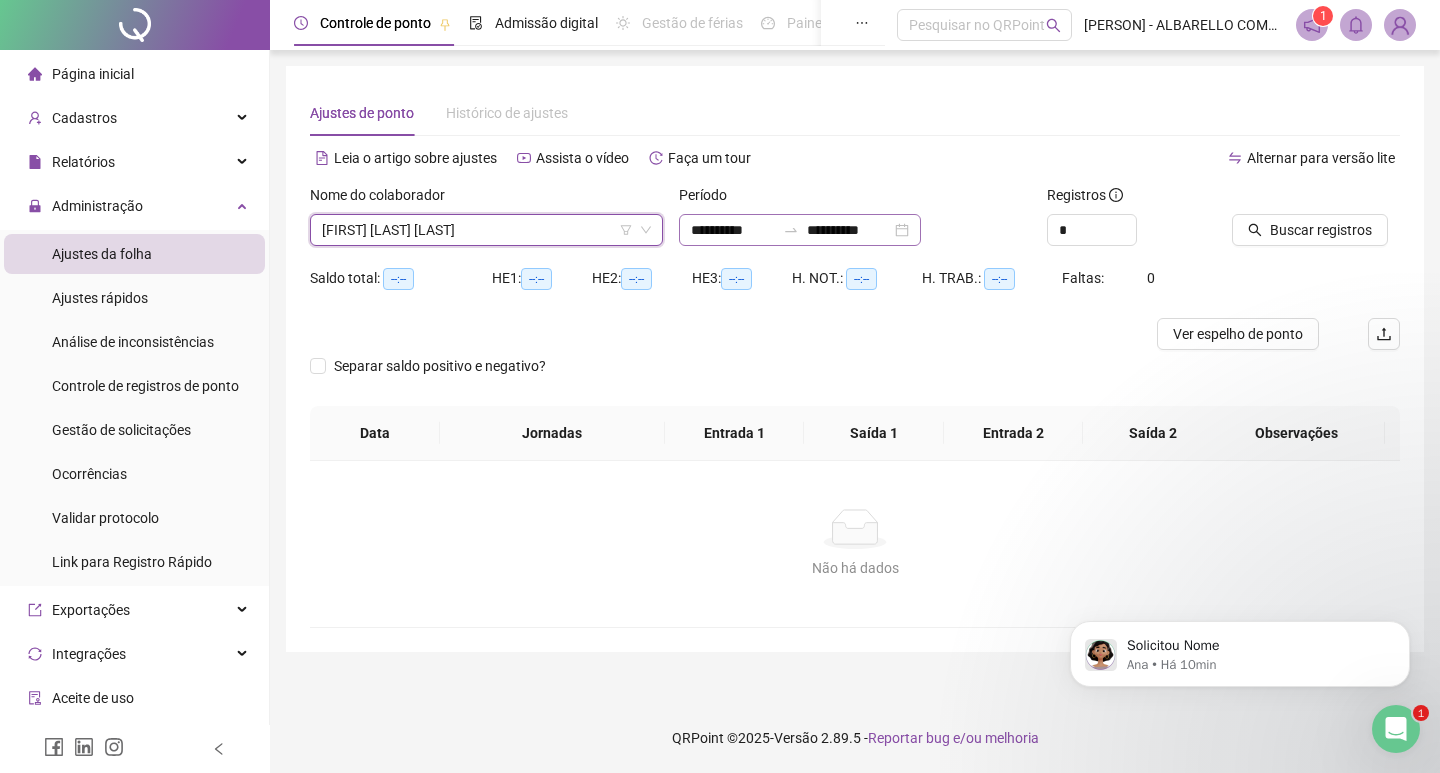 click on "**********" at bounding box center [800, 230] 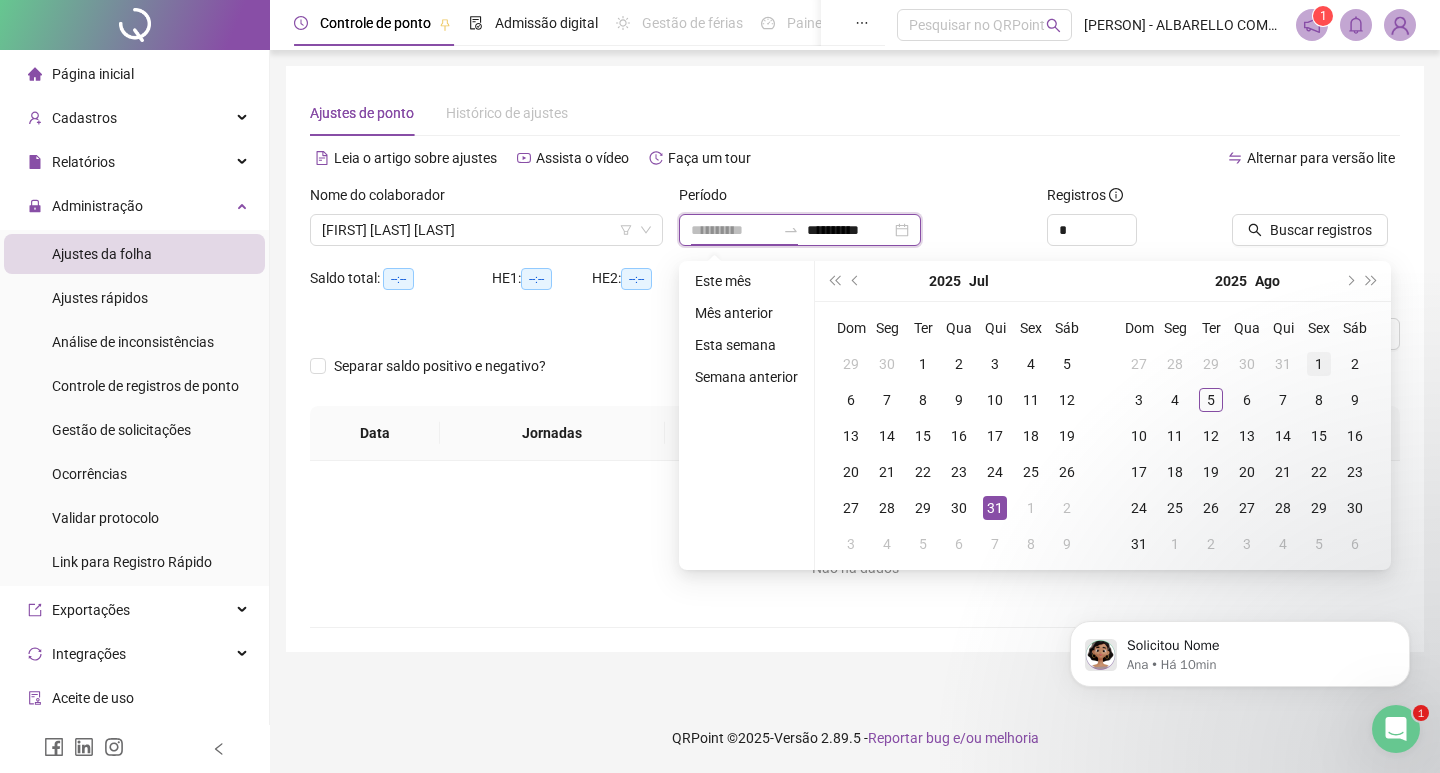 type on "**********" 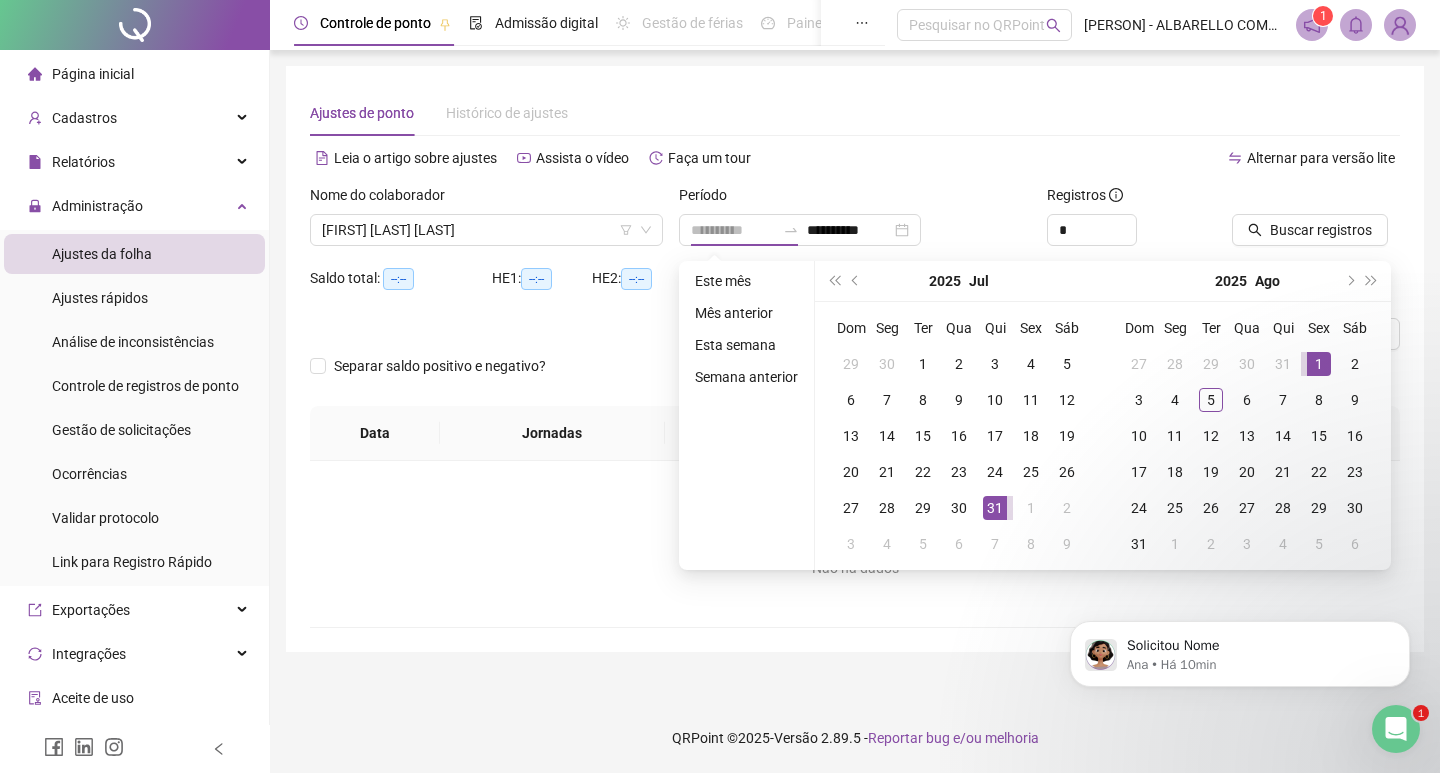 click on "1" at bounding box center [1319, 364] 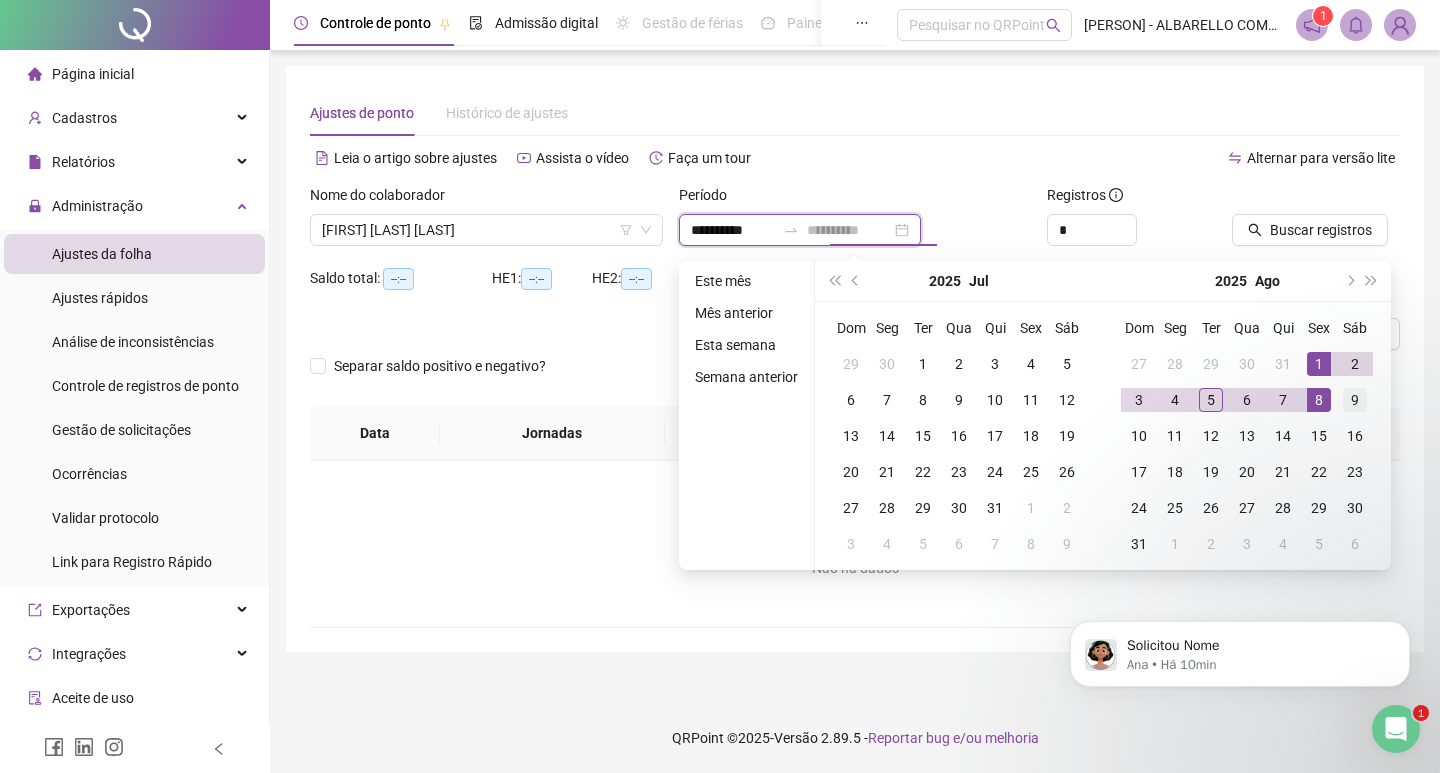 type on "**********" 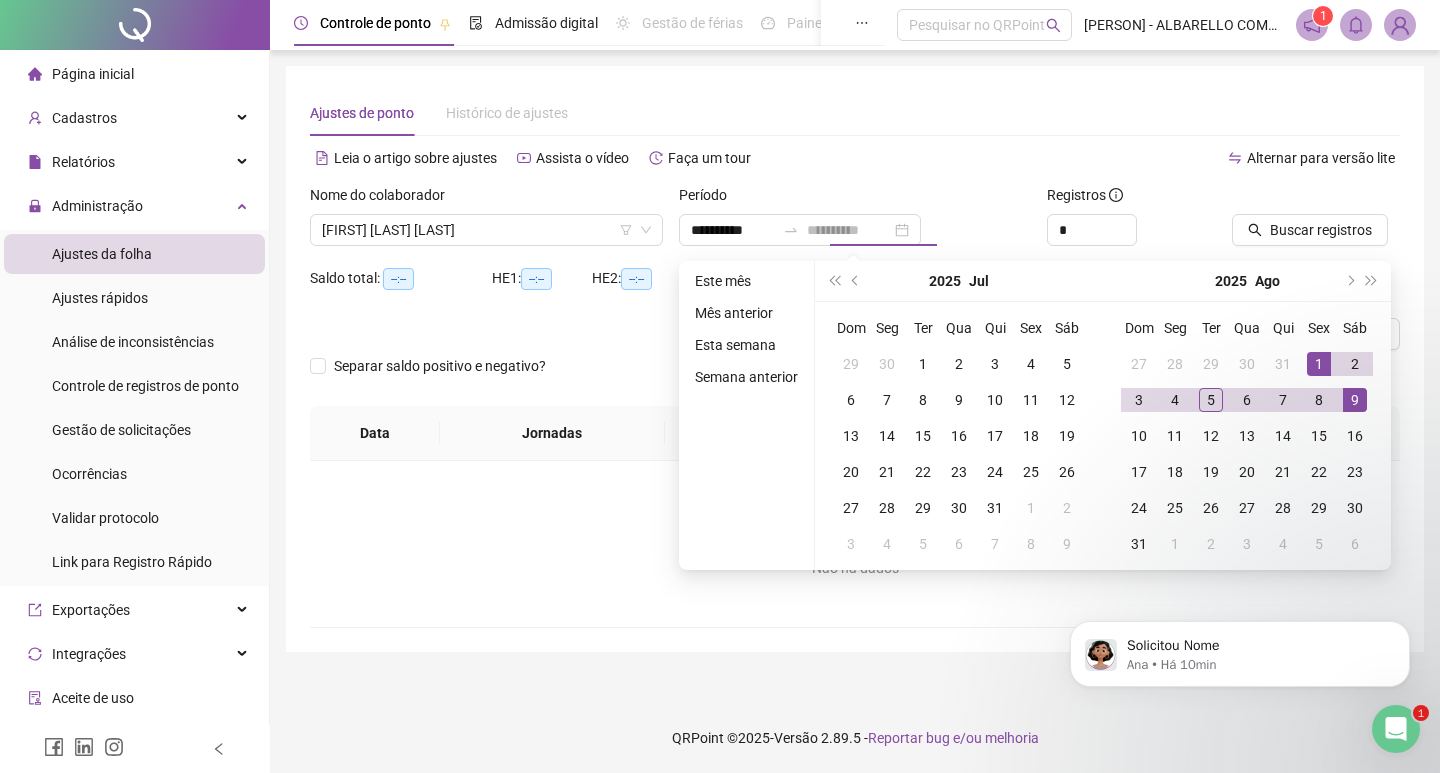 click on "9" at bounding box center [1355, 400] 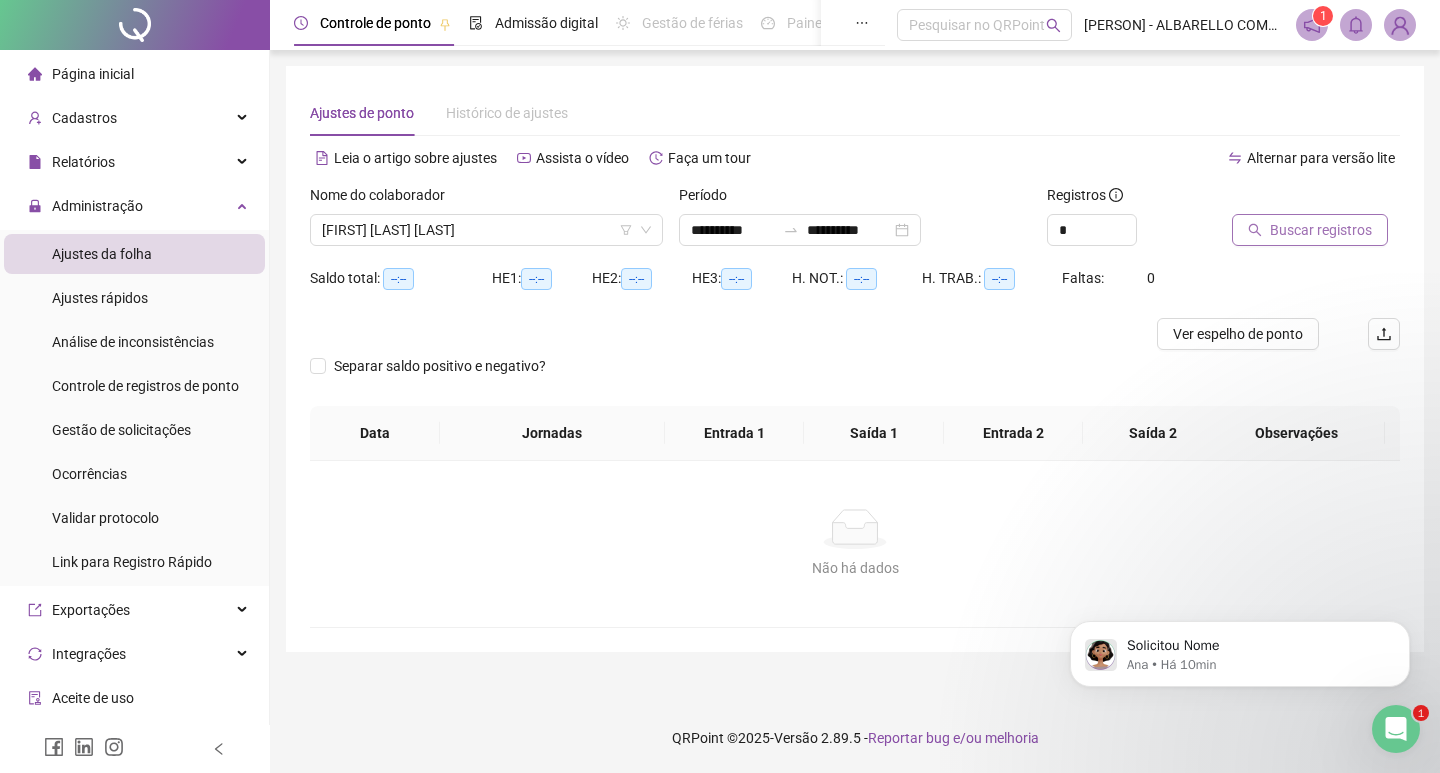 click on "Buscar registros" at bounding box center [1321, 230] 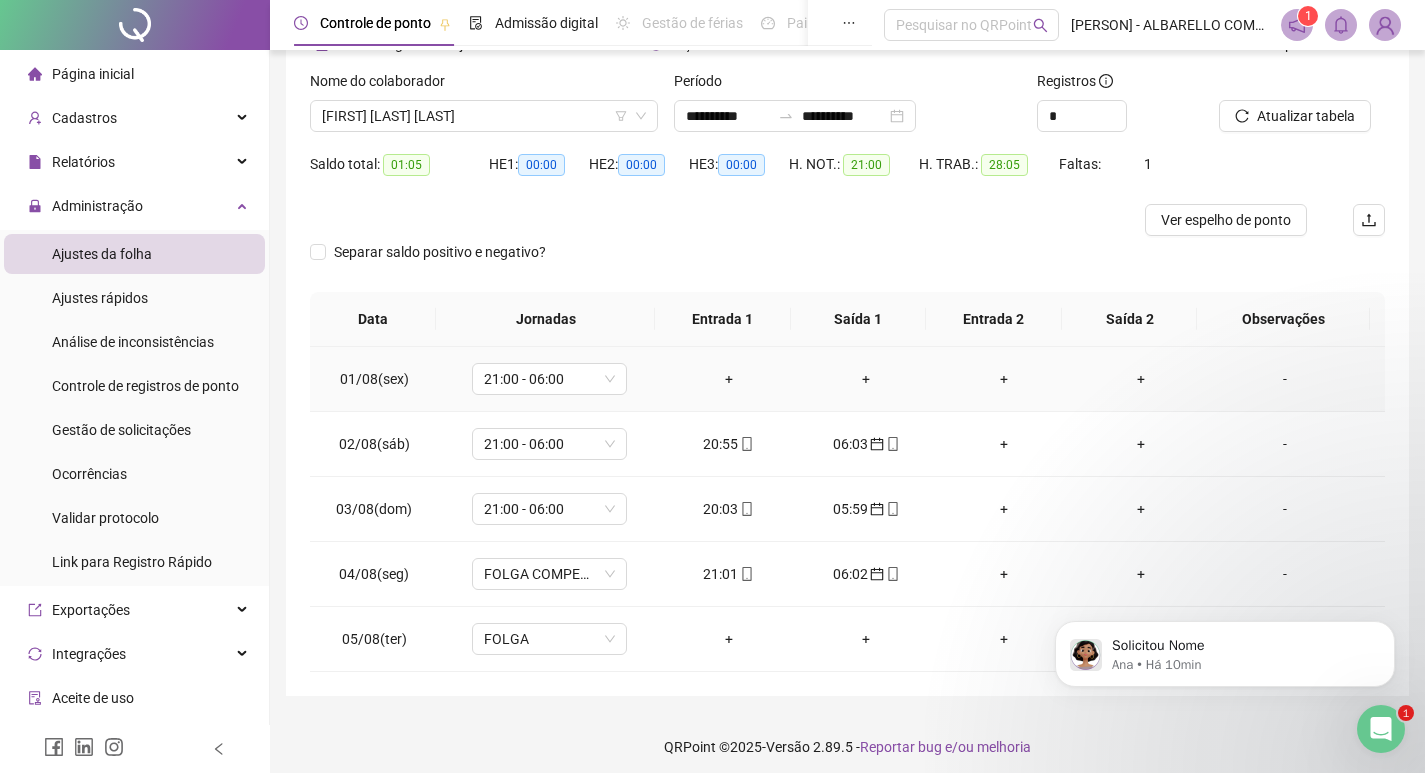 scroll, scrollTop: 123, scrollLeft: 0, axis: vertical 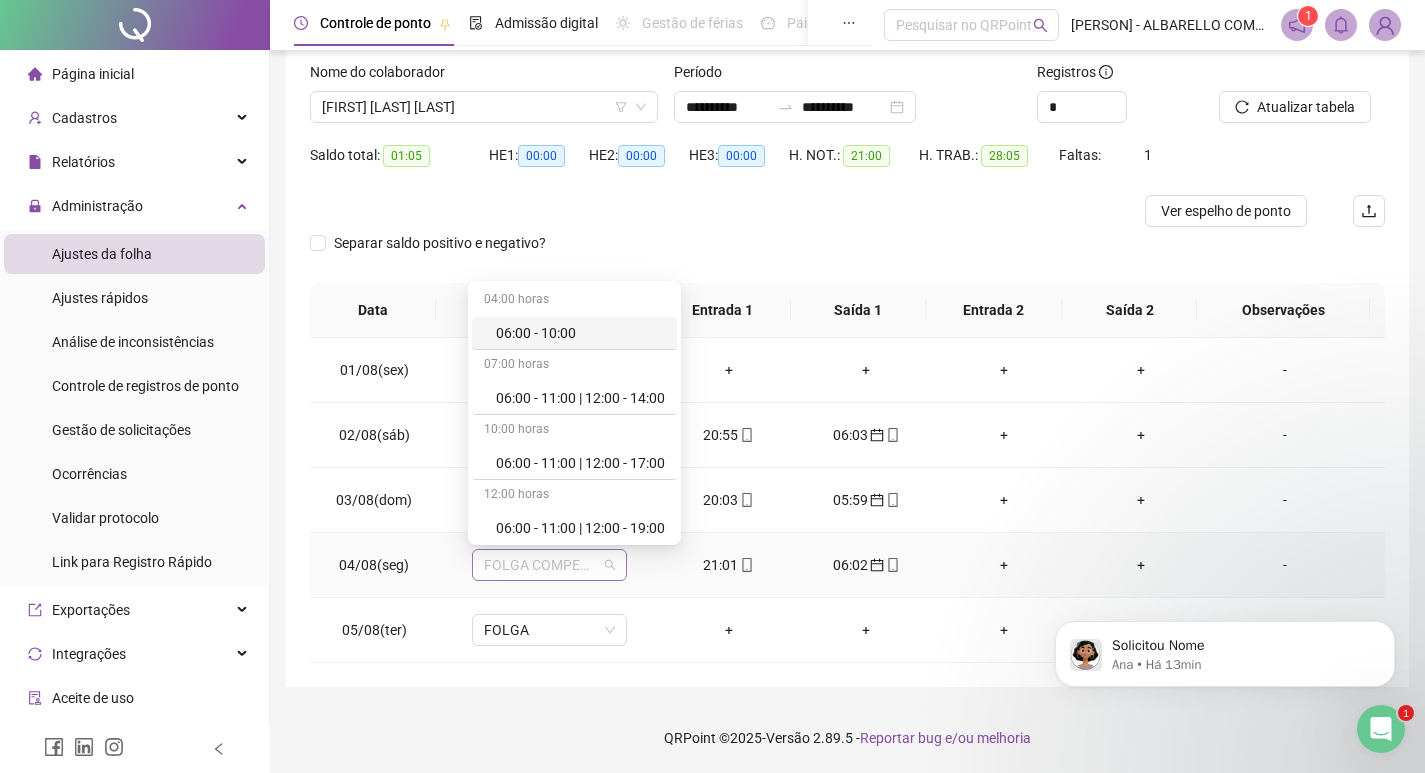 click on "FOLGA COMPENSATÓRIA" at bounding box center [549, 565] 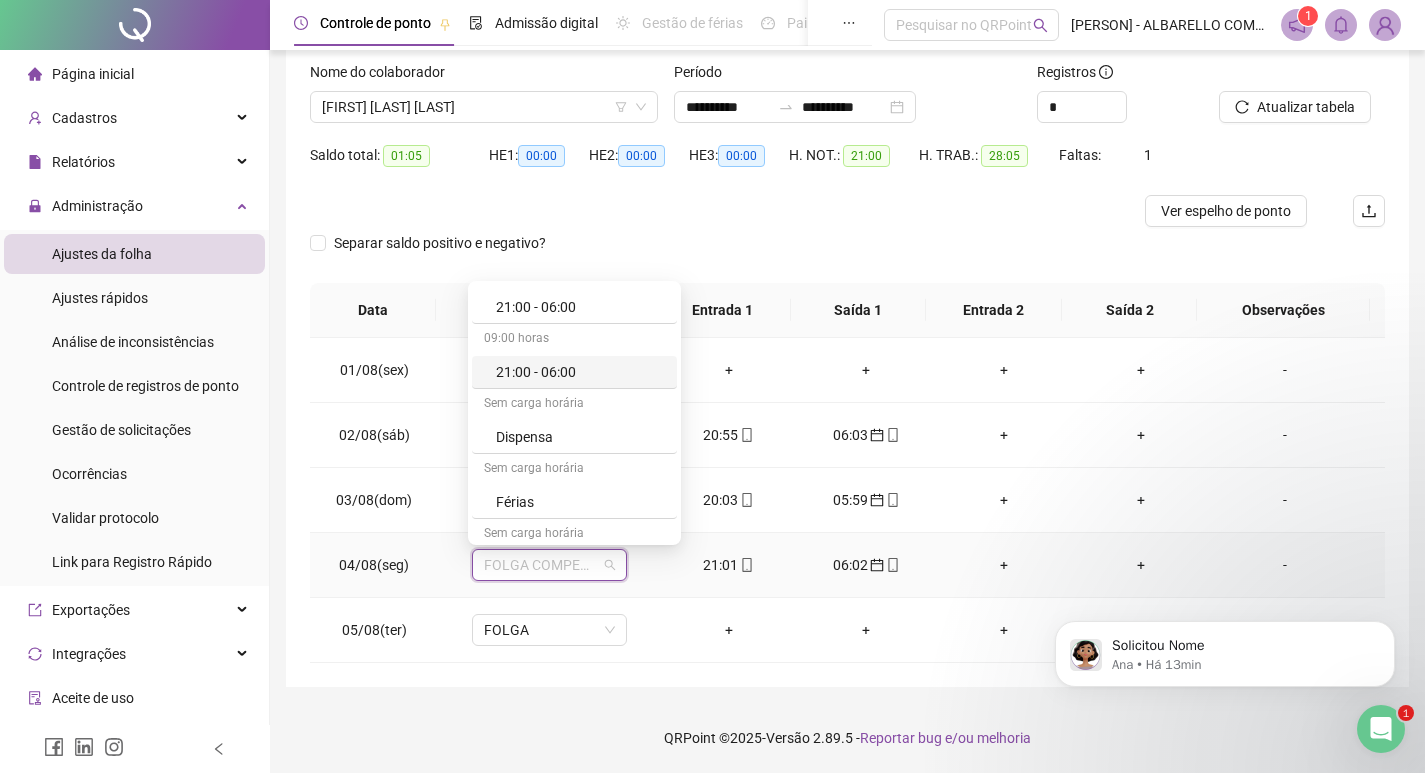 scroll, scrollTop: 2700, scrollLeft: 0, axis: vertical 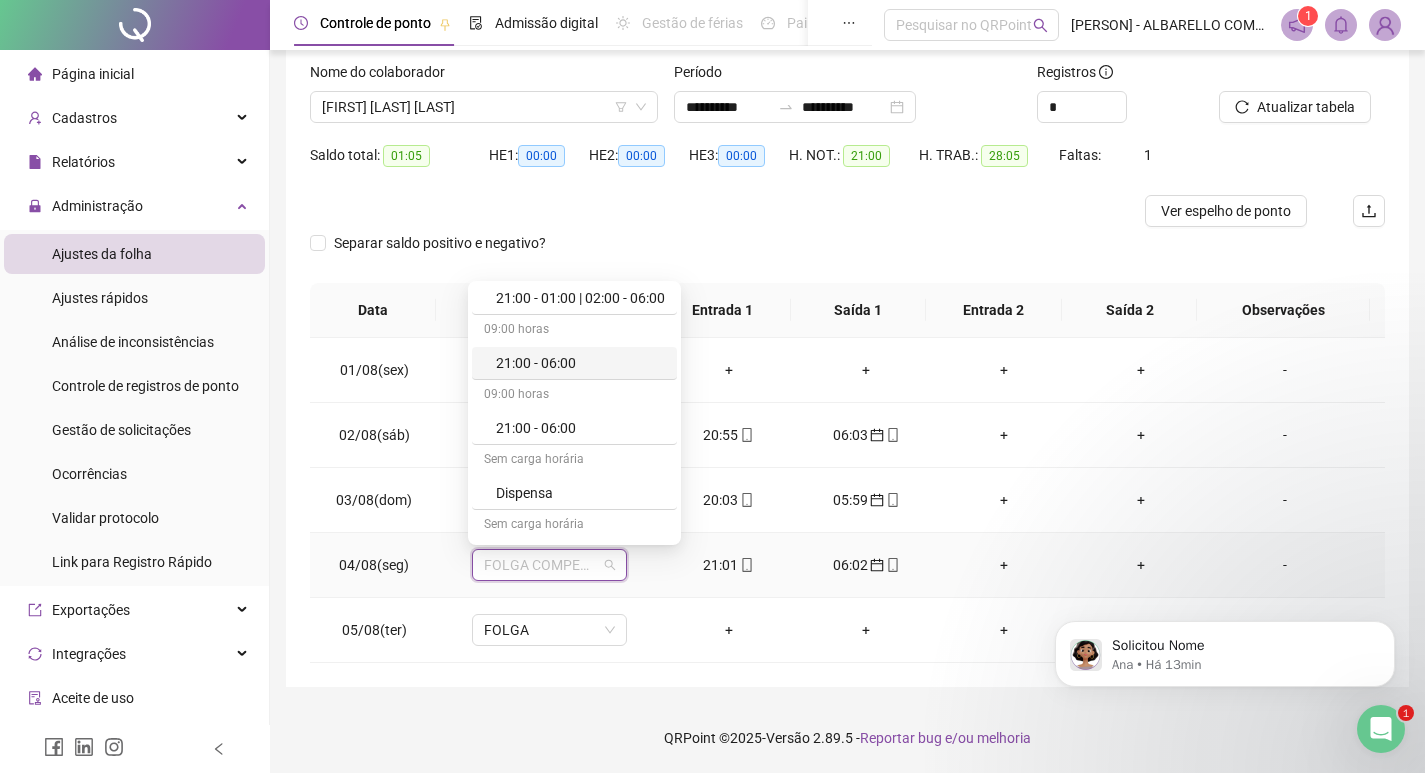 click on "21:00 - 06:00" at bounding box center (580, 363) 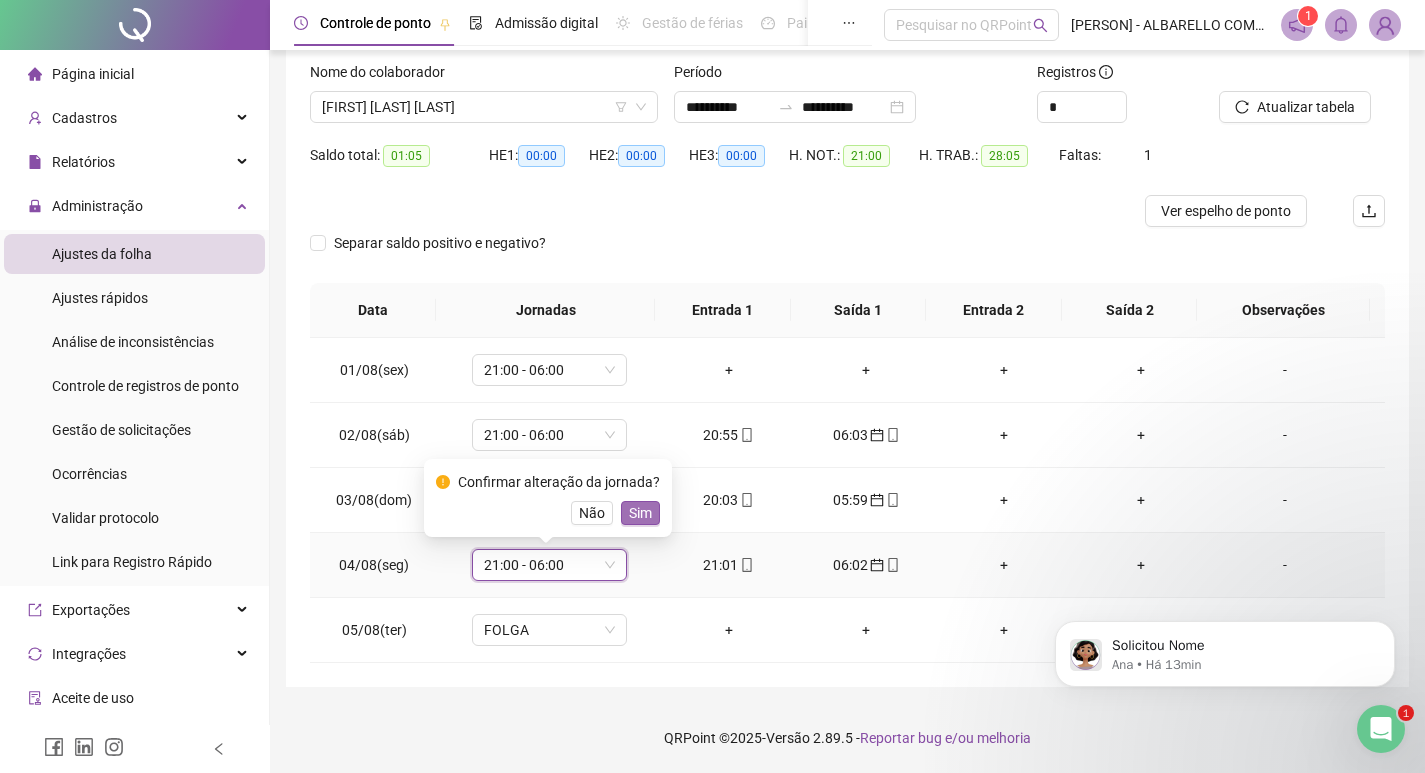 click on "Sim" at bounding box center [640, 513] 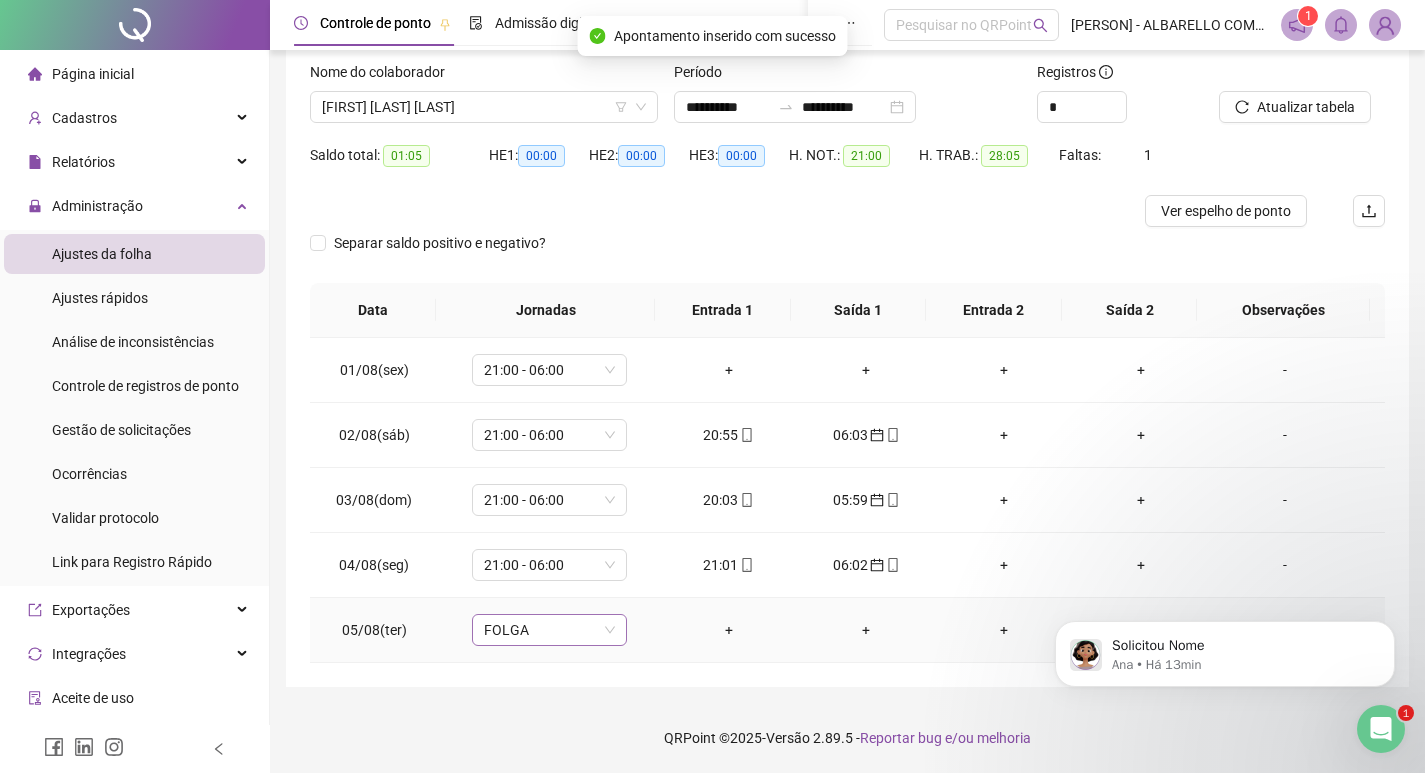 click on "FOLGA" at bounding box center [549, 630] 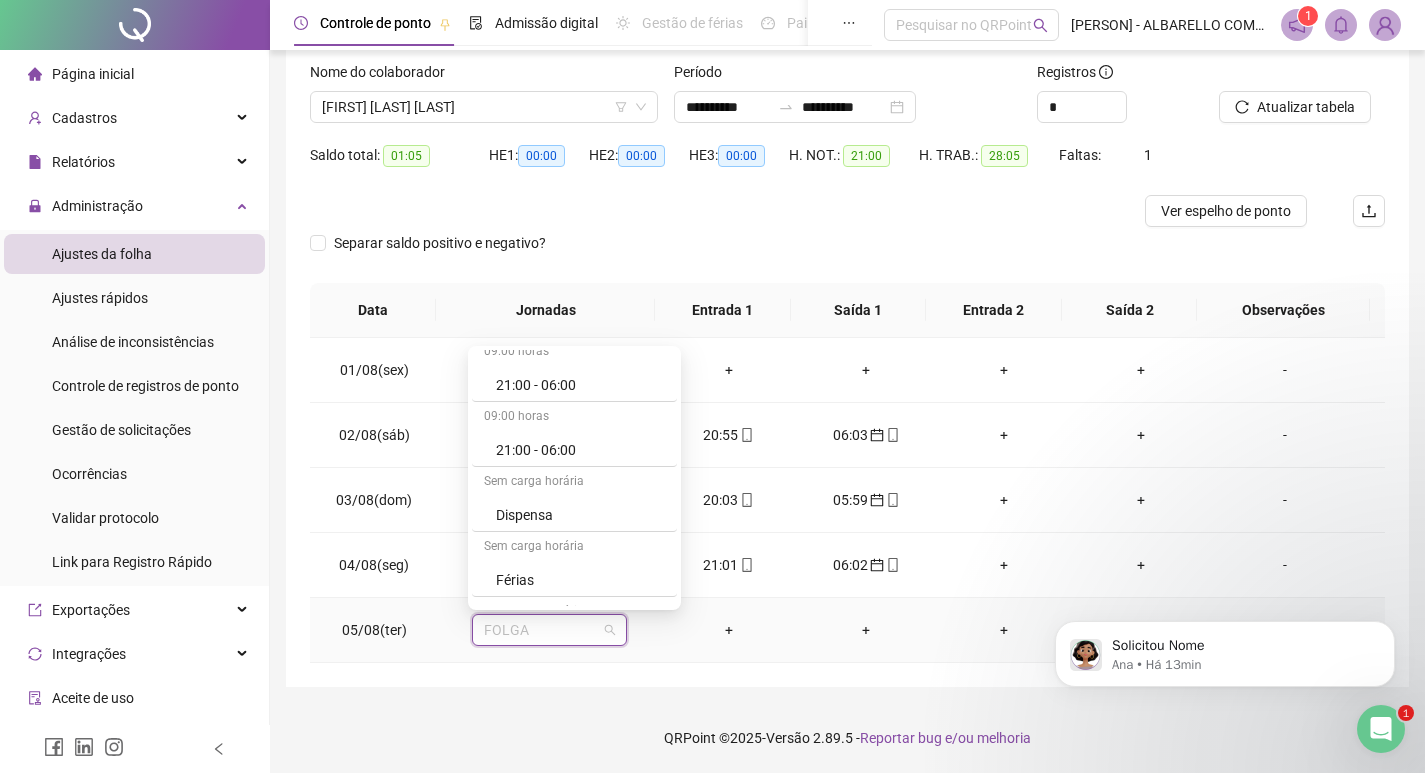 scroll, scrollTop: 2729, scrollLeft: 0, axis: vertical 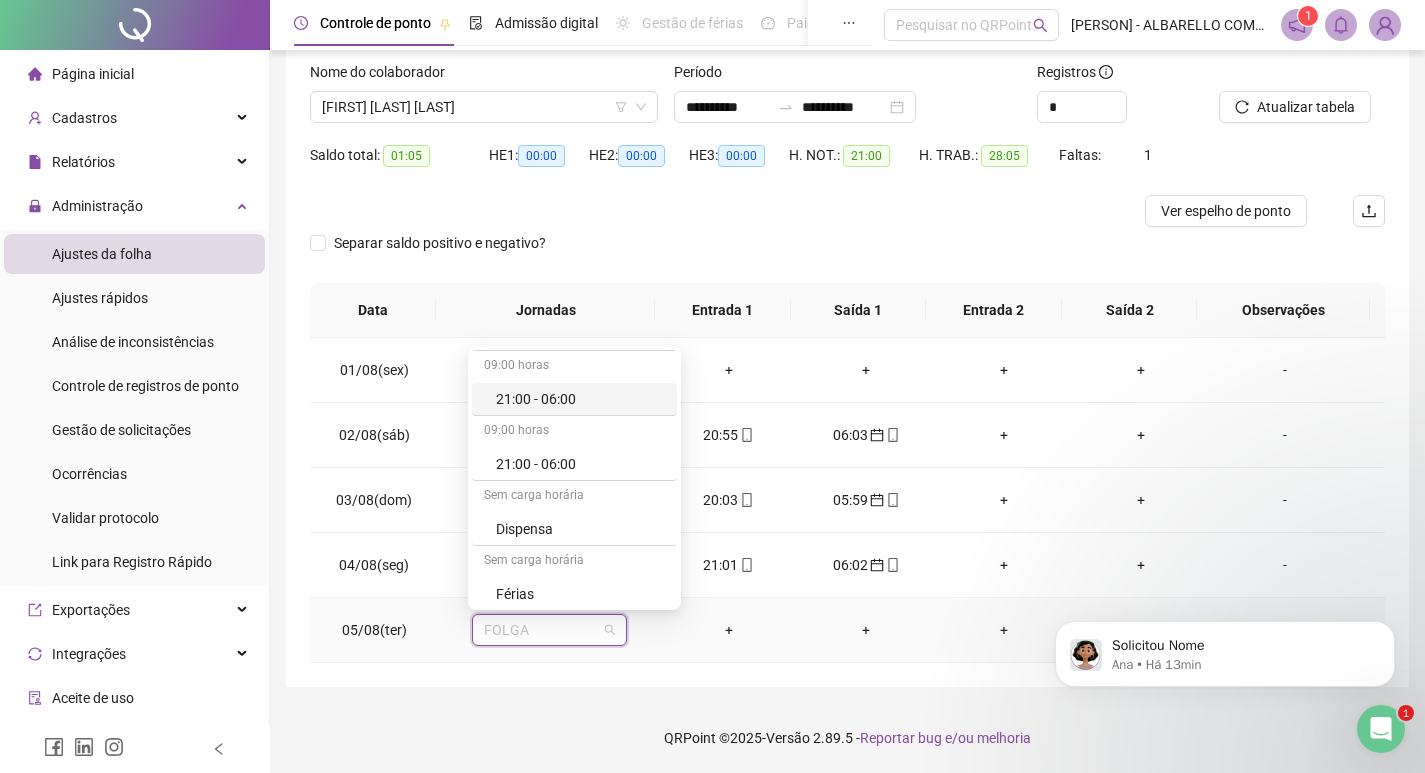 click on "21:00 - 06:00" at bounding box center [580, 399] 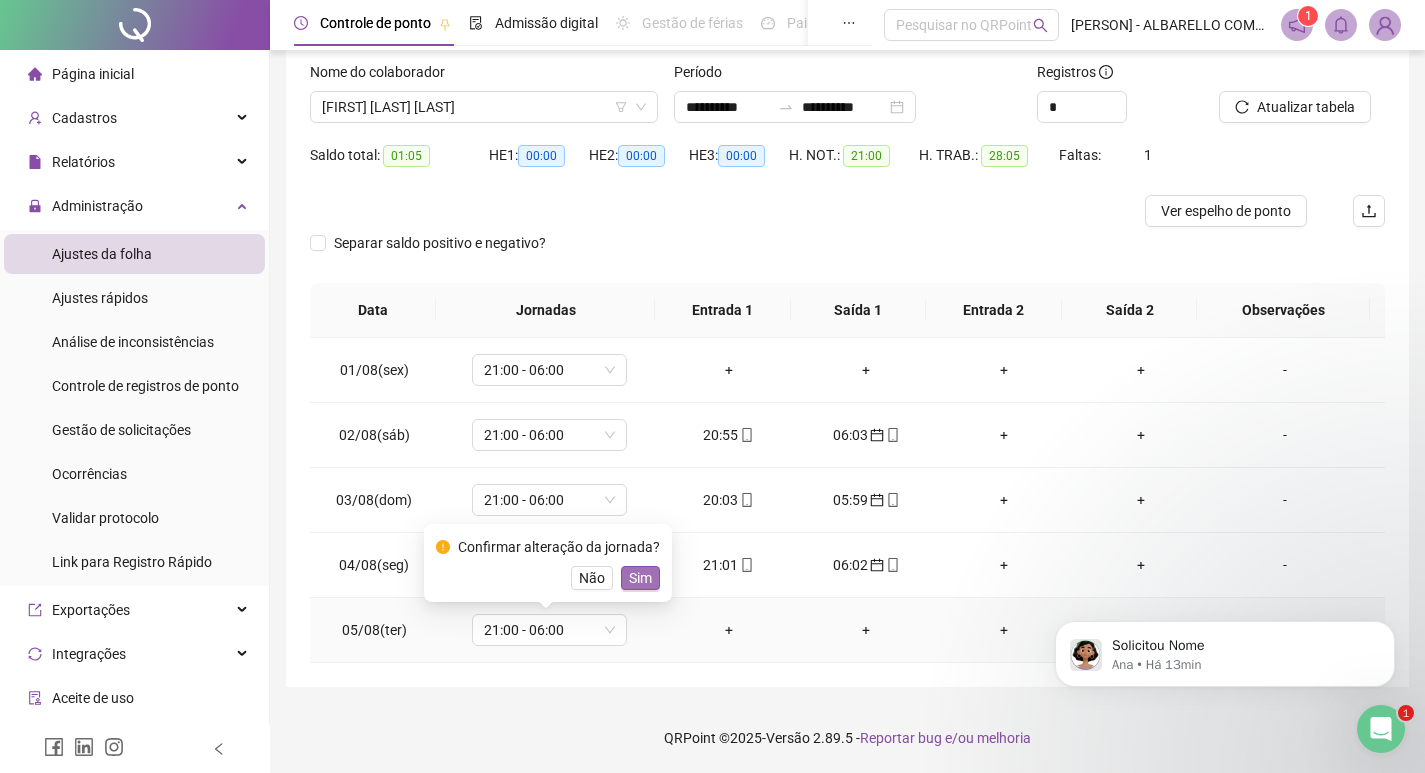 click on "Sim" at bounding box center [640, 578] 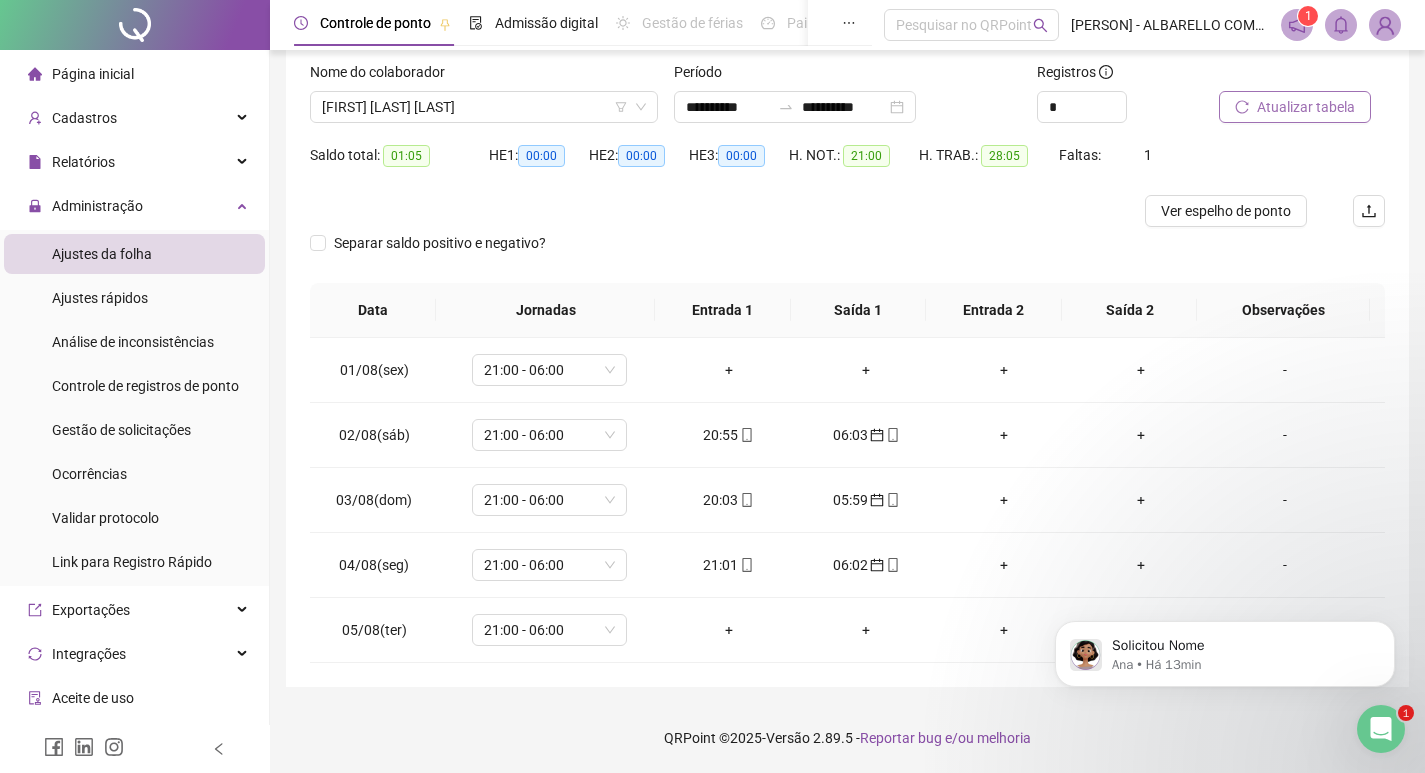 click on "Atualizar tabela" at bounding box center (1306, 107) 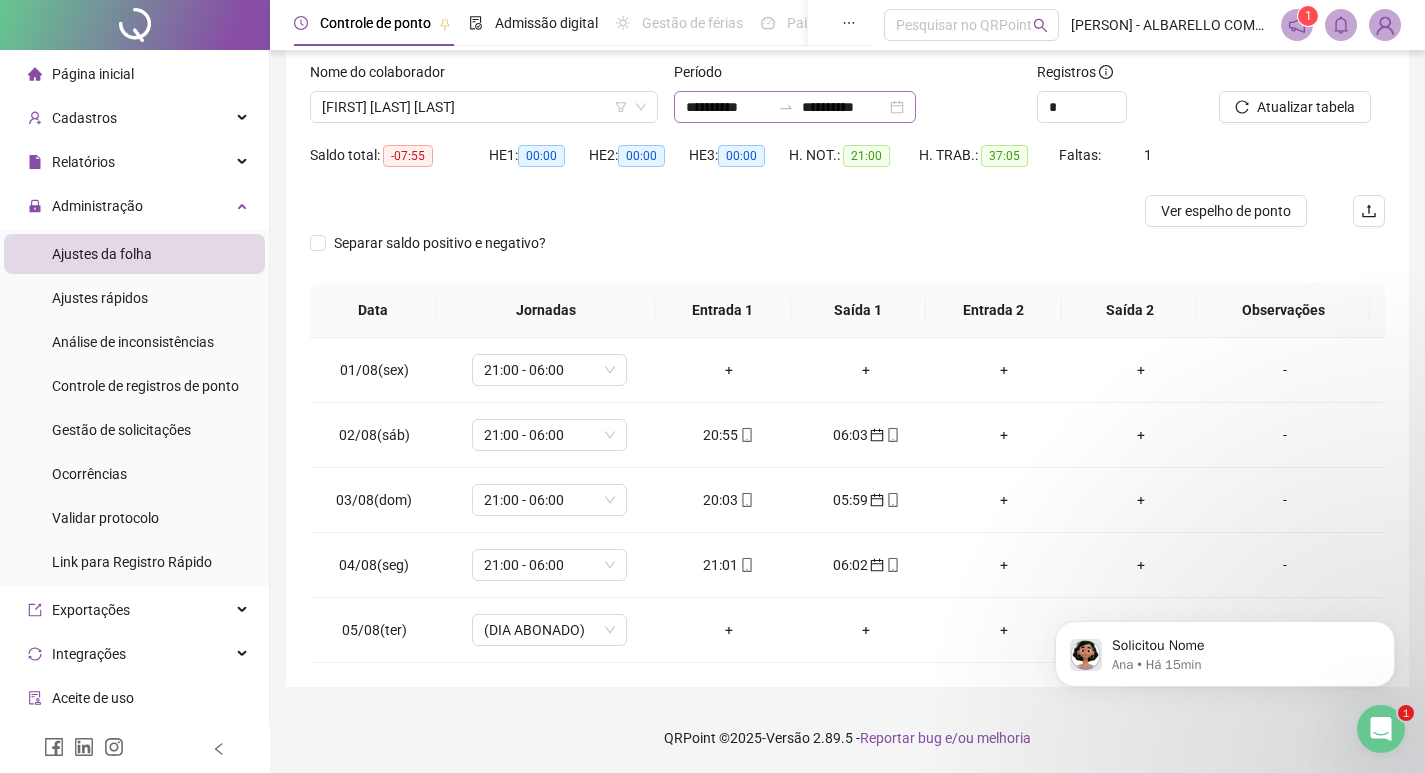 click on "**********" at bounding box center (795, 107) 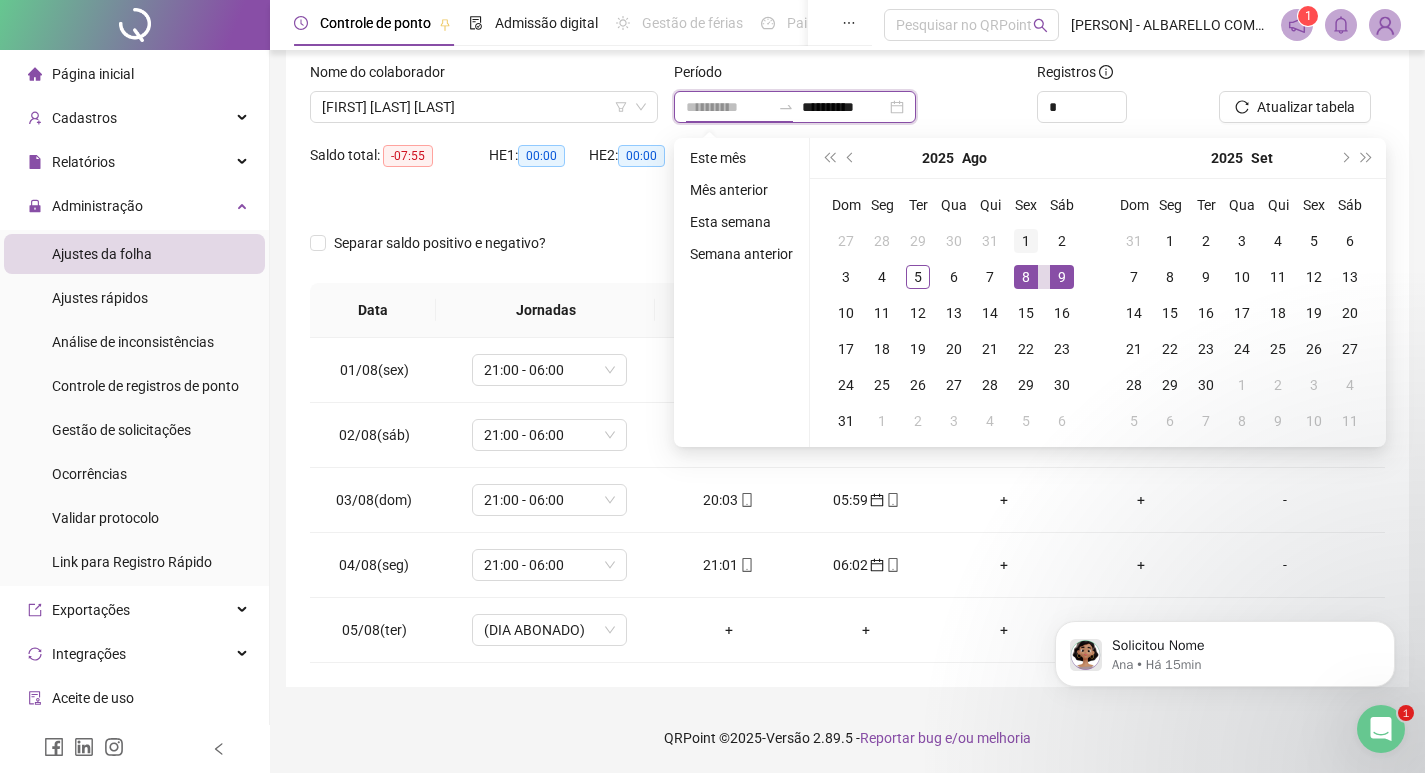 type on "**********" 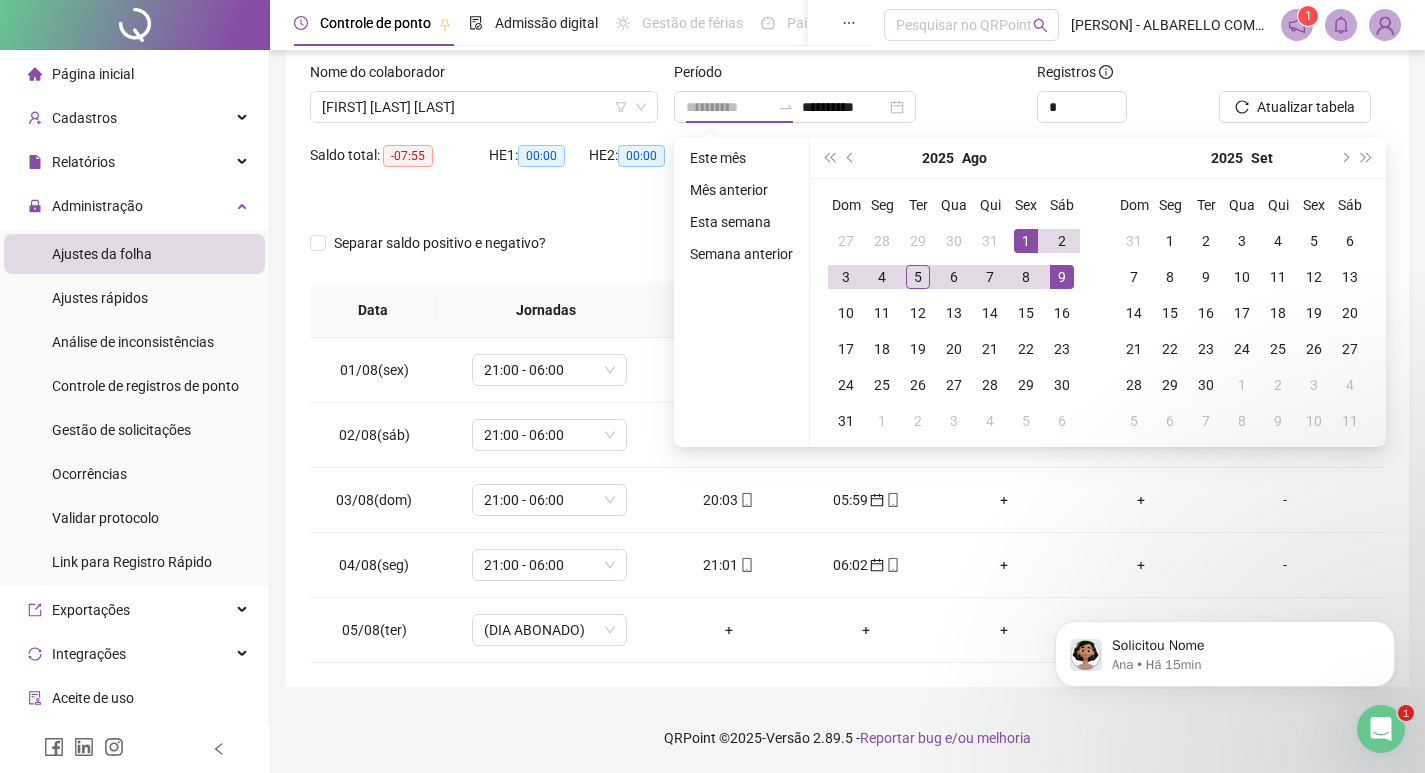 click on "1" at bounding box center (1026, 241) 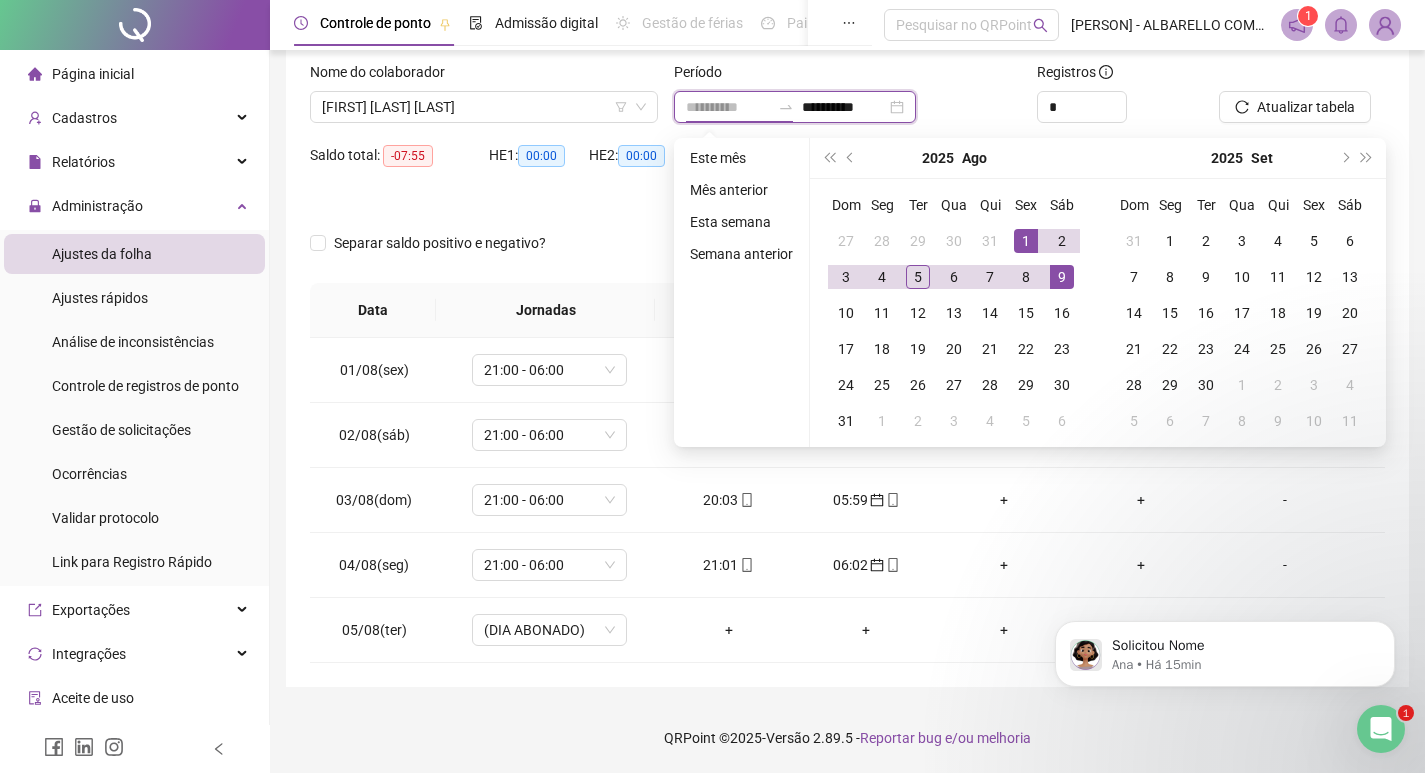 type on "**********" 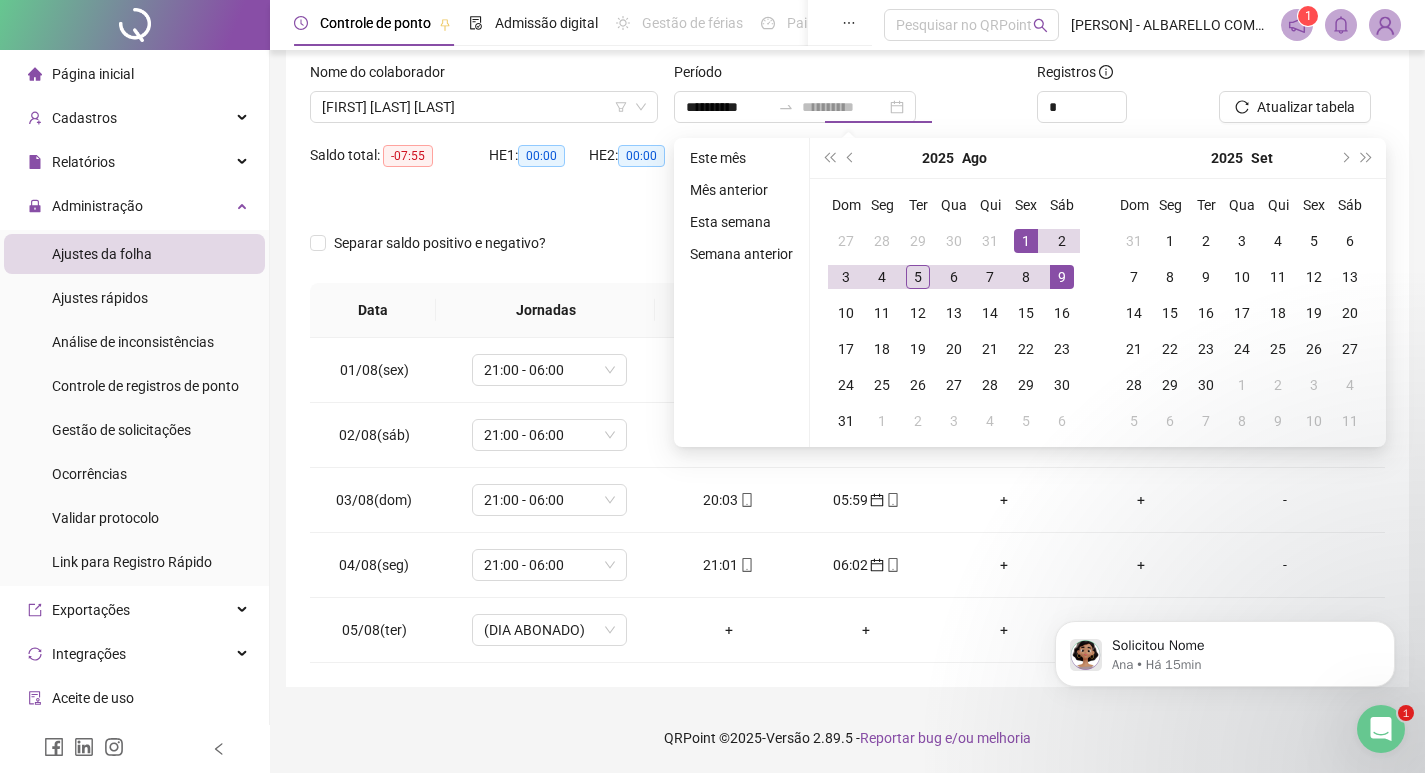 click on "9" at bounding box center (1062, 277) 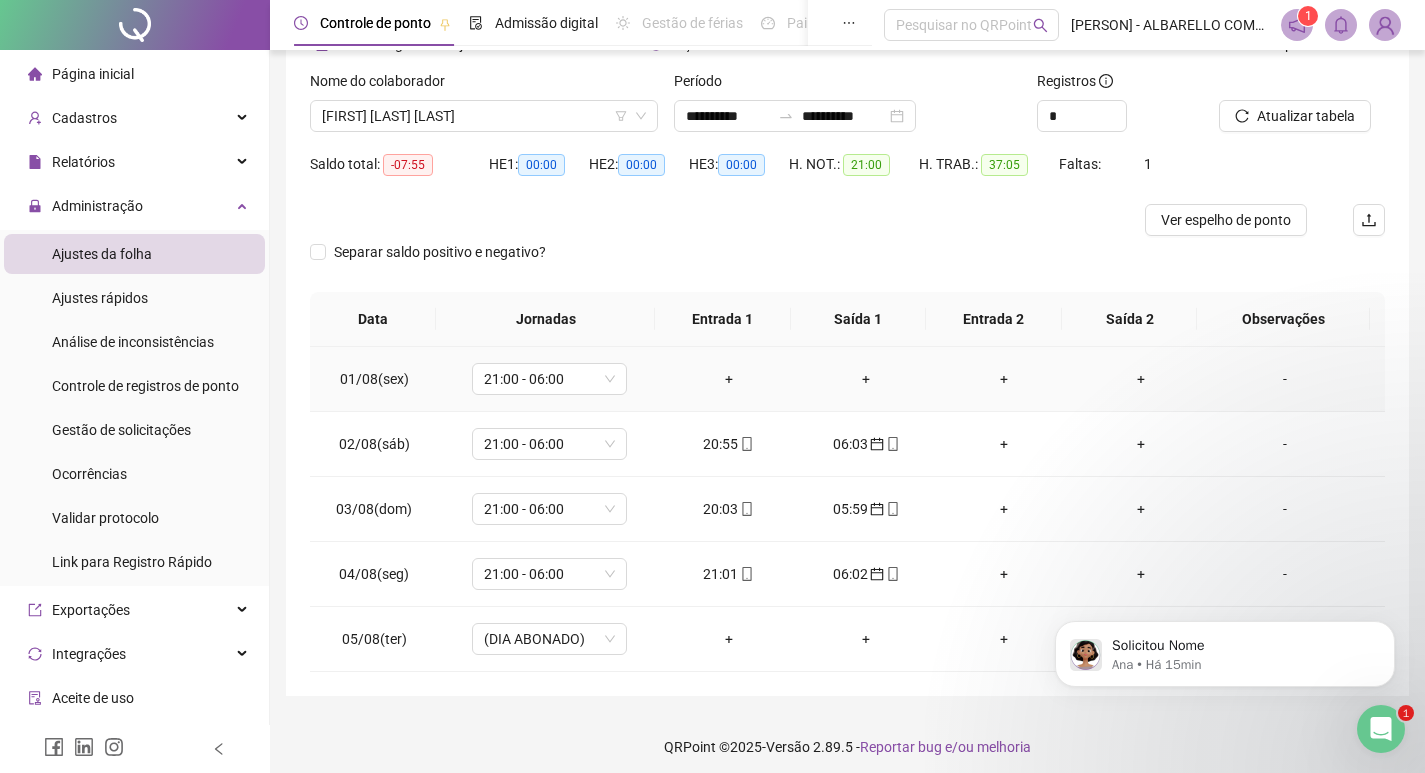 scroll, scrollTop: 123, scrollLeft: 0, axis: vertical 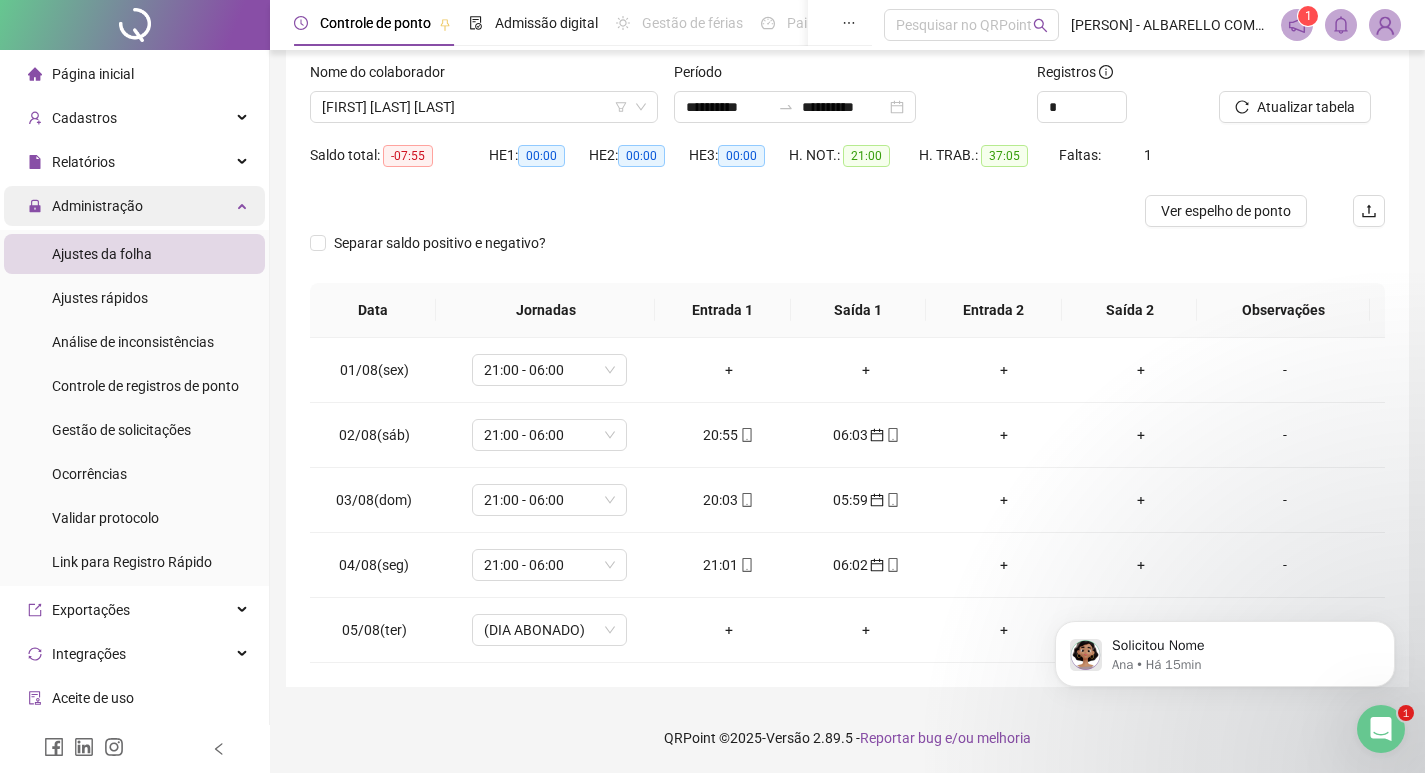 click on "Administração" at bounding box center [85, 206] 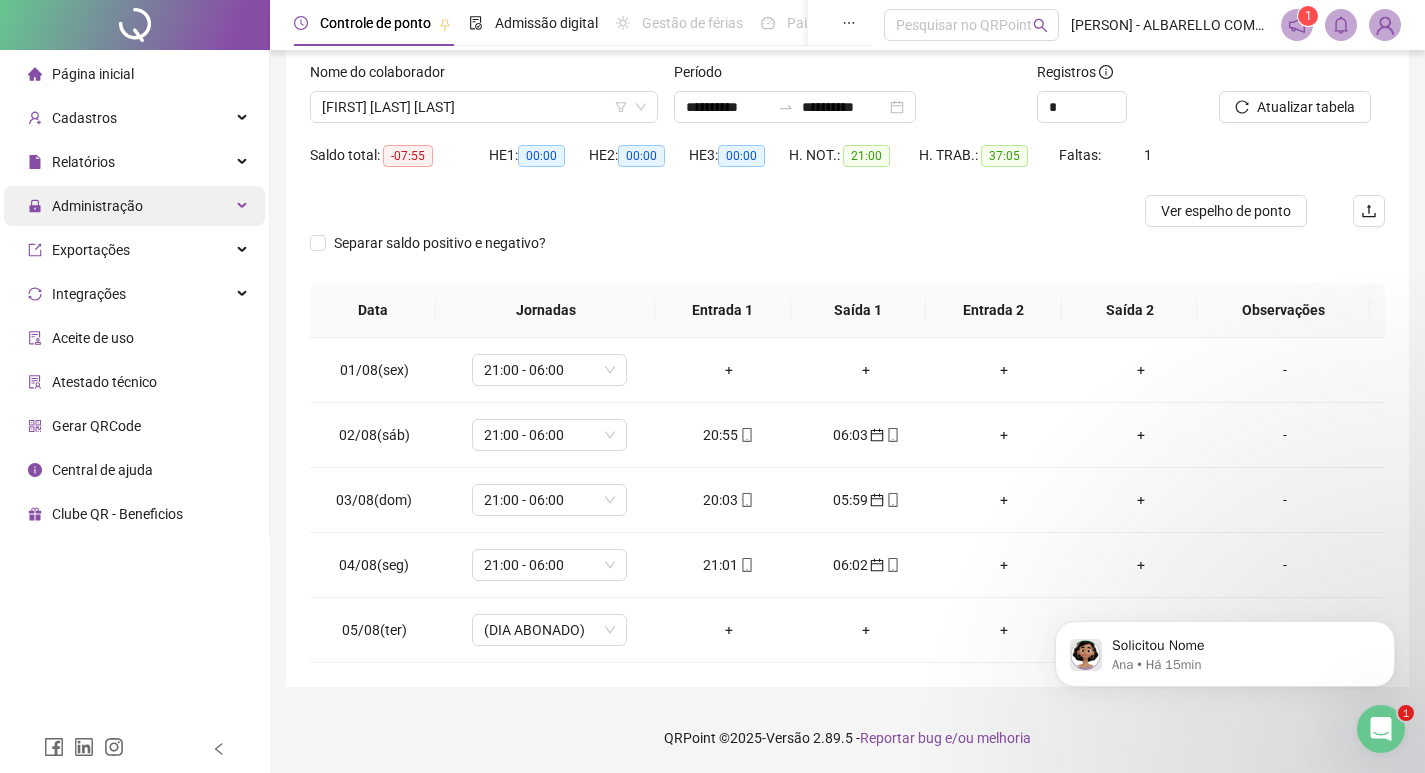 click on "Administração" at bounding box center (134, 206) 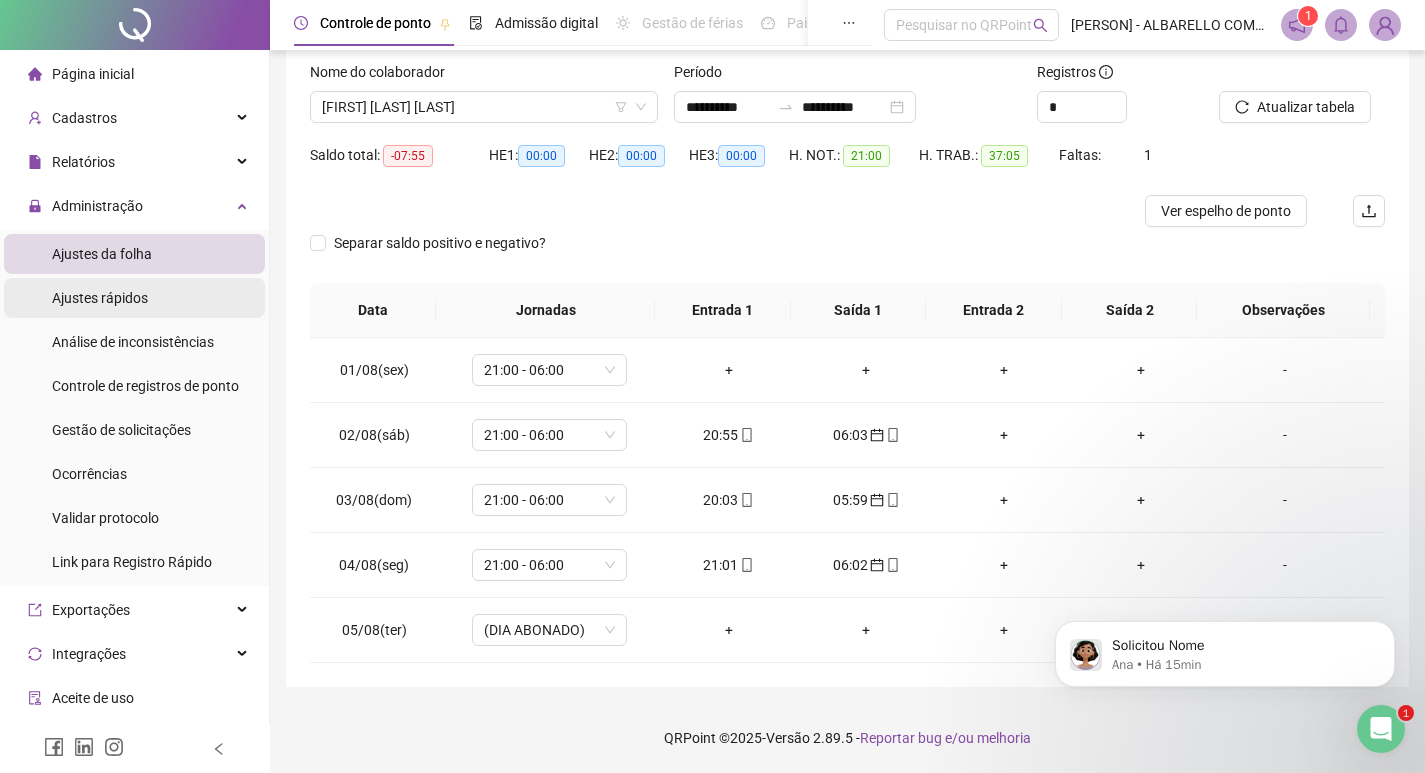 click on "Ajustes rápidos" at bounding box center (100, 298) 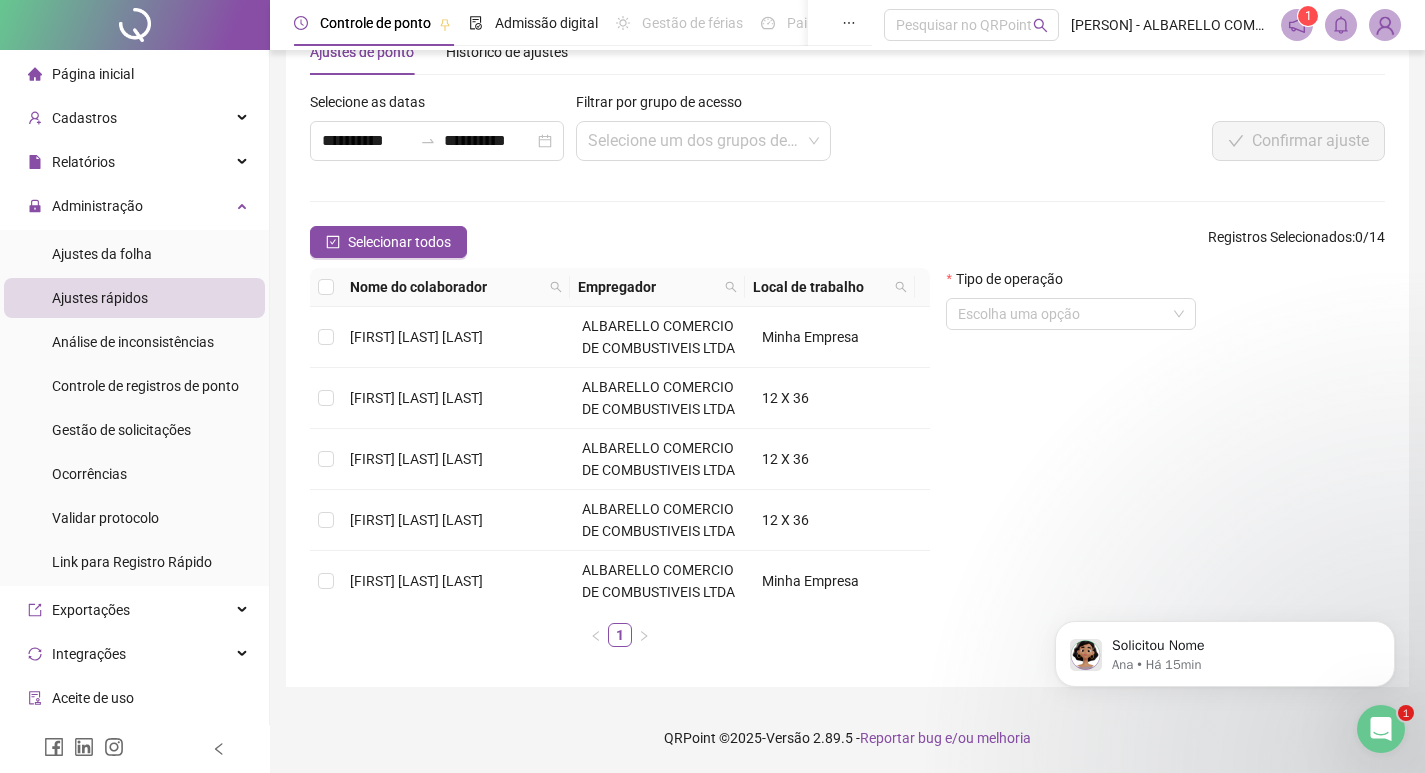 scroll, scrollTop: 0, scrollLeft: 0, axis: both 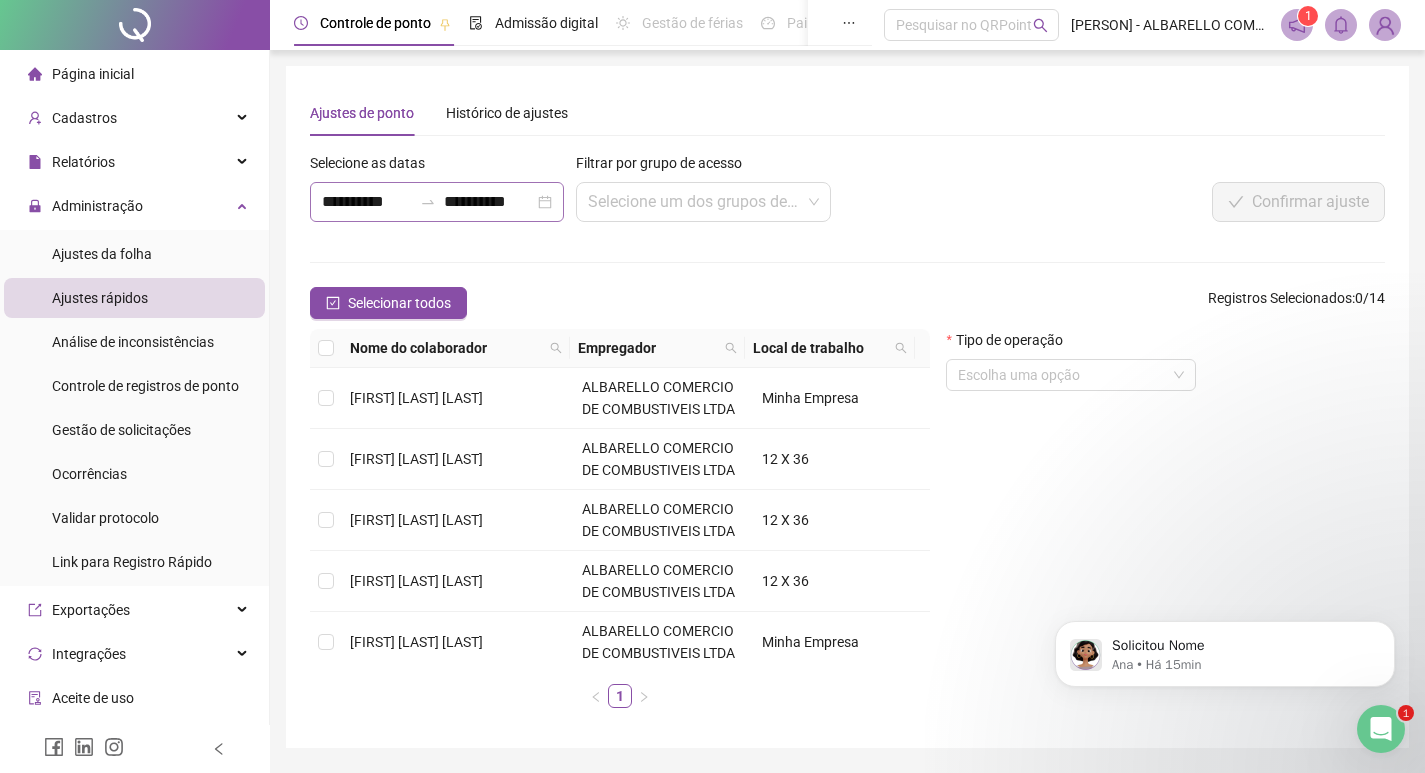 click on "**********" at bounding box center [437, 202] 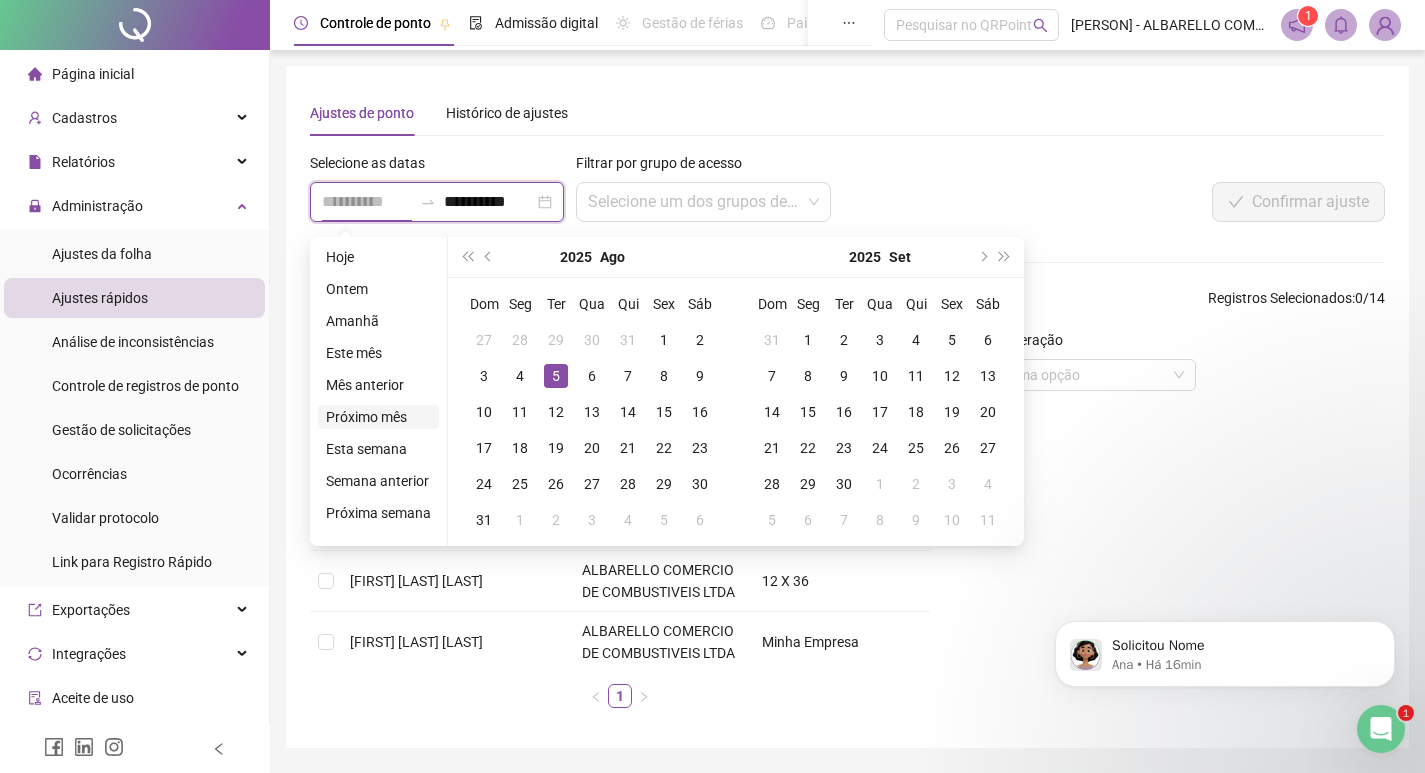 type on "**********" 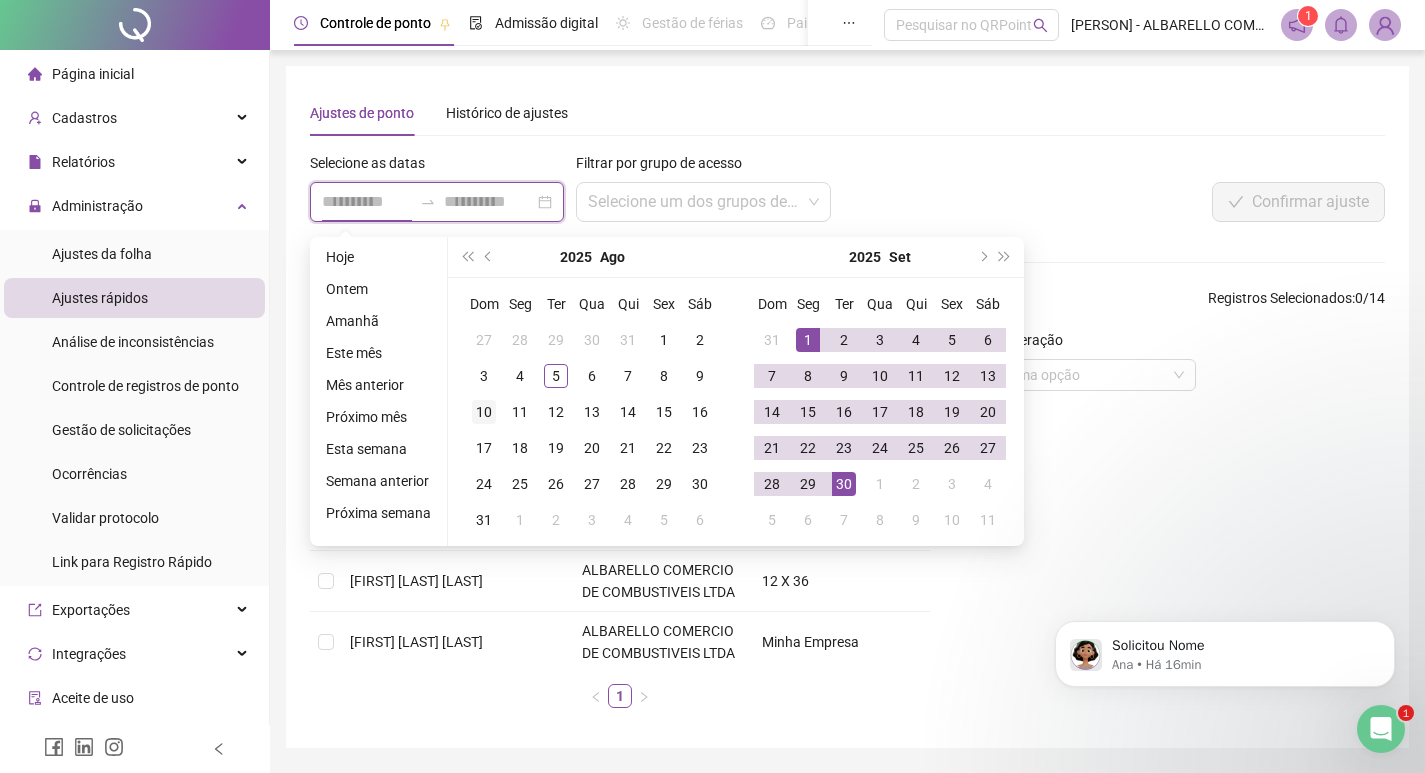 type on "**********" 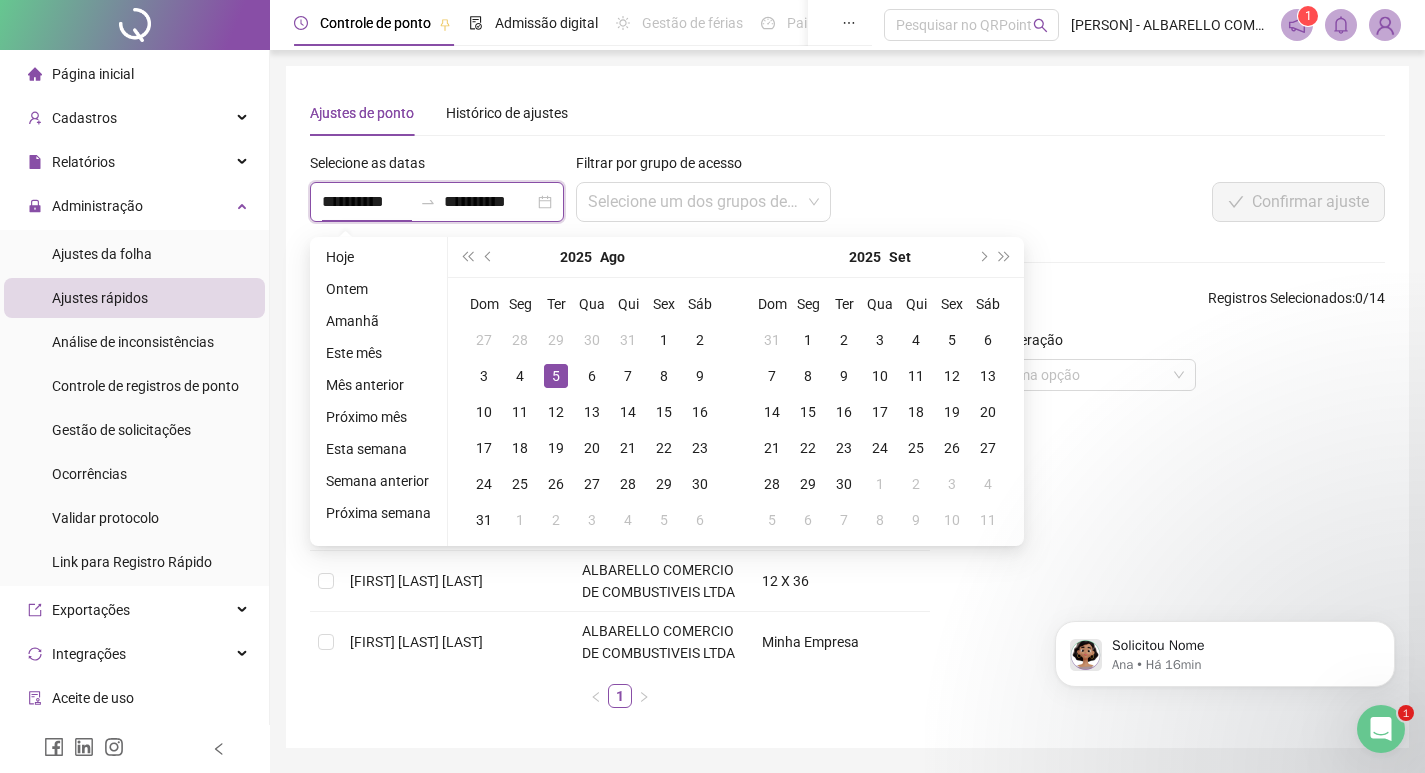 type on "**********" 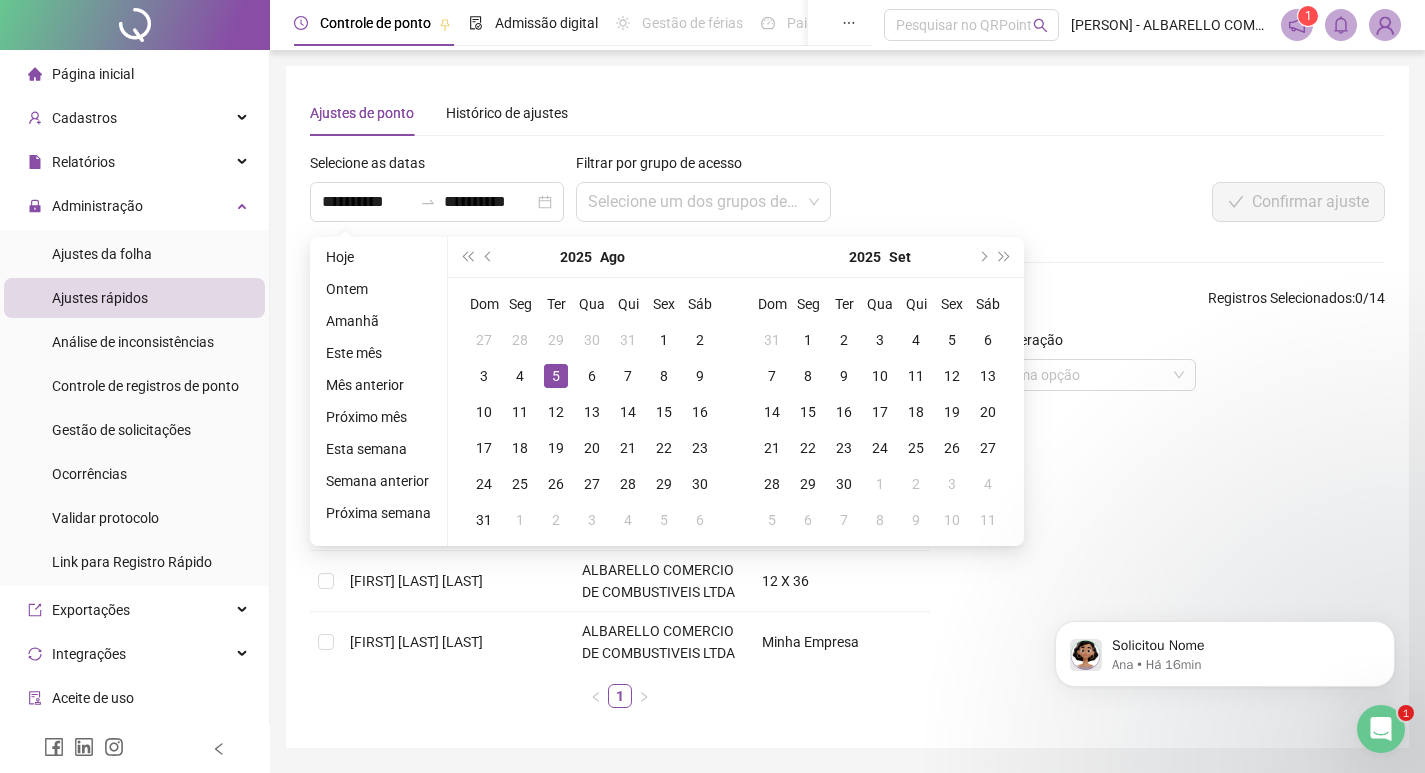 click at bounding box center (1161, 167) 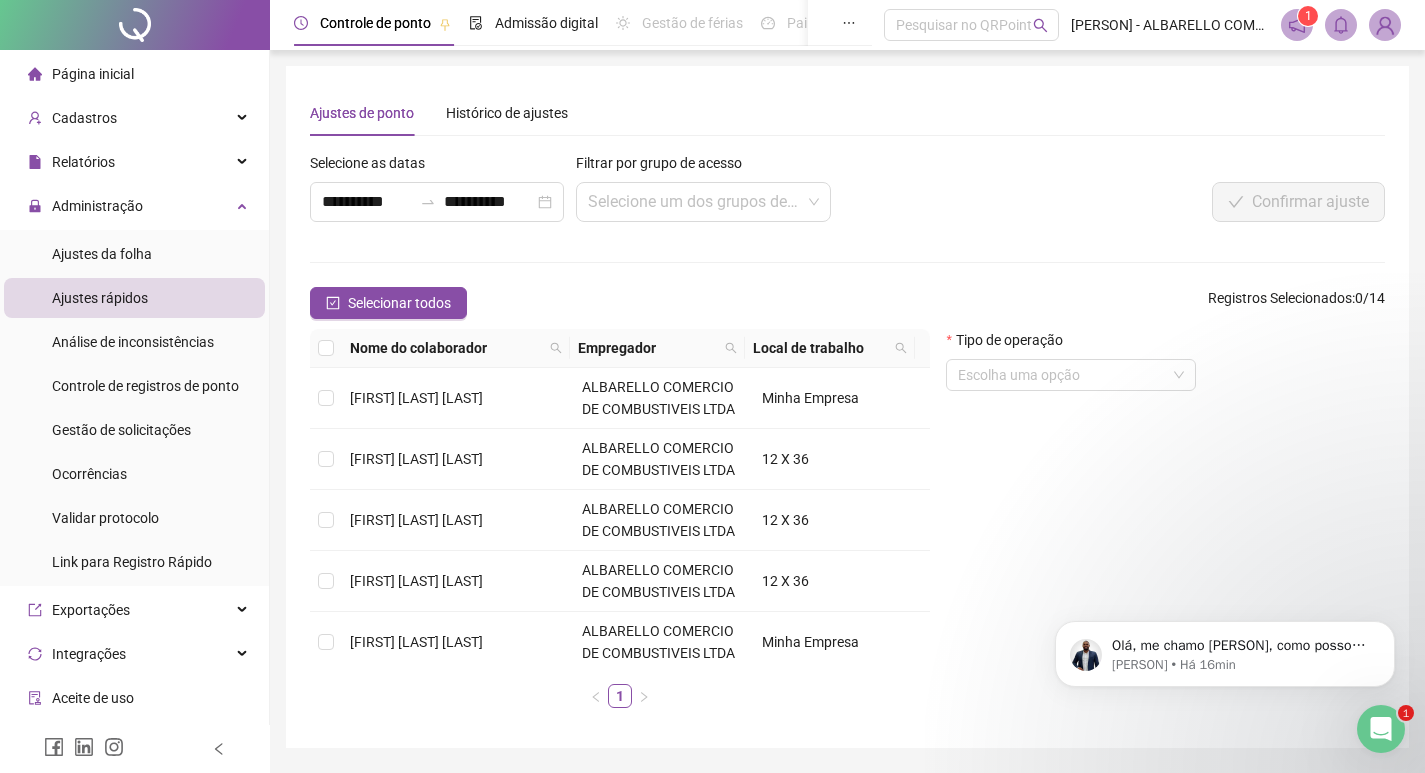 click on "**********" at bounding box center (847, 438) 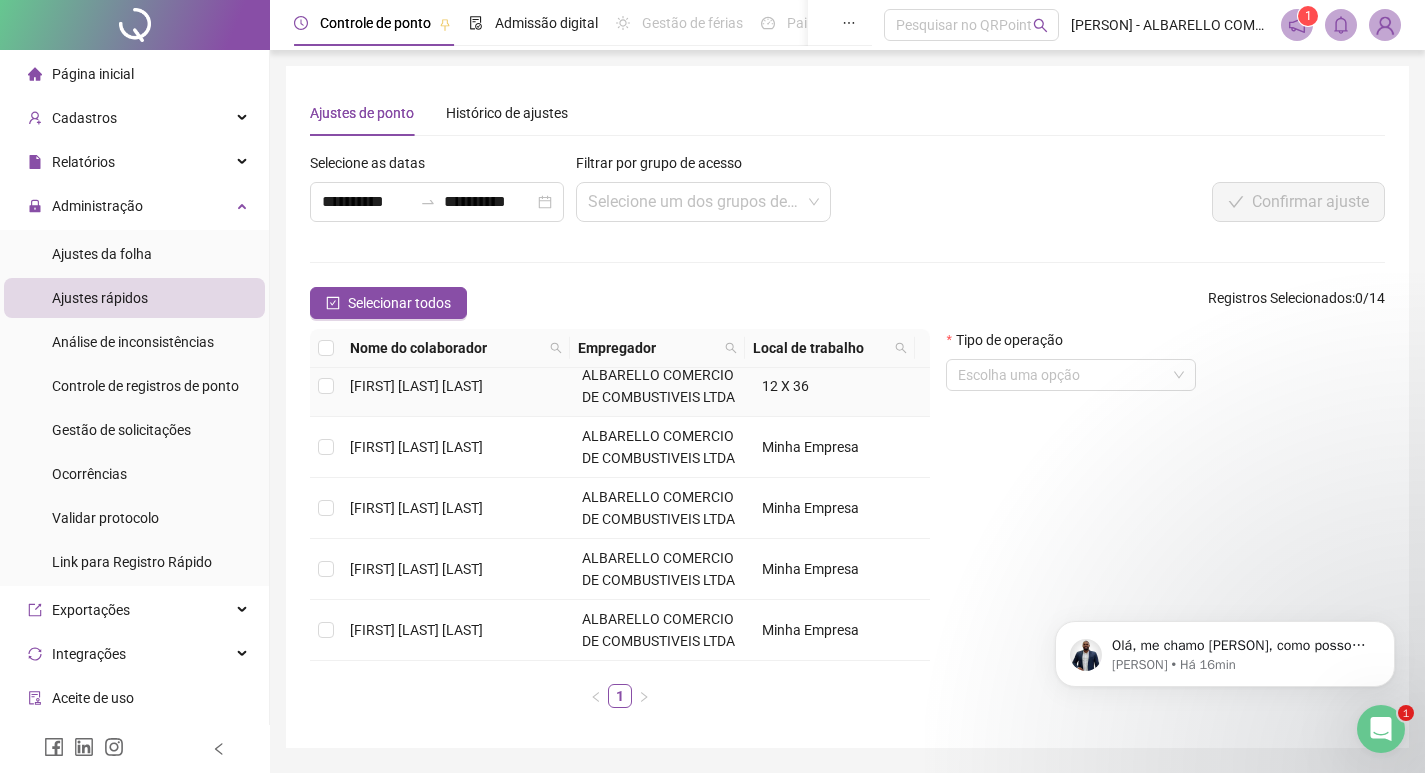 scroll, scrollTop: 554, scrollLeft: 0, axis: vertical 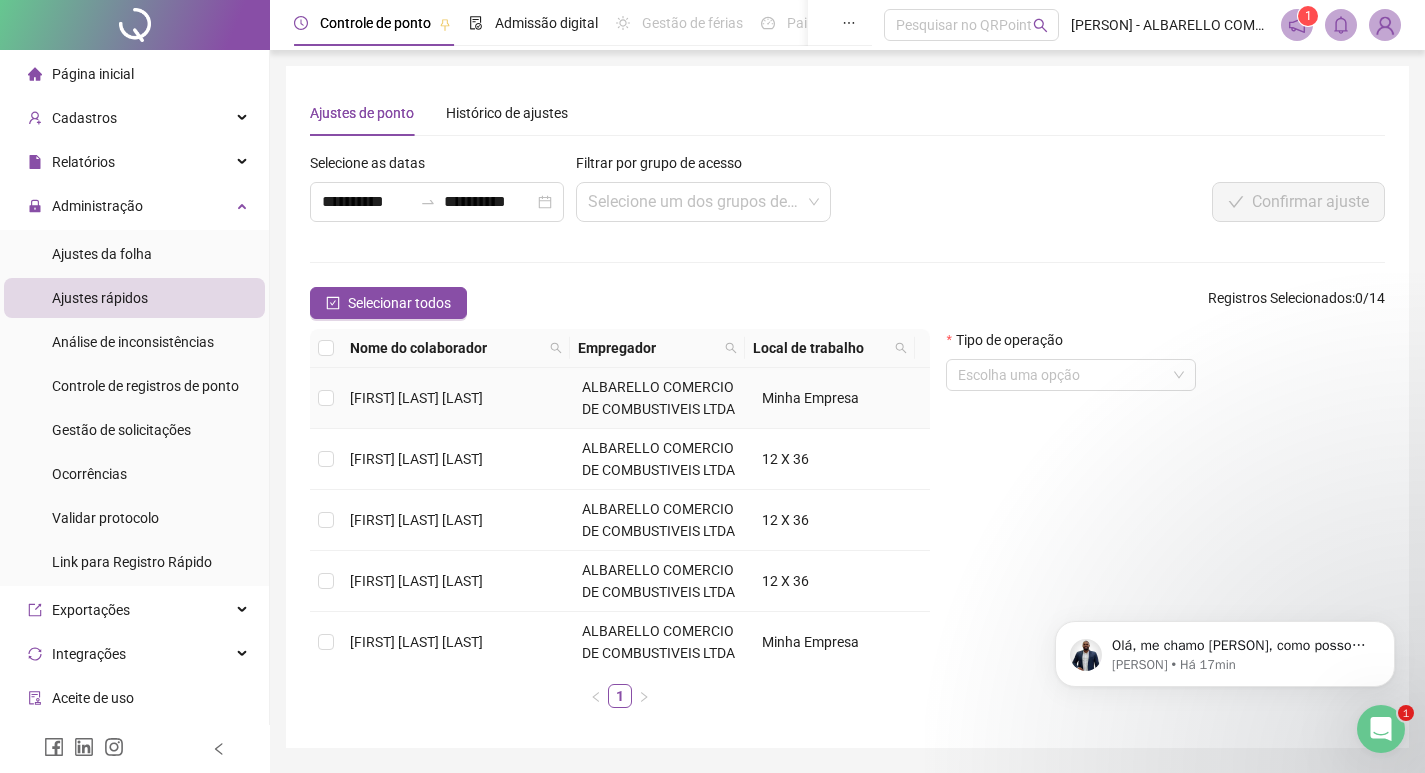 click on "[FIRST] [LAST] [LAST]" at bounding box center [416, 398] 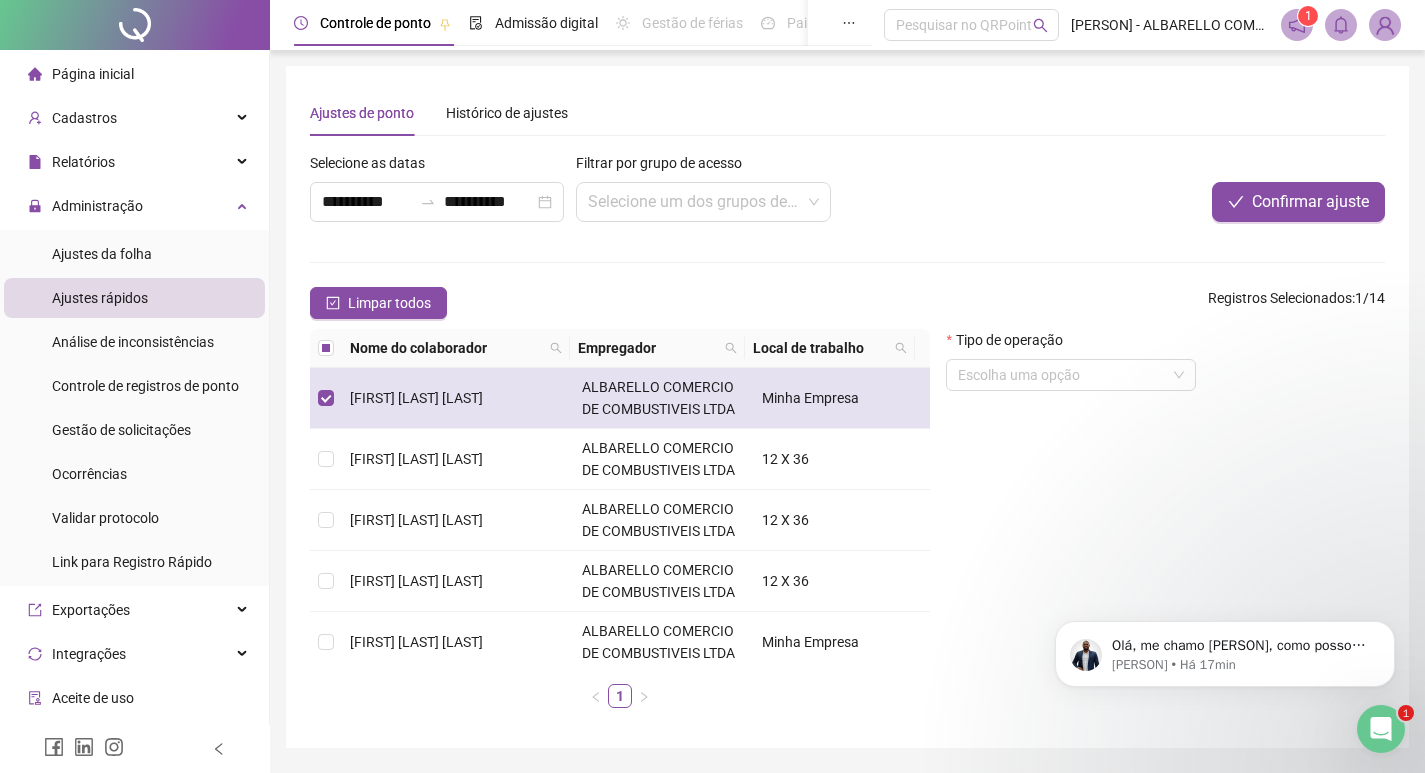 click on "ALBARELLO COMERCIO DE COMBUSTIVEIS LTDA" at bounding box center (658, 398) 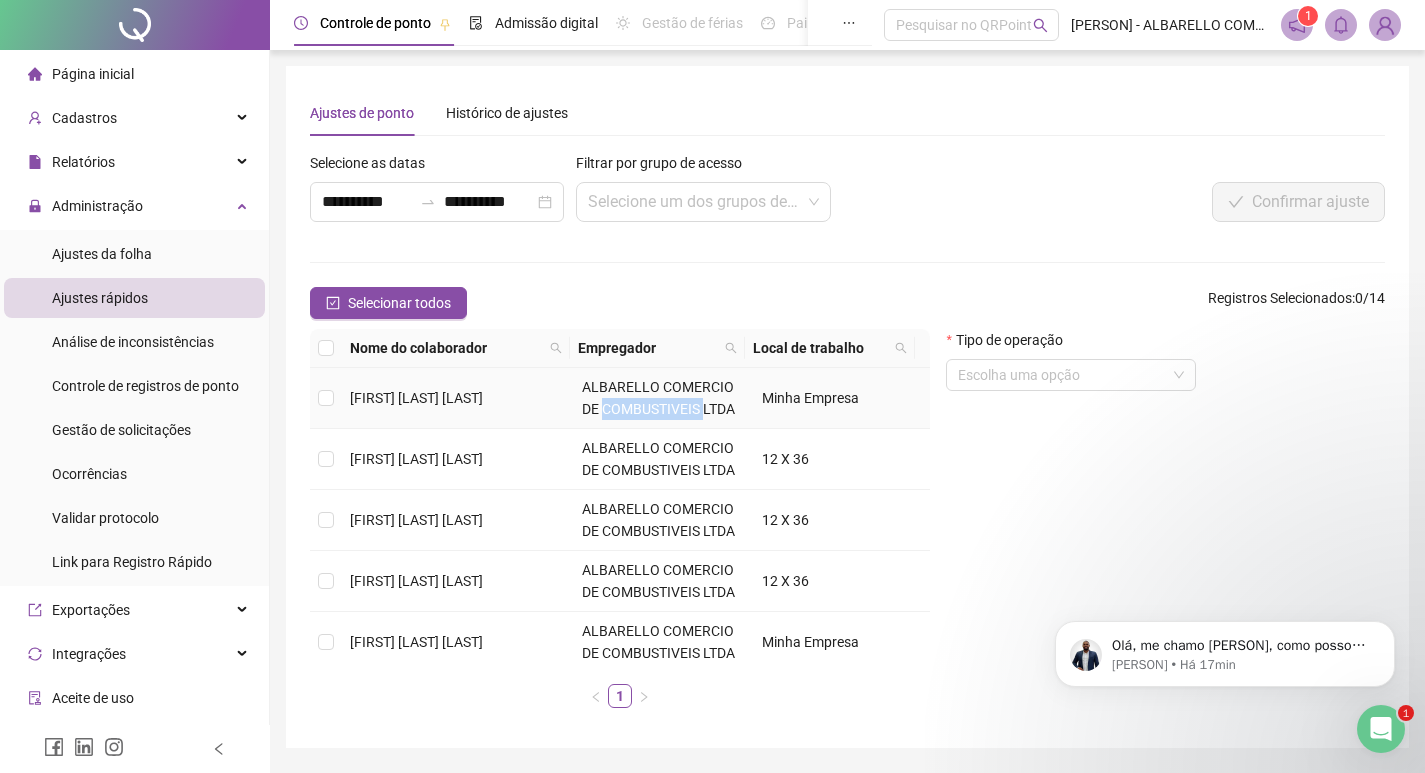 click on "ALBARELLO COMERCIO DE COMBUSTIVEIS LTDA" at bounding box center (658, 398) 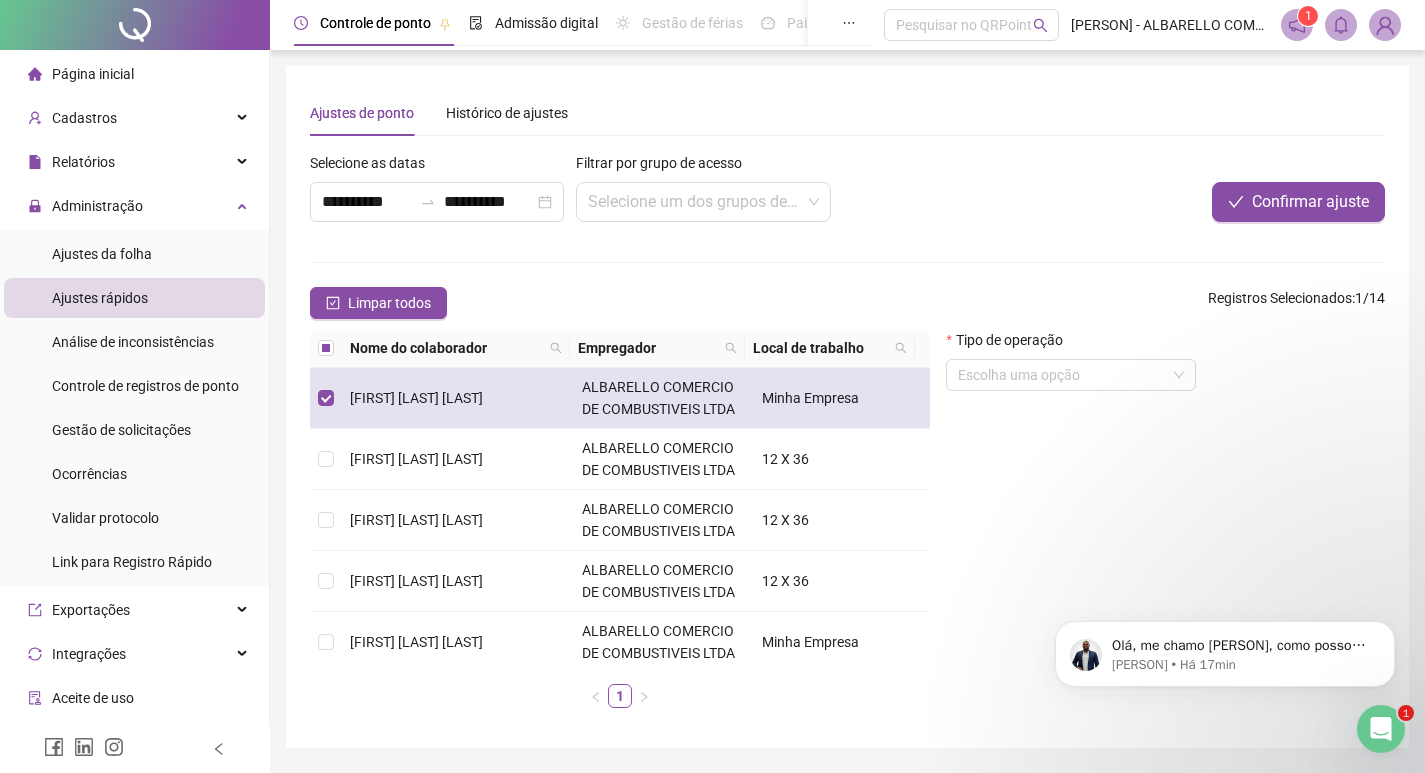 click on "[FIRST] [LAST] [LAST]" at bounding box center (416, 398) 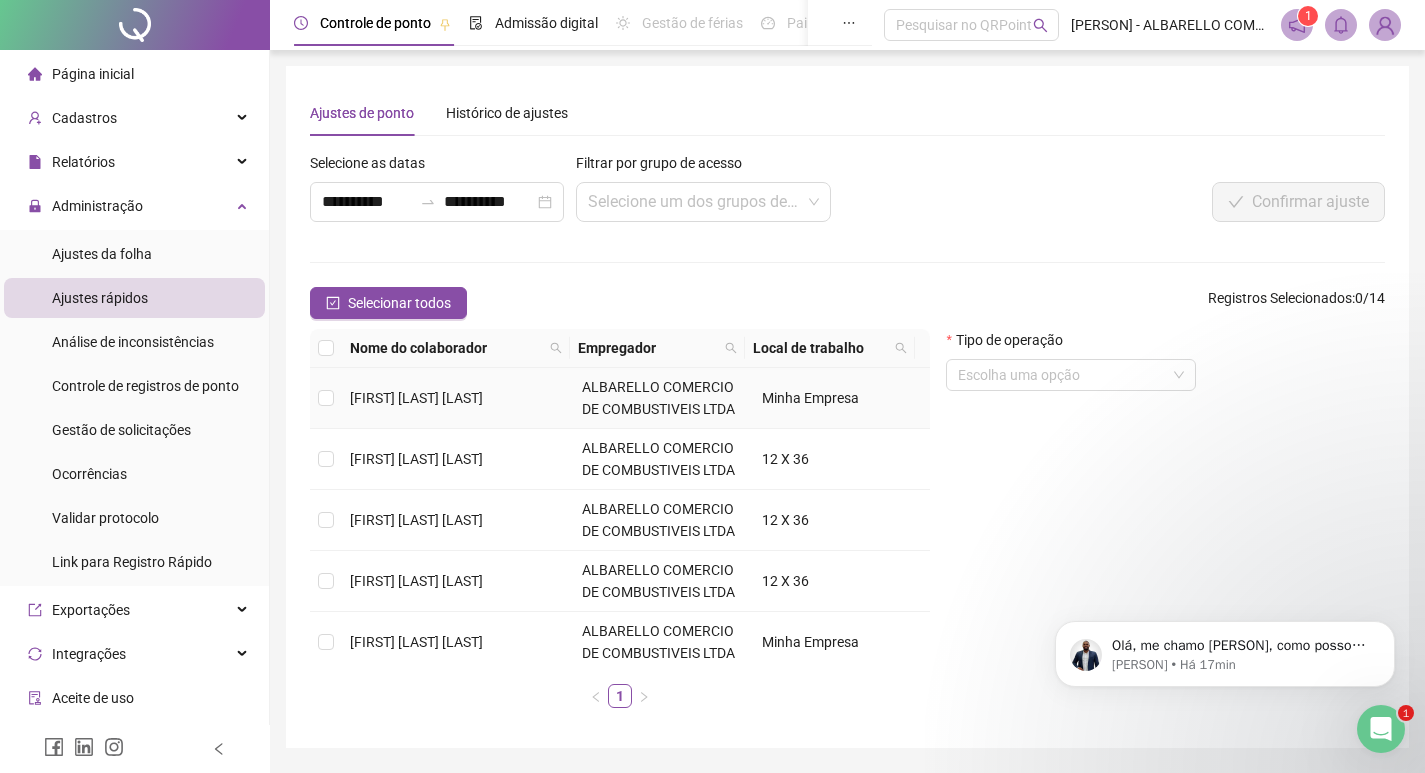 click on "[FIRST] [LAST] [LAST]" at bounding box center (416, 398) 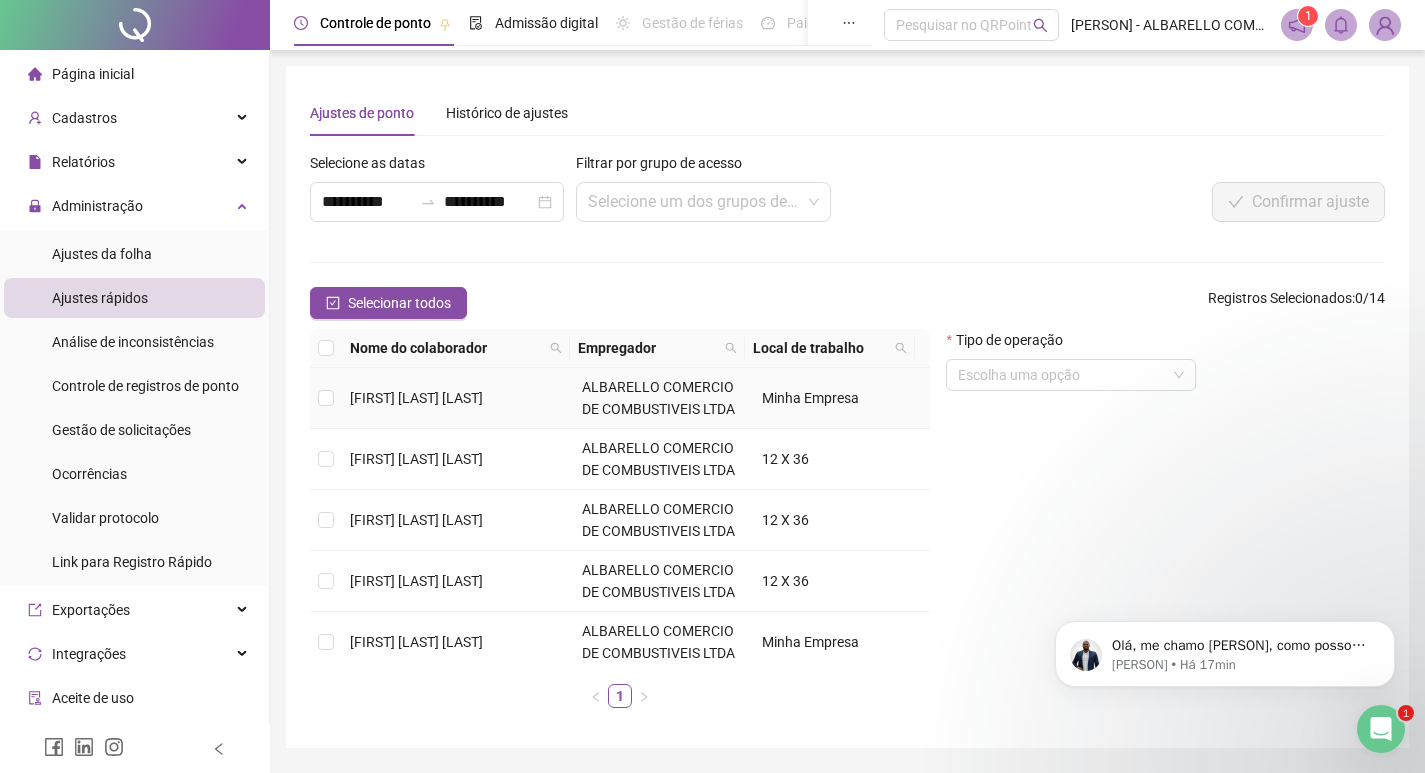 click on "[FIRST] [LAST] [LAST]" at bounding box center (458, 398) 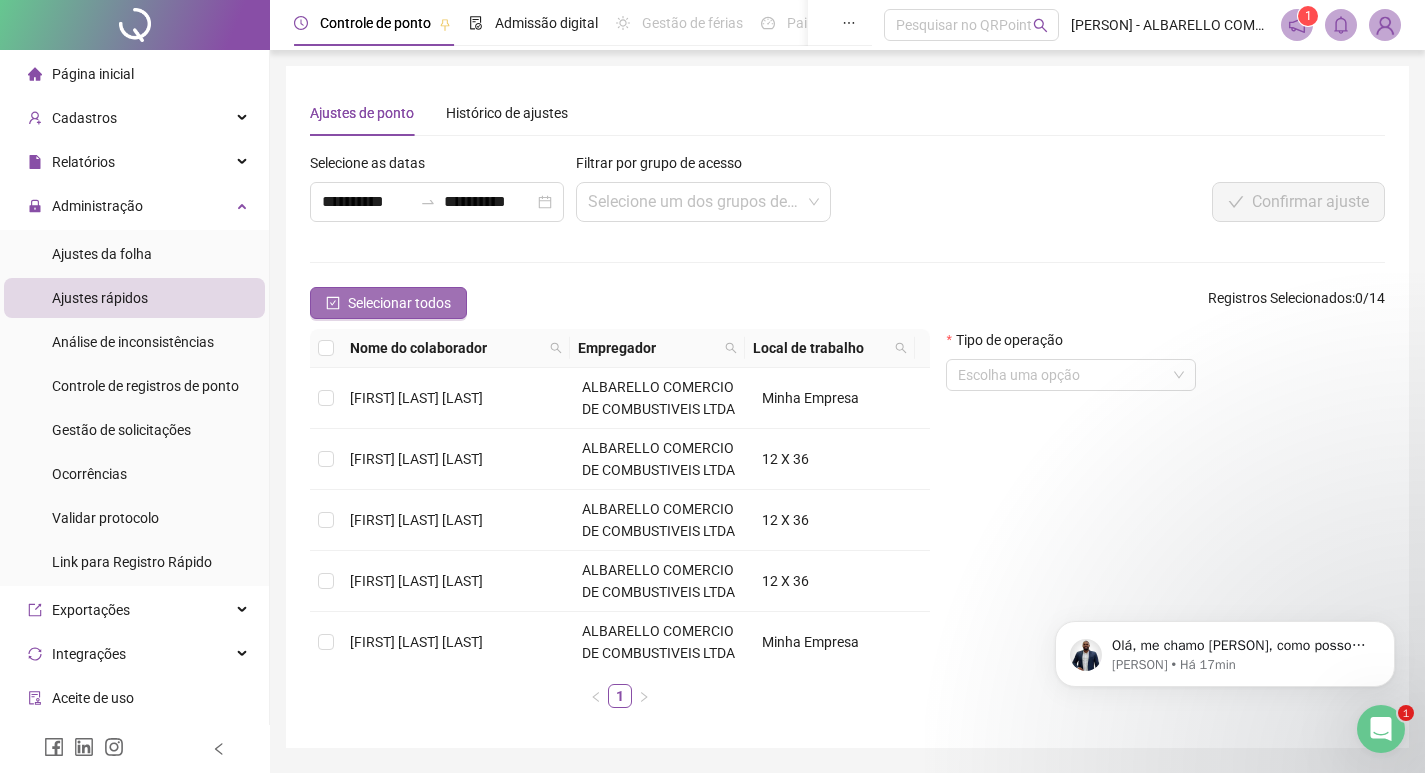 click 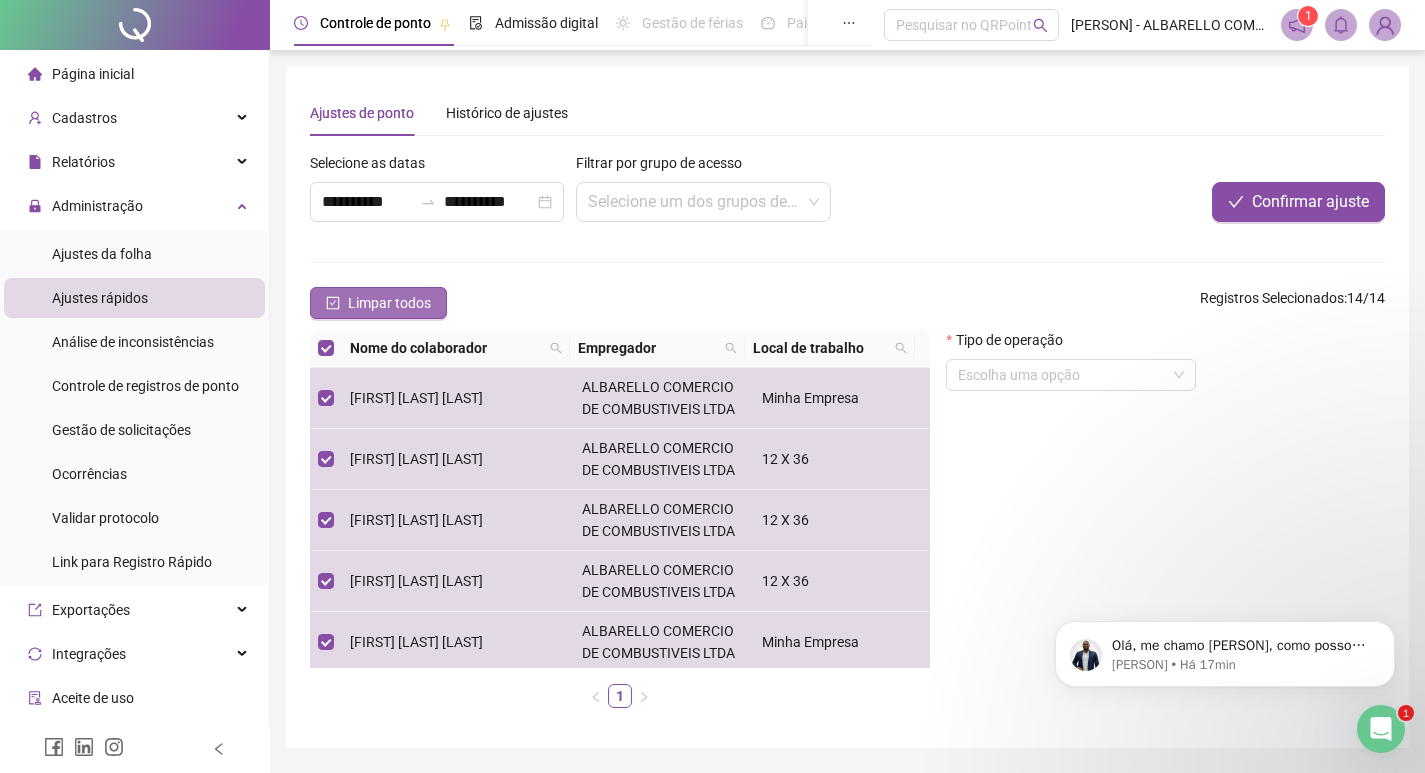 click on "Limpar todos" at bounding box center [389, 303] 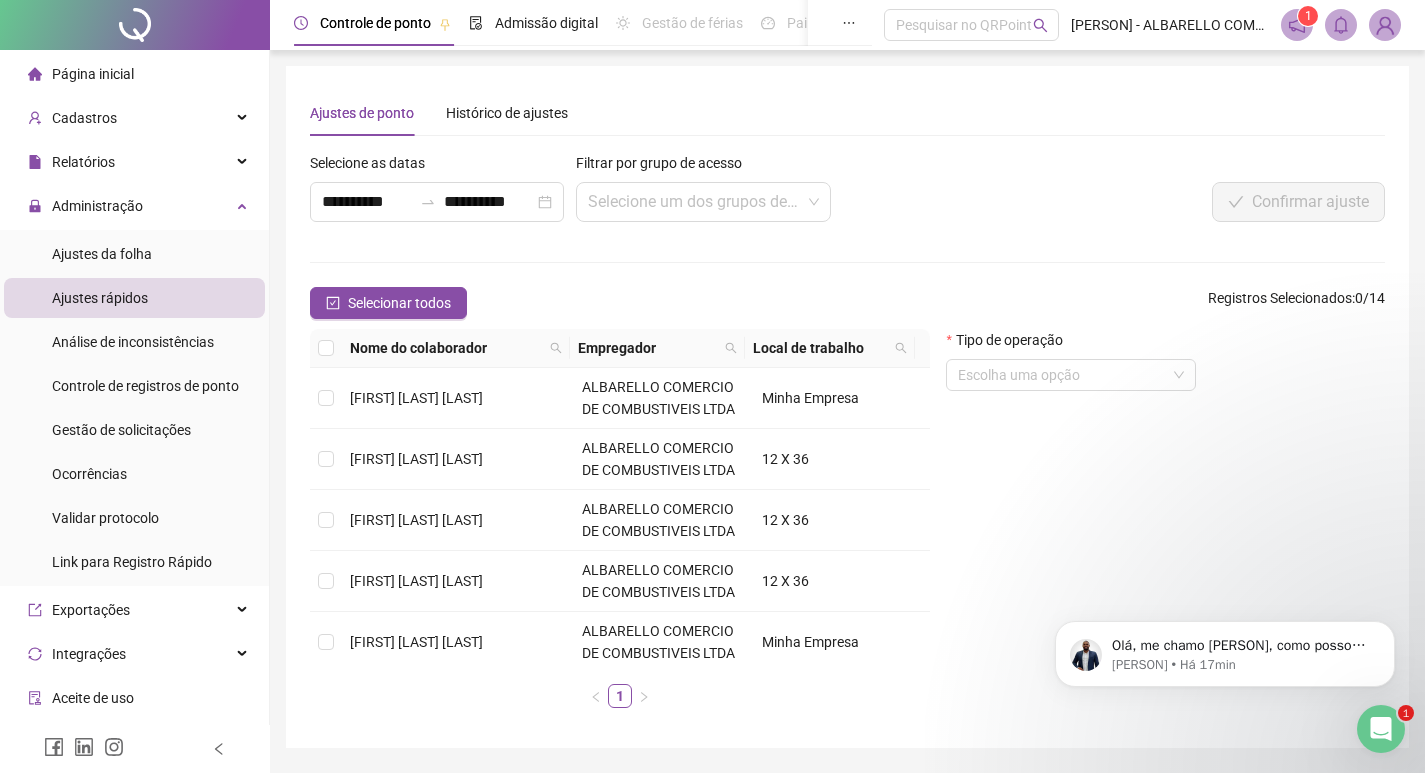 click on "Confirmar ajuste" at bounding box center [1161, 202] 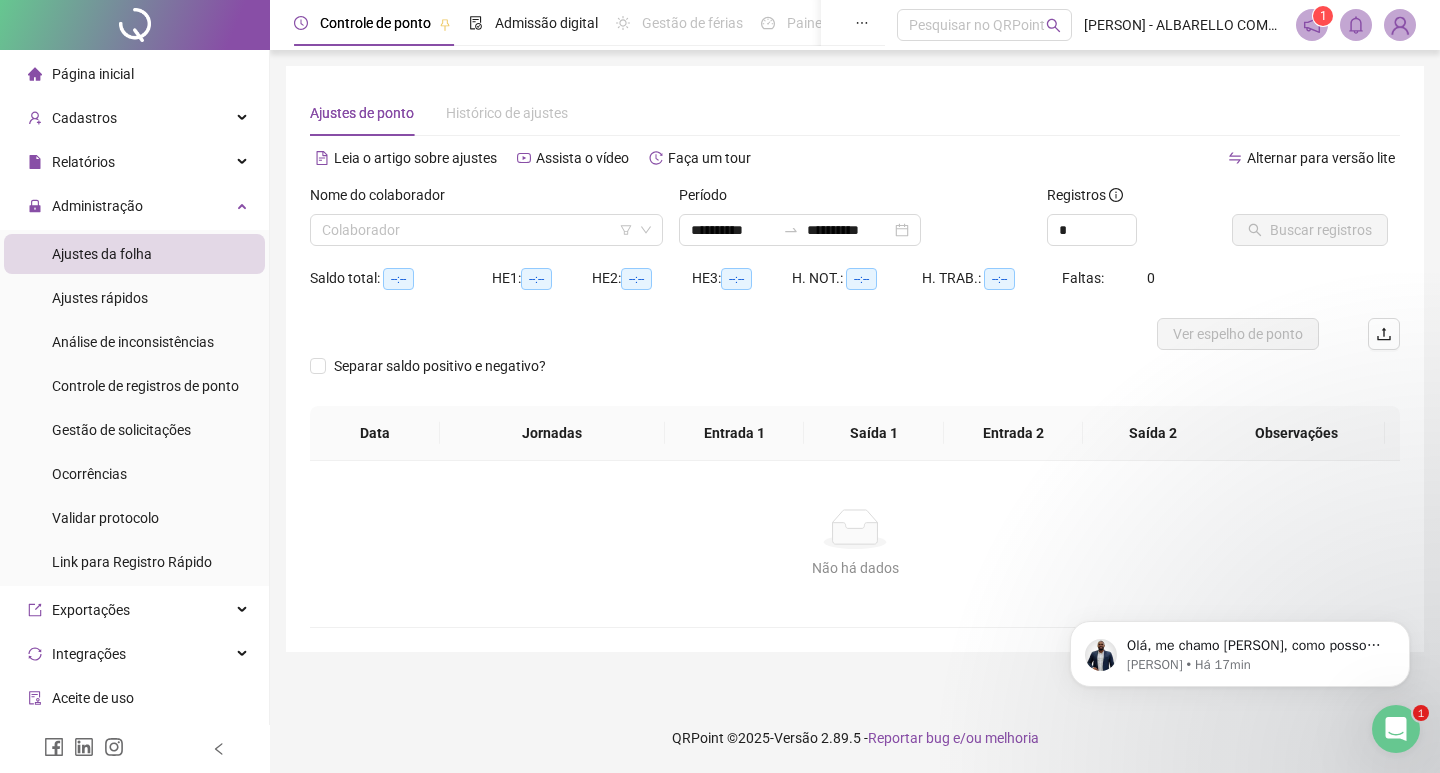 click on "Ajustes da folha" at bounding box center (102, 254) 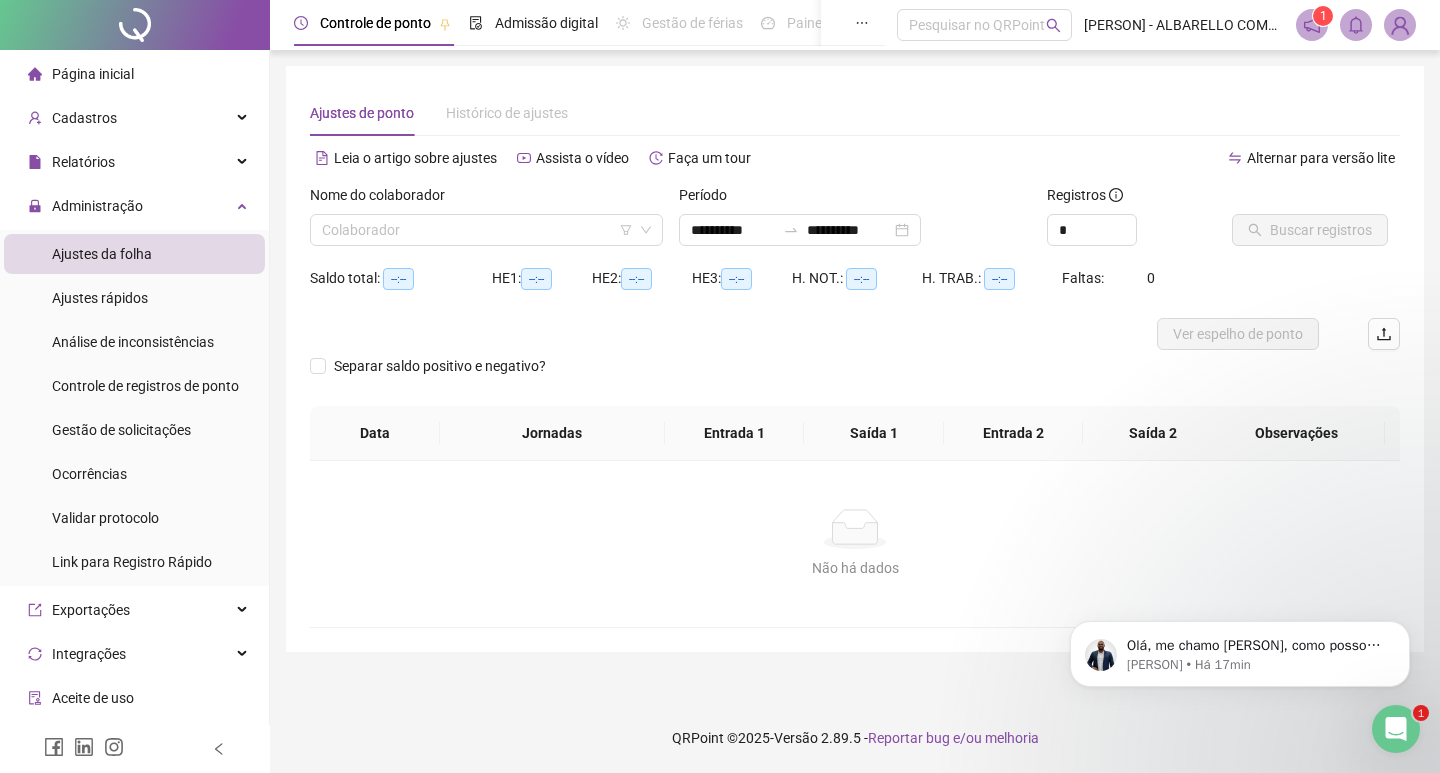 click on "Ajustes da folha" at bounding box center (102, 254) 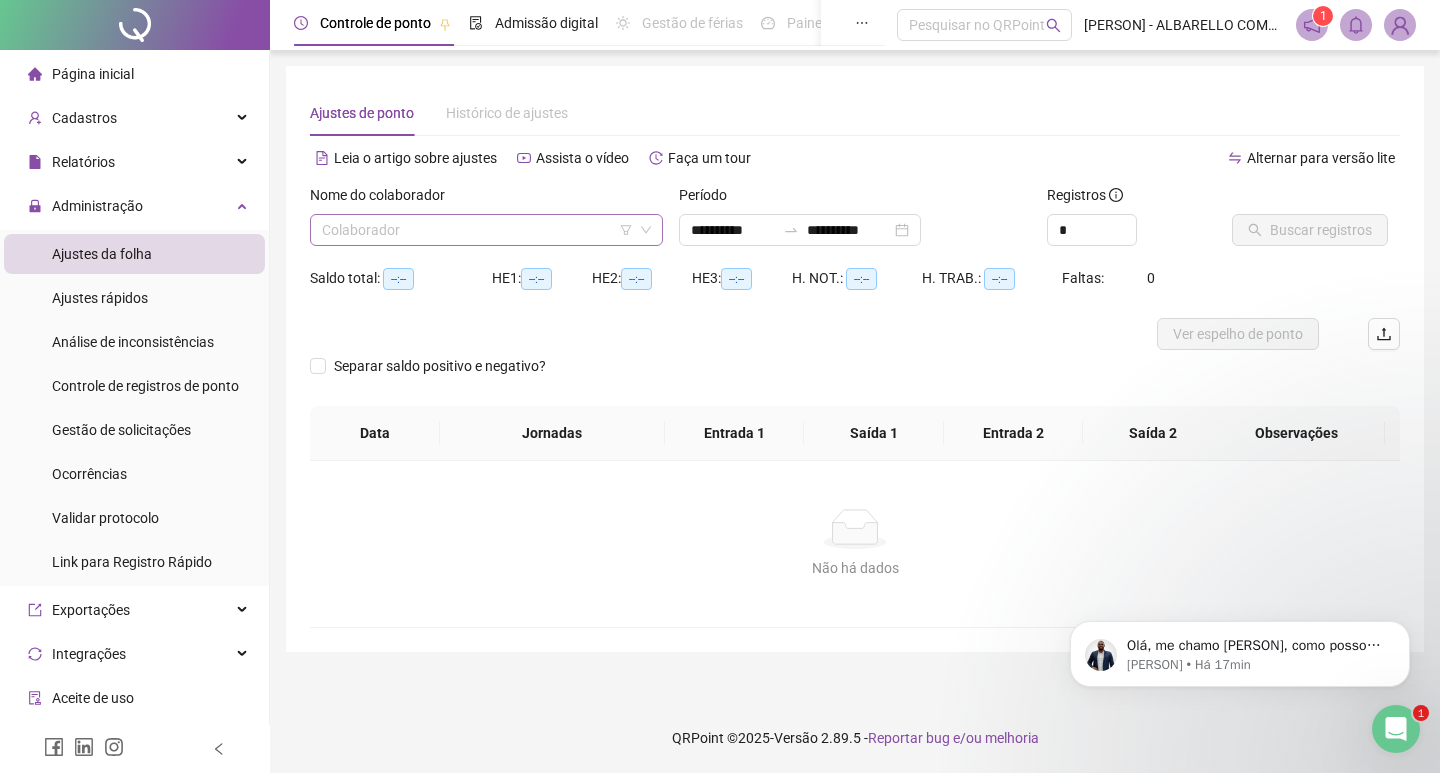 click at bounding box center (477, 230) 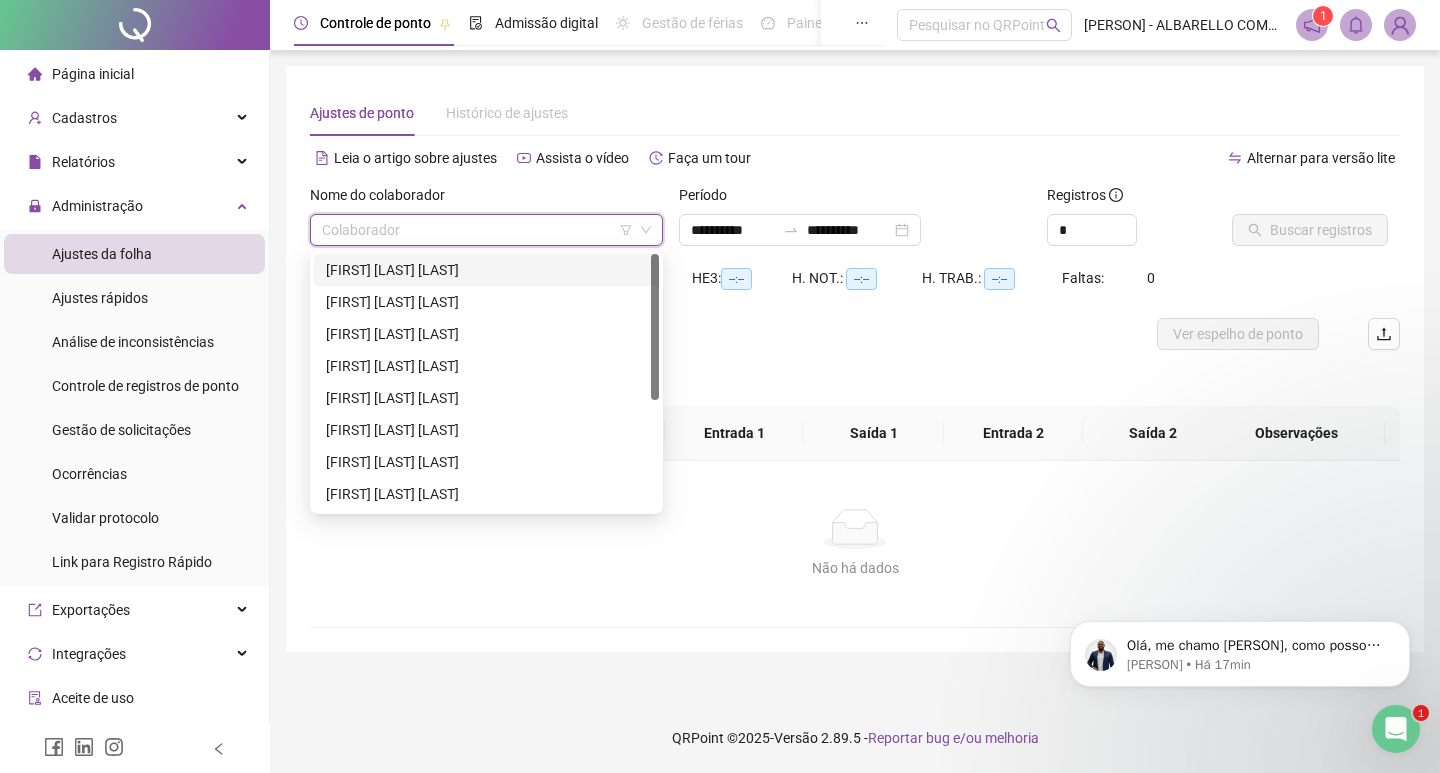 click on "[FIRST] [LAST] [LAST]" at bounding box center [486, 270] 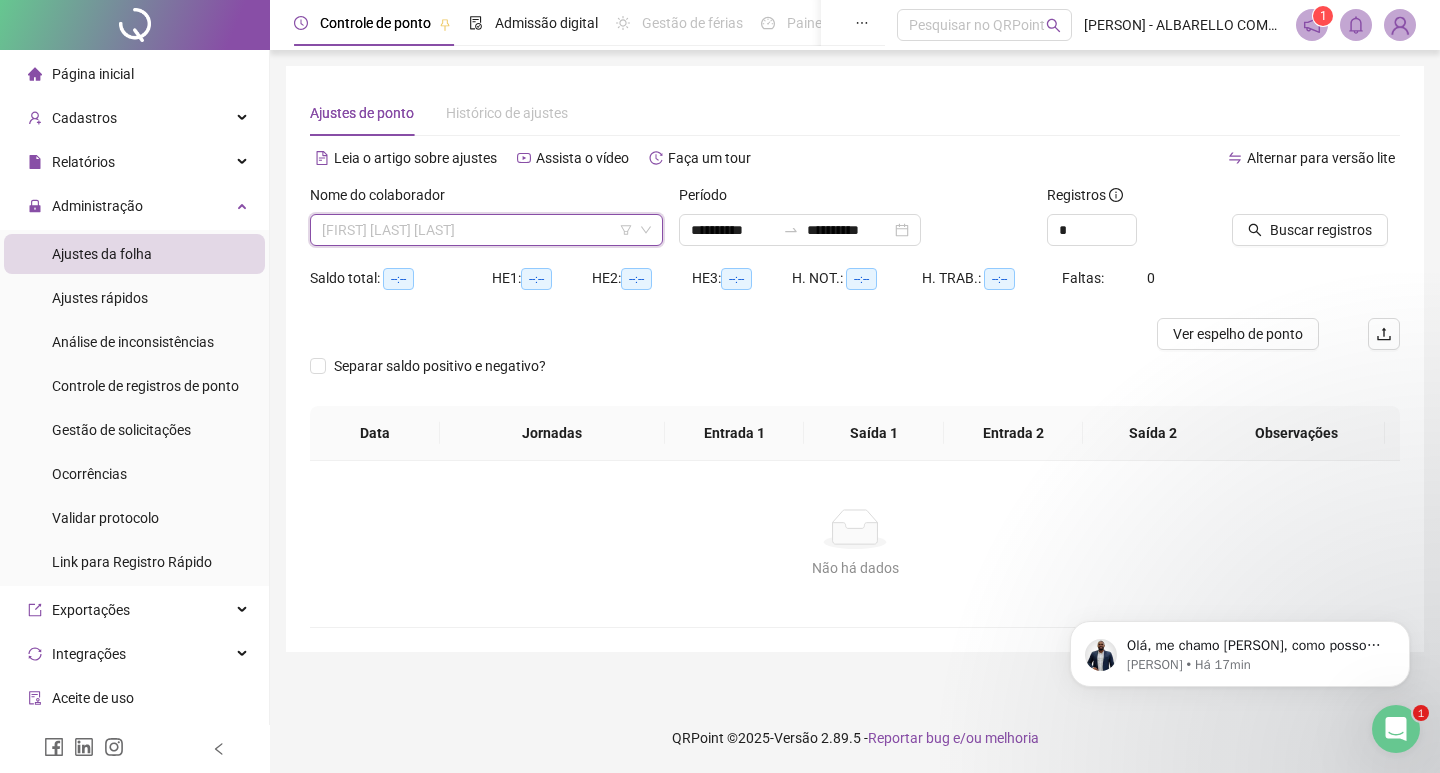 click on "[FIRST] [LAST] [LAST]" at bounding box center (486, 230) 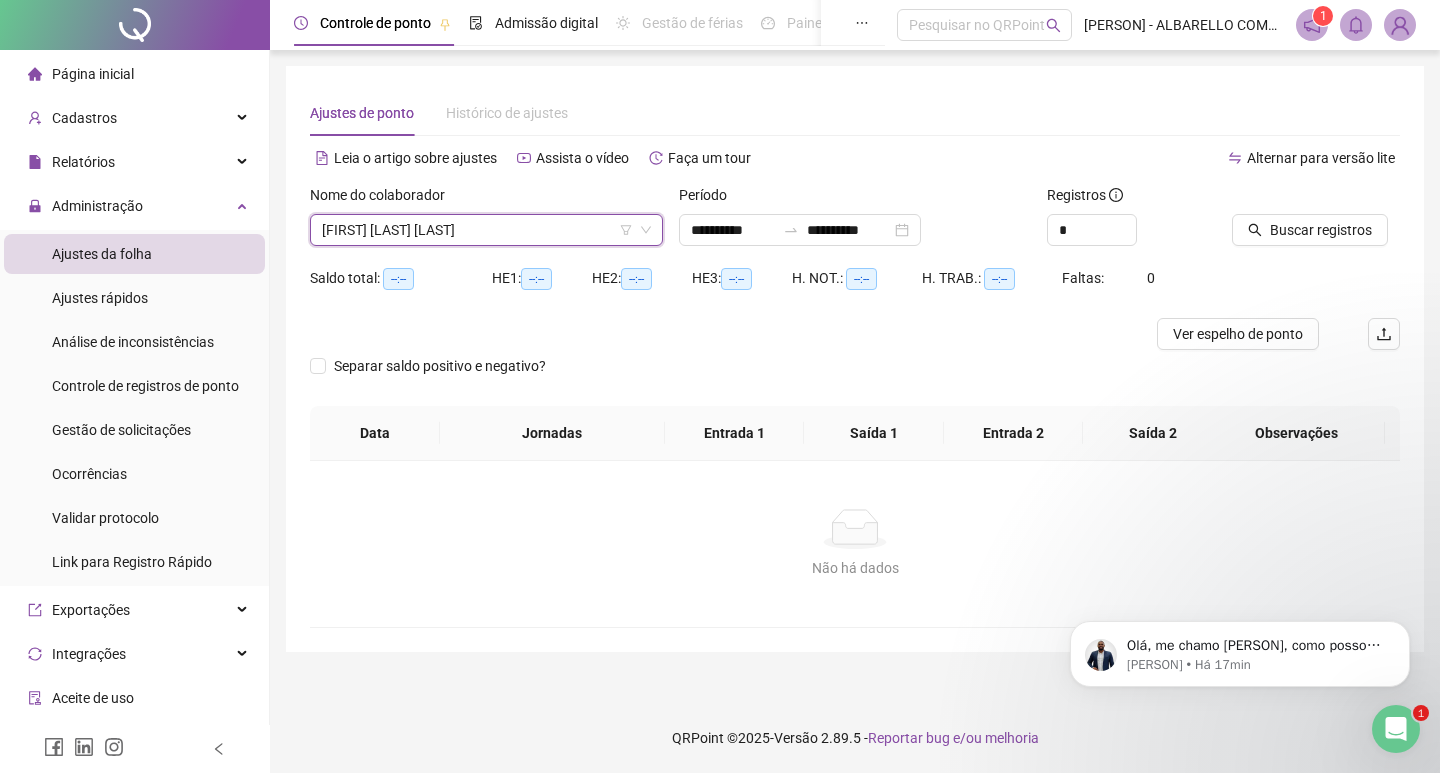 click on "[FIRST] [LAST] [LAST]" at bounding box center [486, 230] 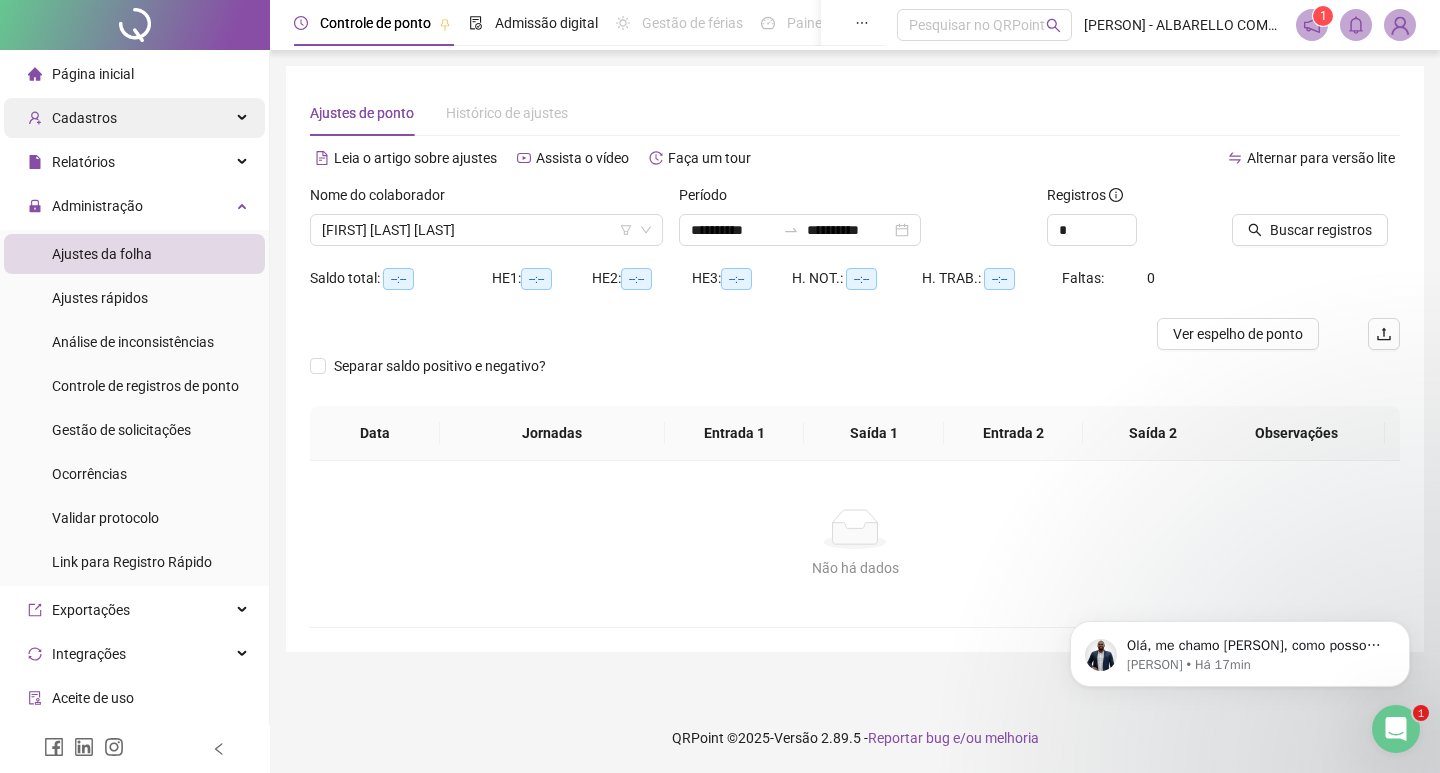 click on "Cadastros" at bounding box center (134, 118) 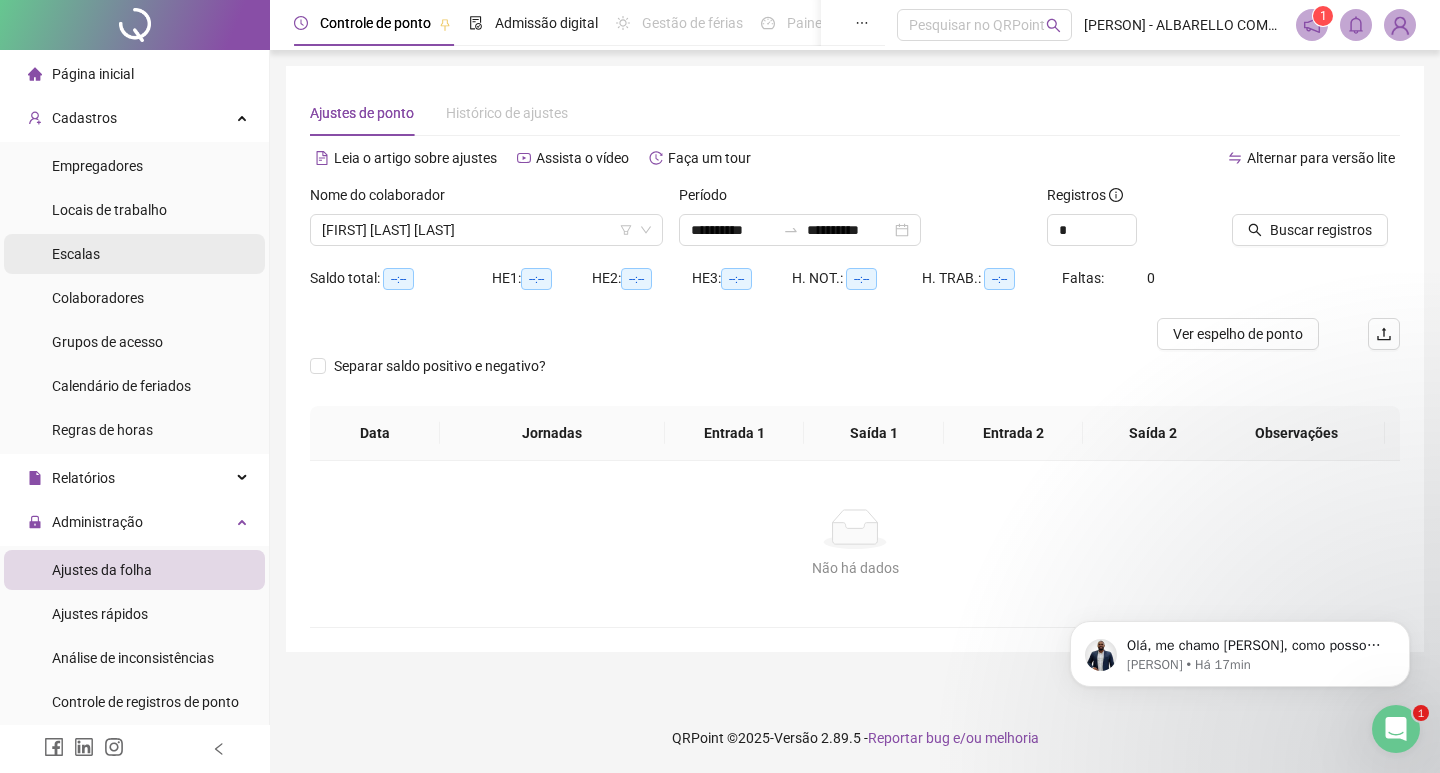 click on "Escalas" at bounding box center (134, 254) 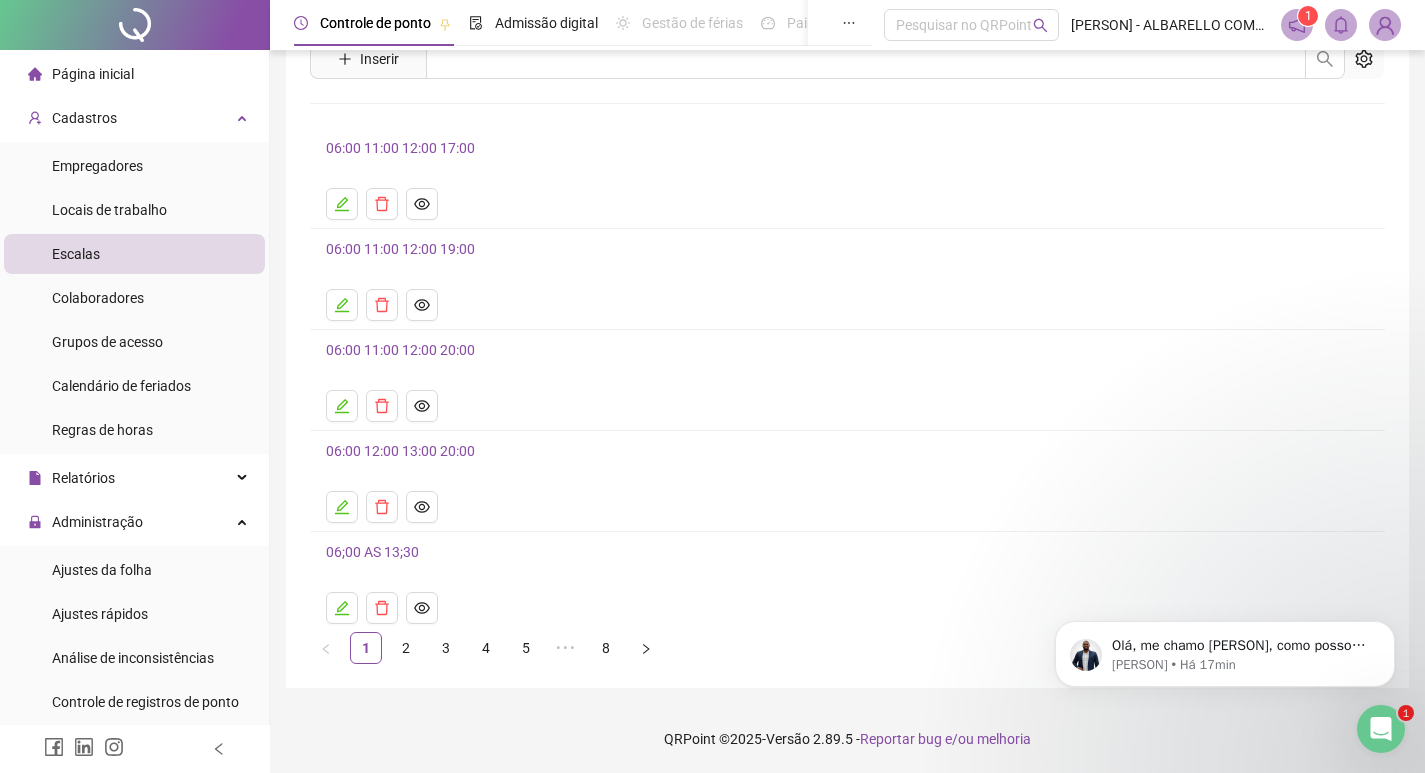 scroll, scrollTop: 84, scrollLeft: 0, axis: vertical 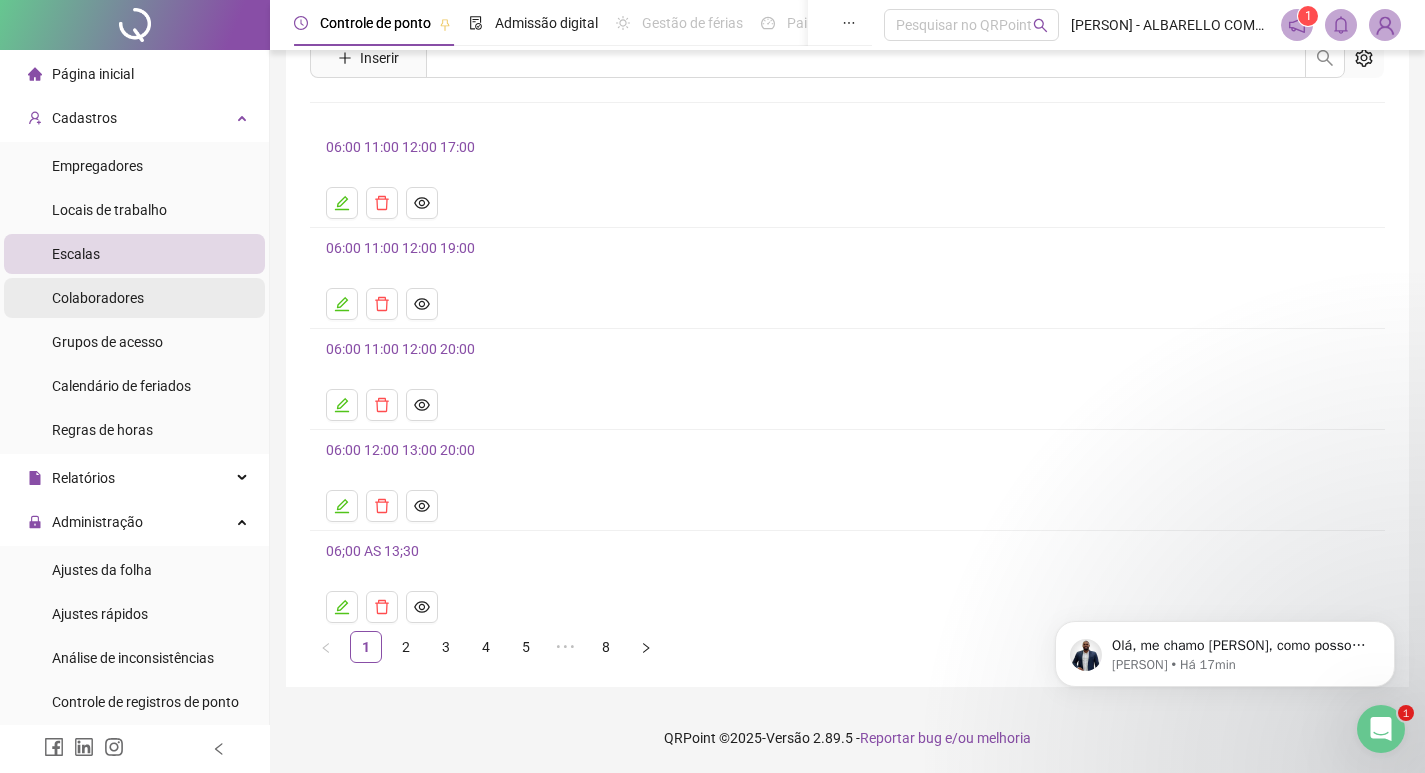 click on "Colaboradores" at bounding box center (98, 298) 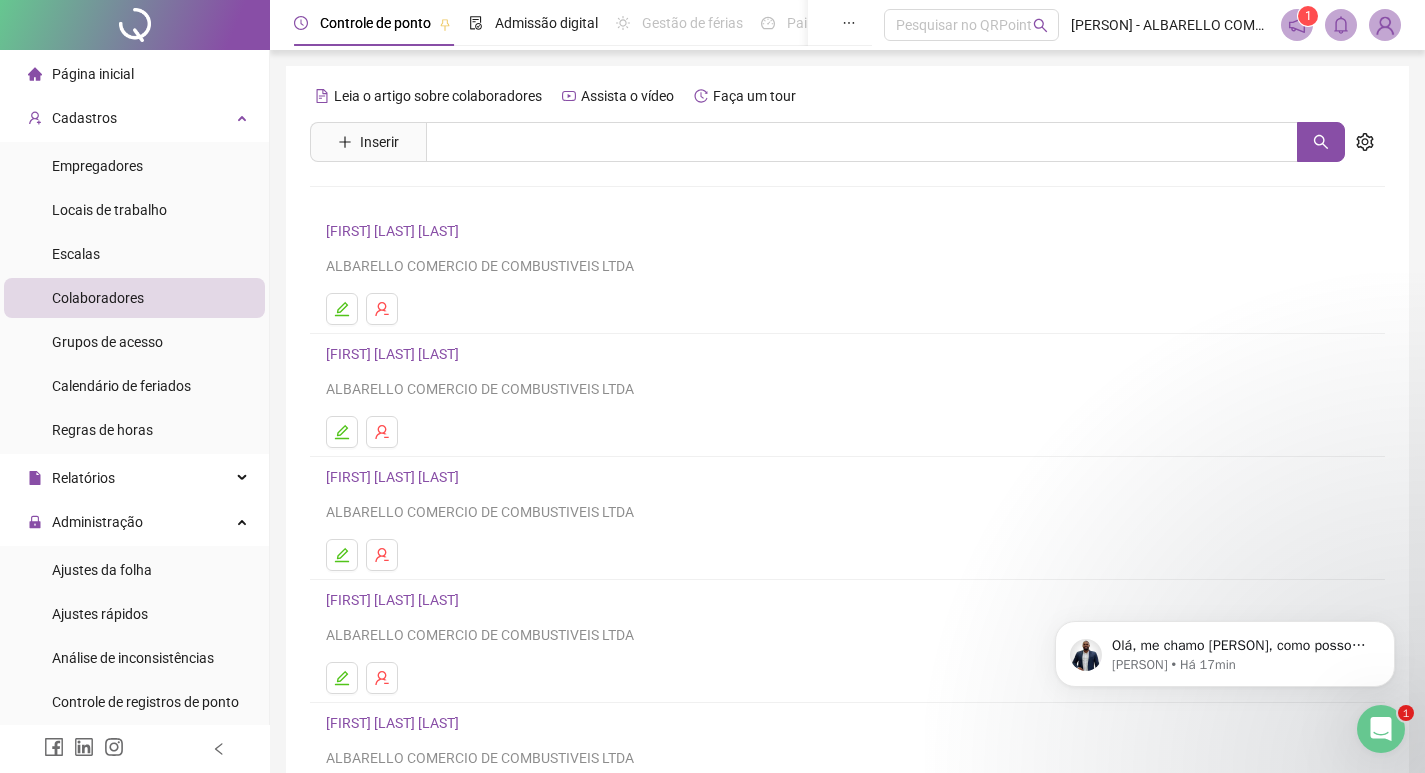 click on "[FIRST] [LAST] [LAST]" at bounding box center (395, 231) 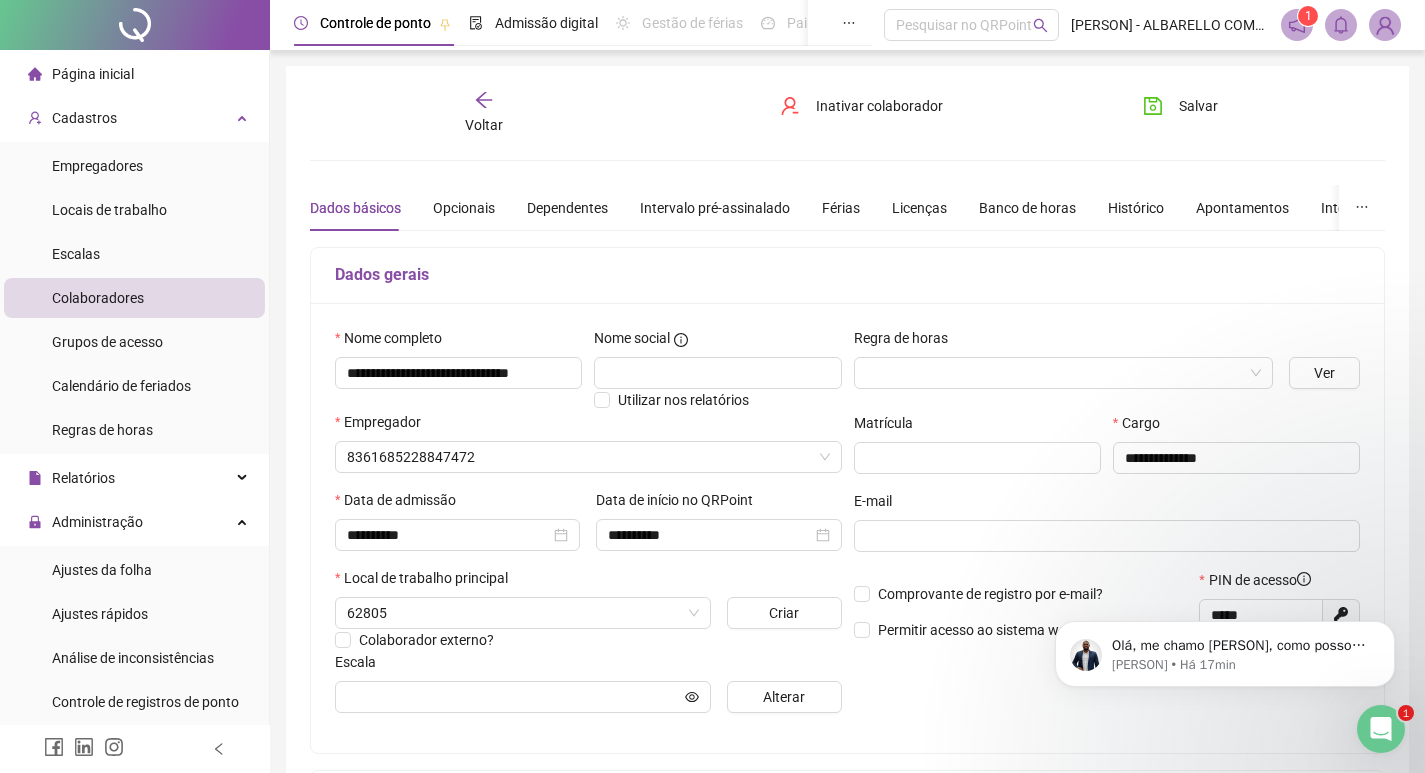 type on "**********" 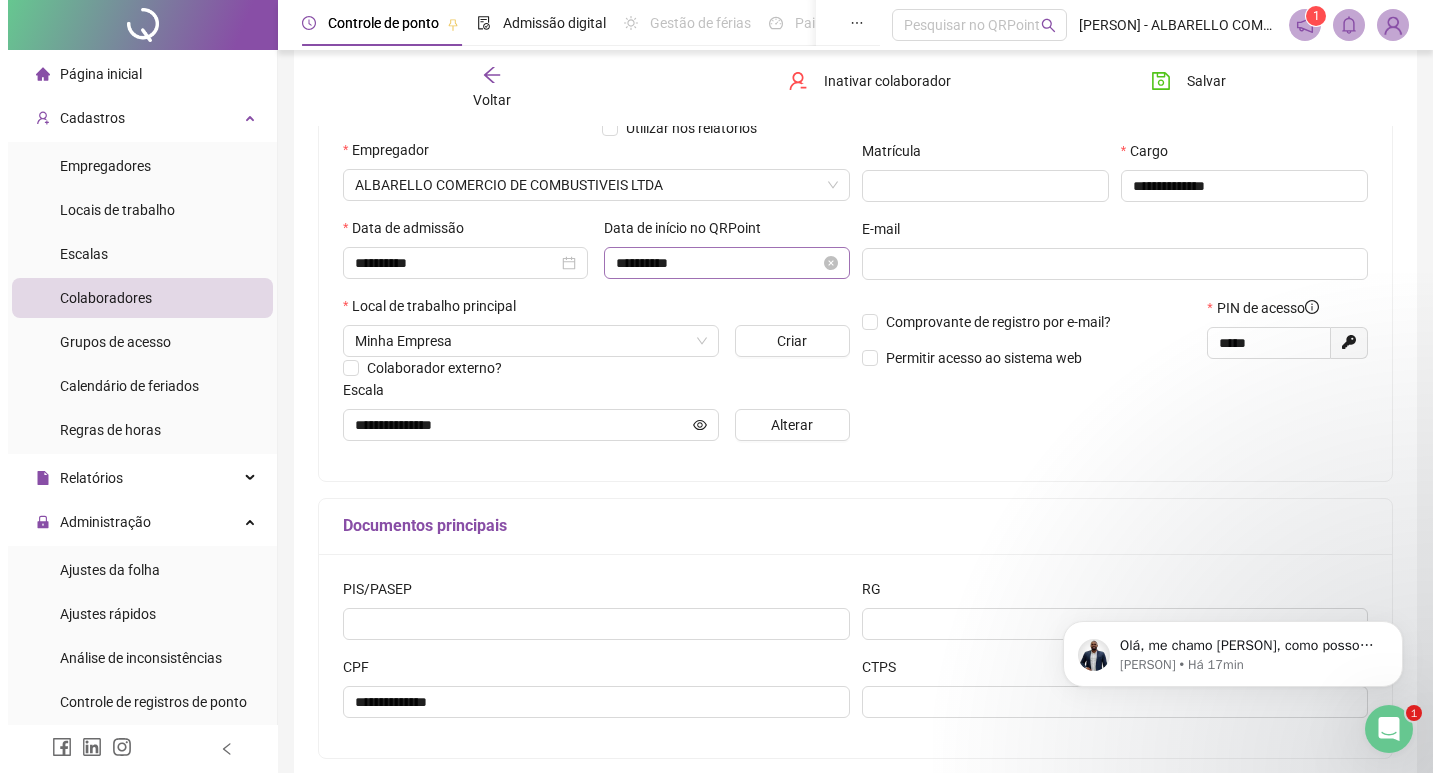 scroll, scrollTop: 0, scrollLeft: 0, axis: both 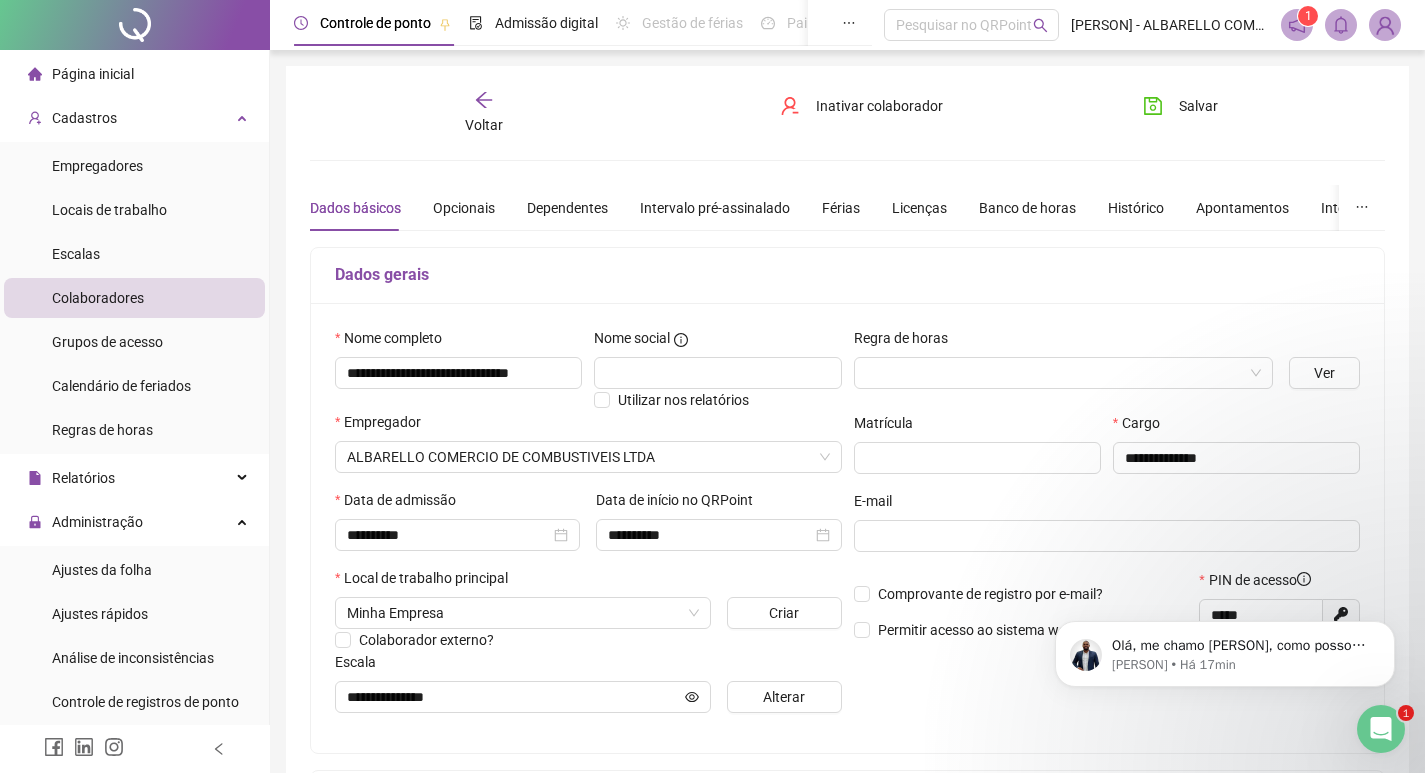 click 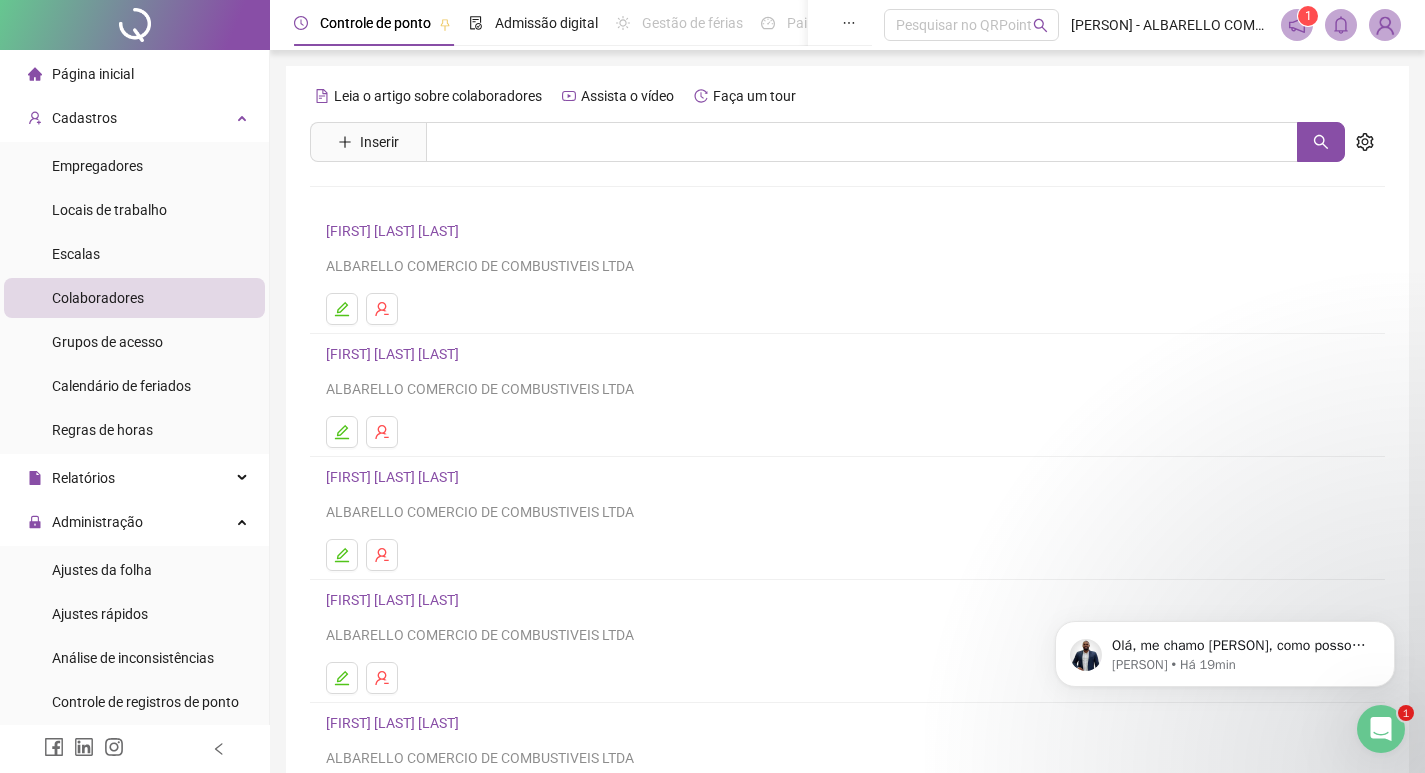 click on "[FIRST] [LAST] [LAST]" at bounding box center [395, 231] 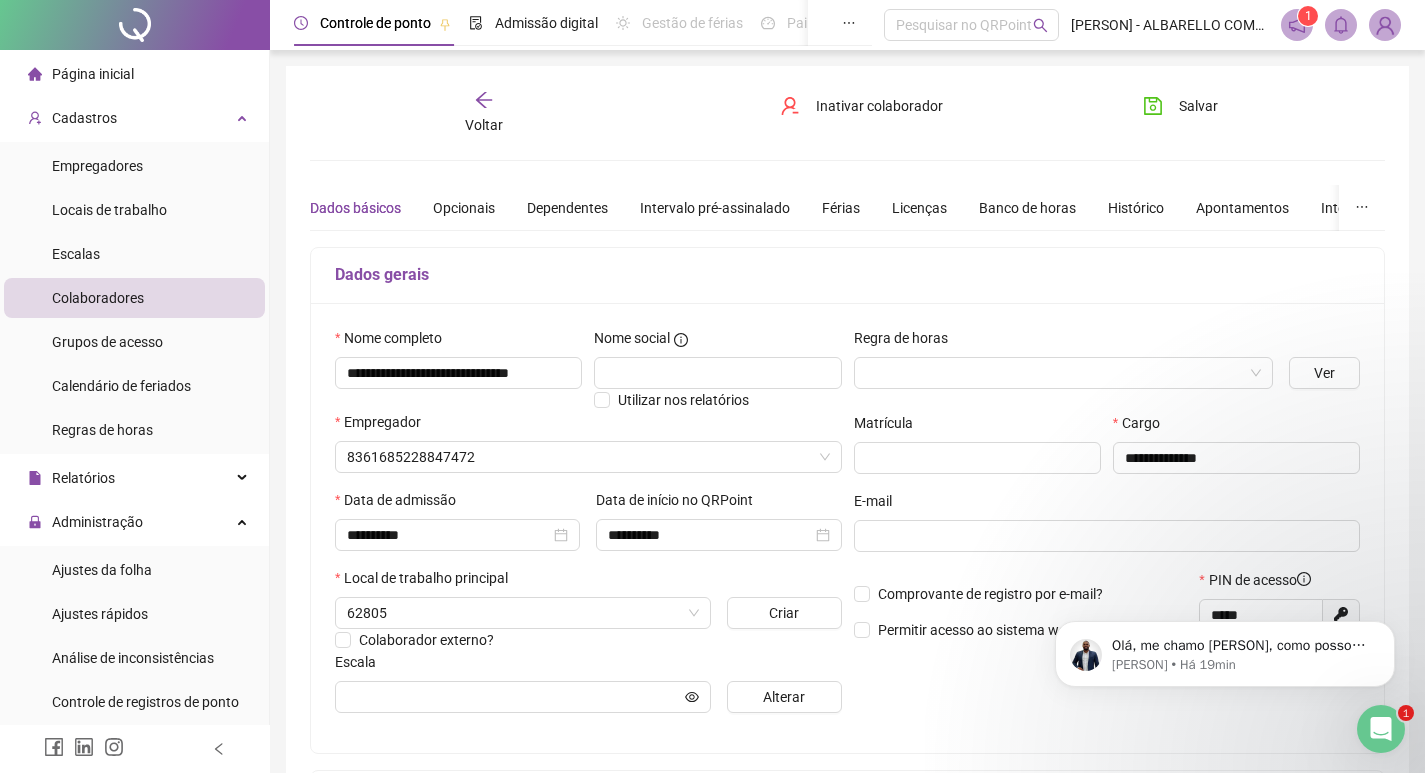 type on "**********" 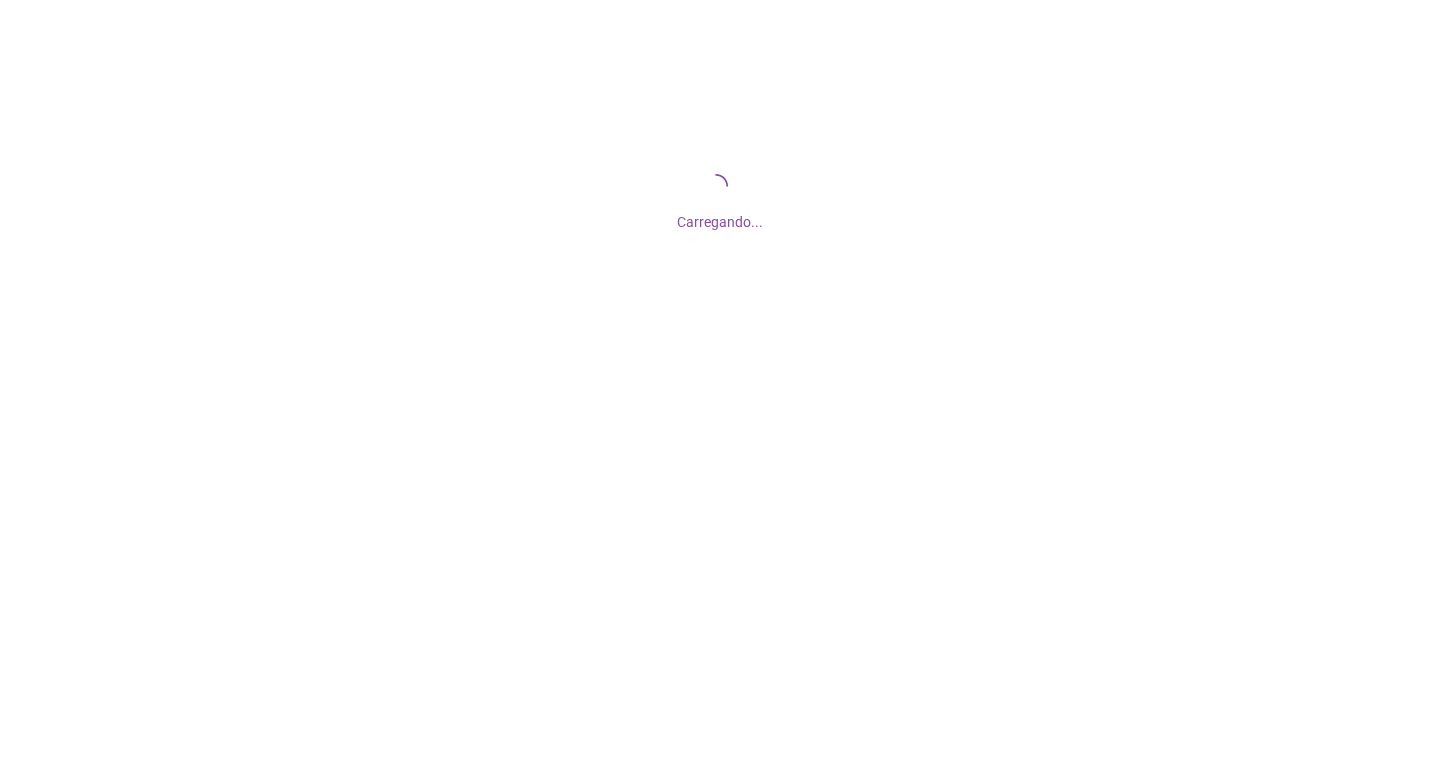 scroll, scrollTop: 0, scrollLeft: 0, axis: both 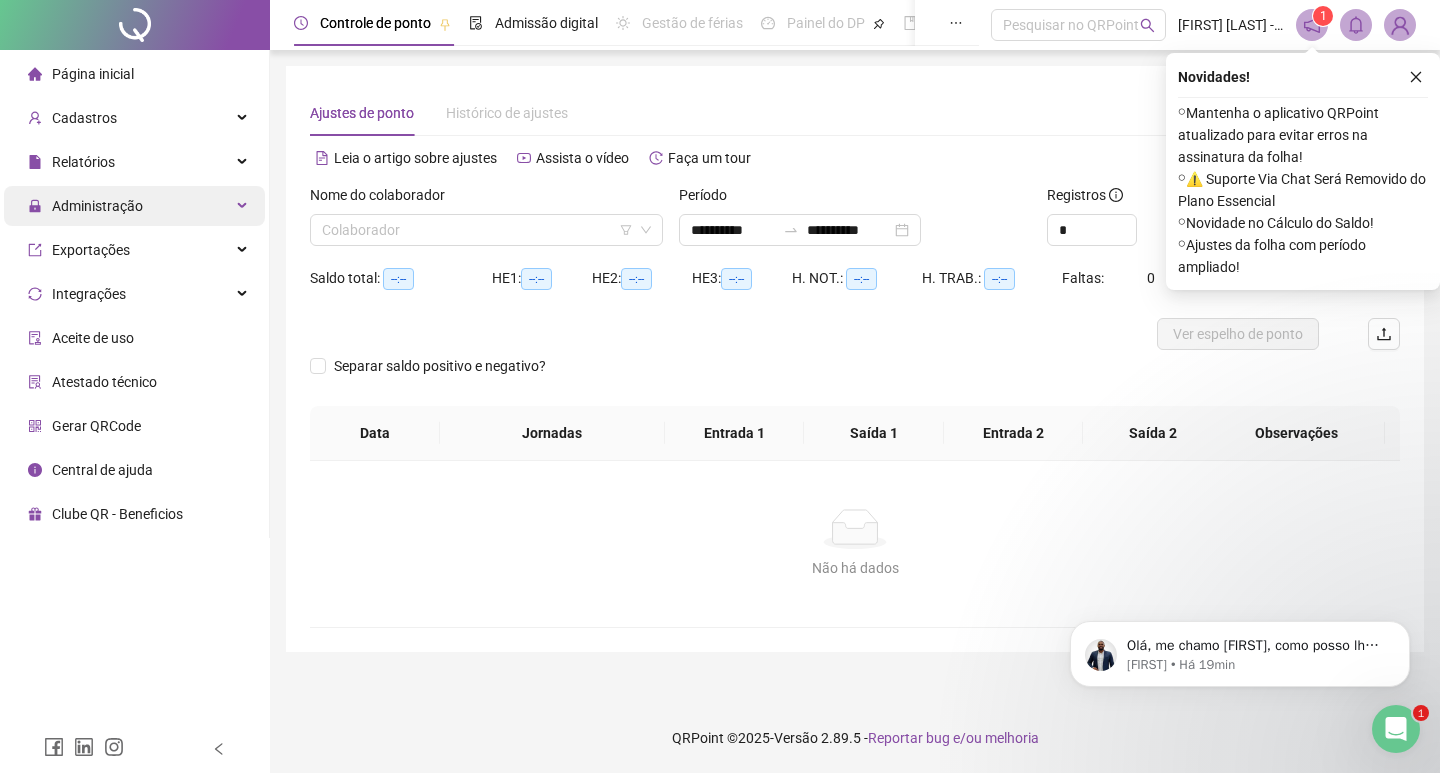 click on "Administração" at bounding box center [97, 206] 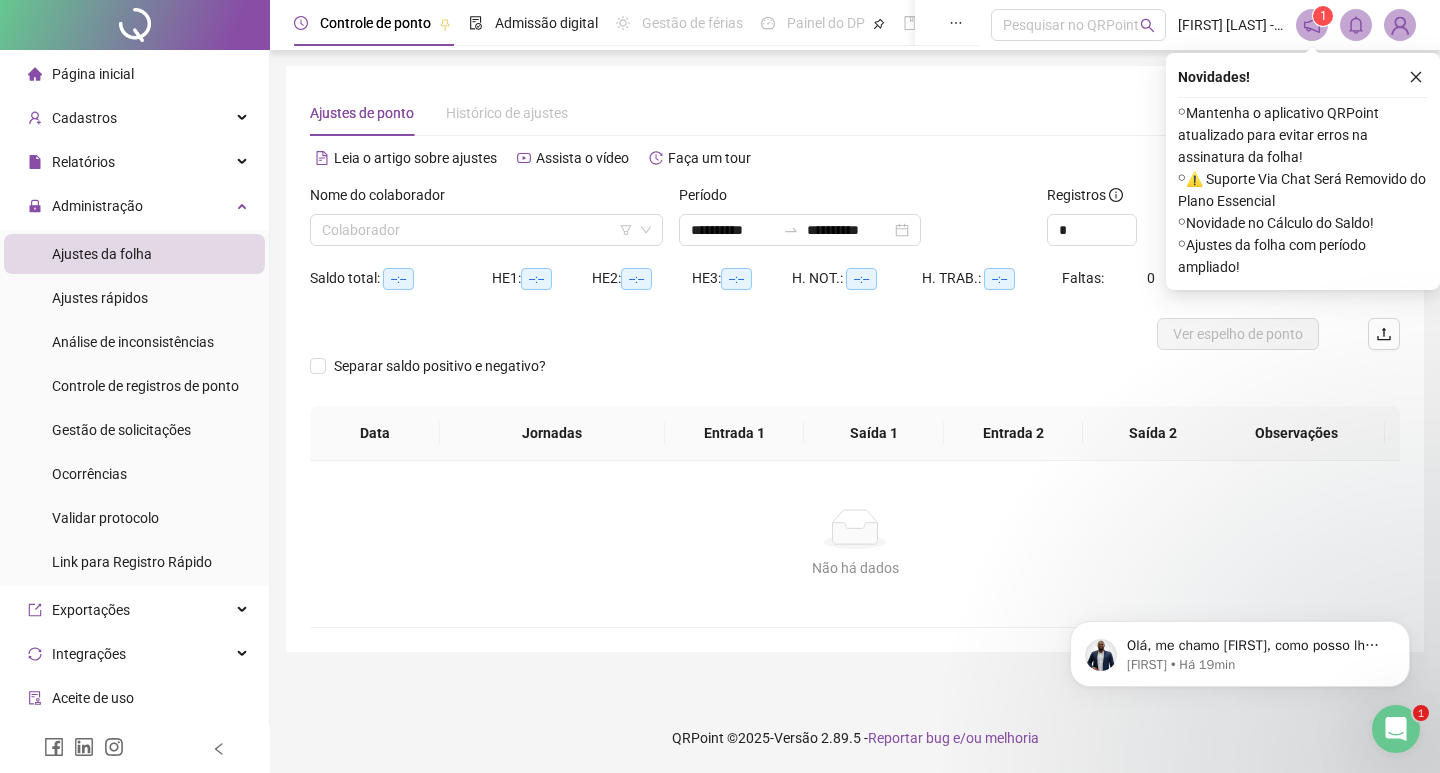 click on "Ajustes da folha" at bounding box center (102, 254) 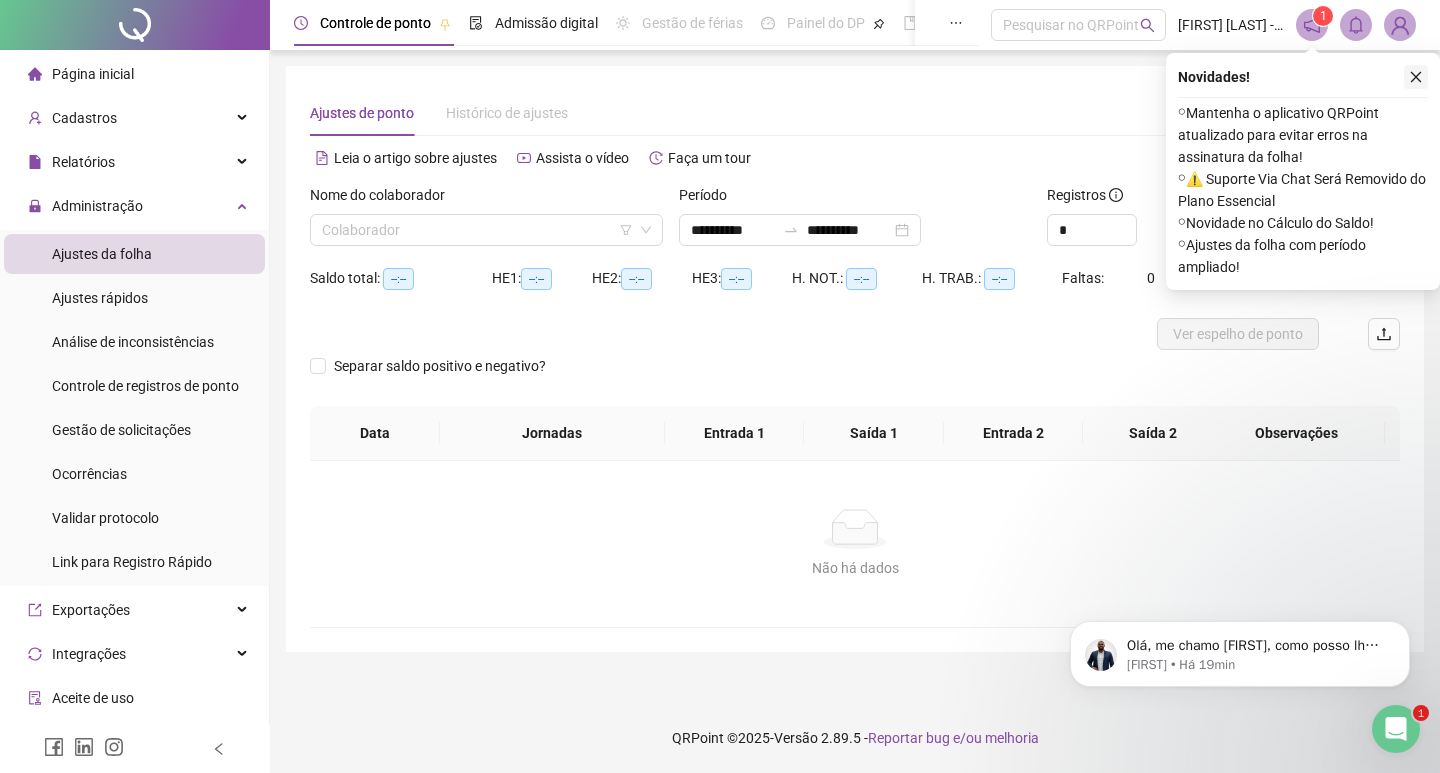 click 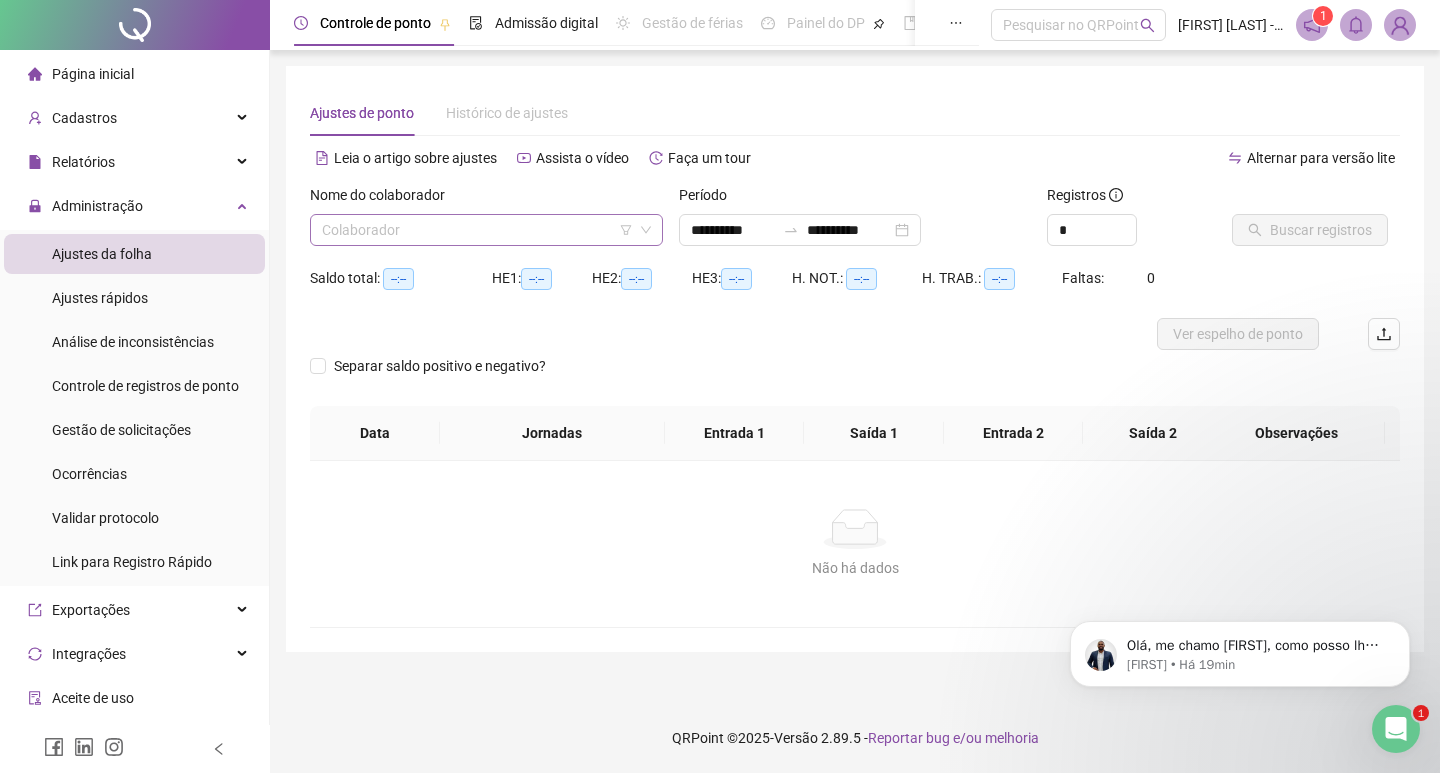 click at bounding box center [477, 230] 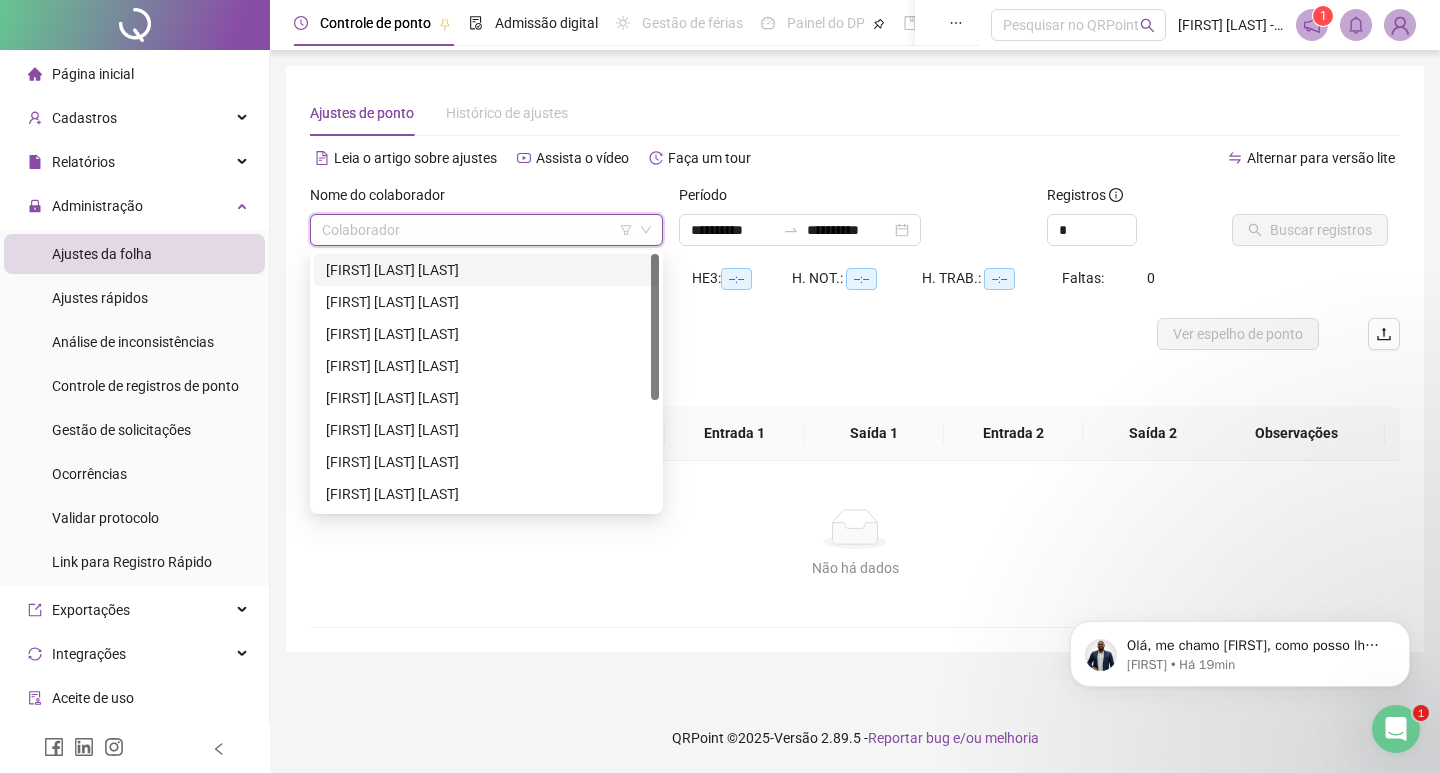 click on "[FIRST] [LAST] [LAST]" at bounding box center [486, 270] 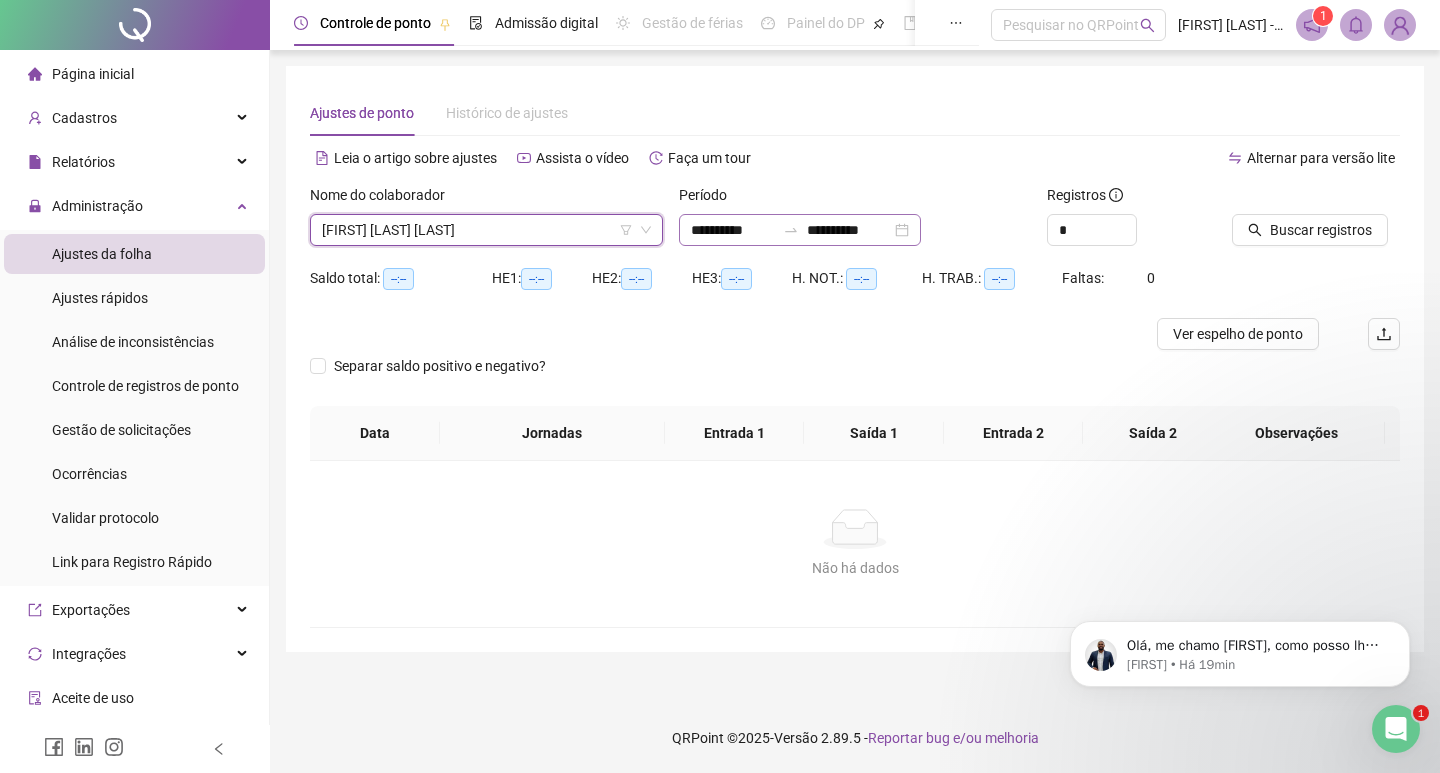 click on "**********" at bounding box center [800, 230] 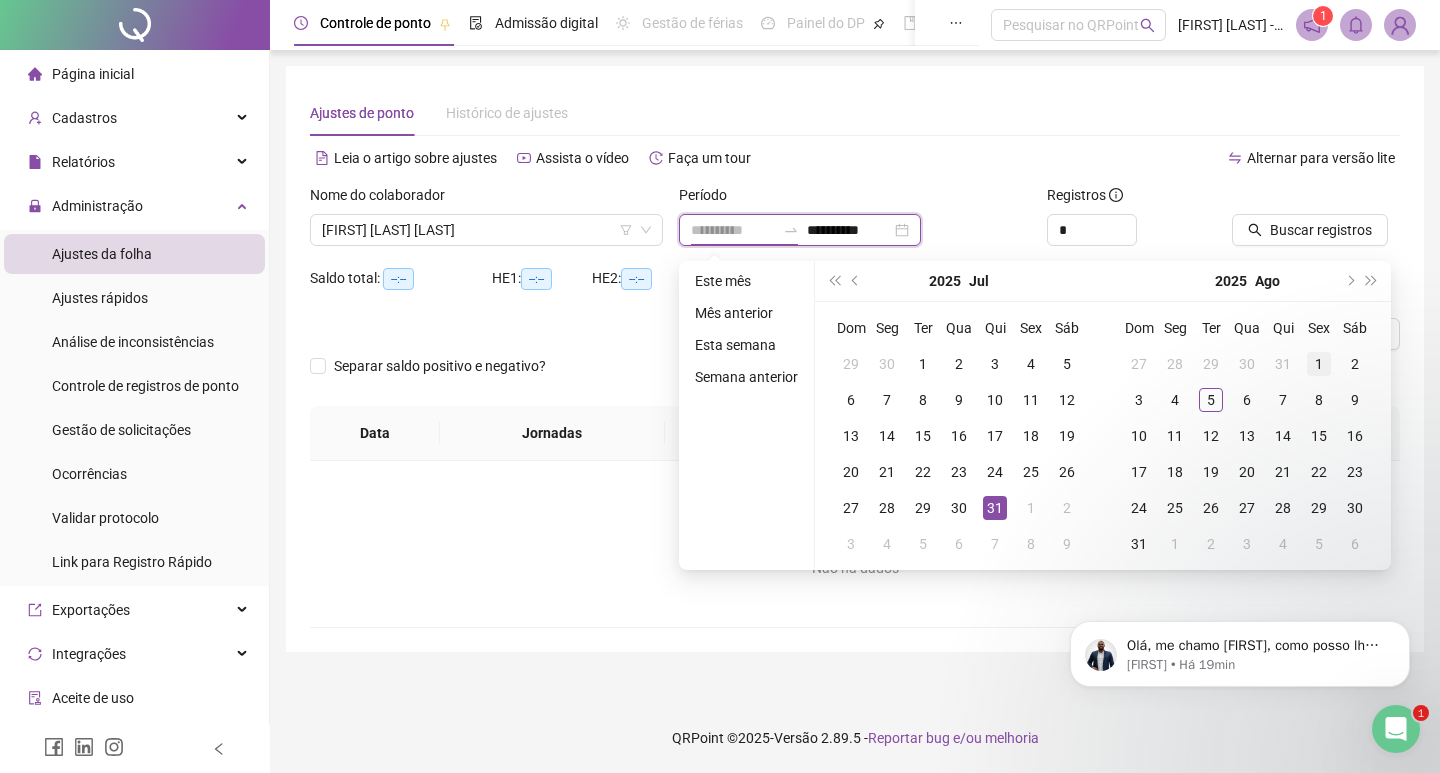 type on "**********" 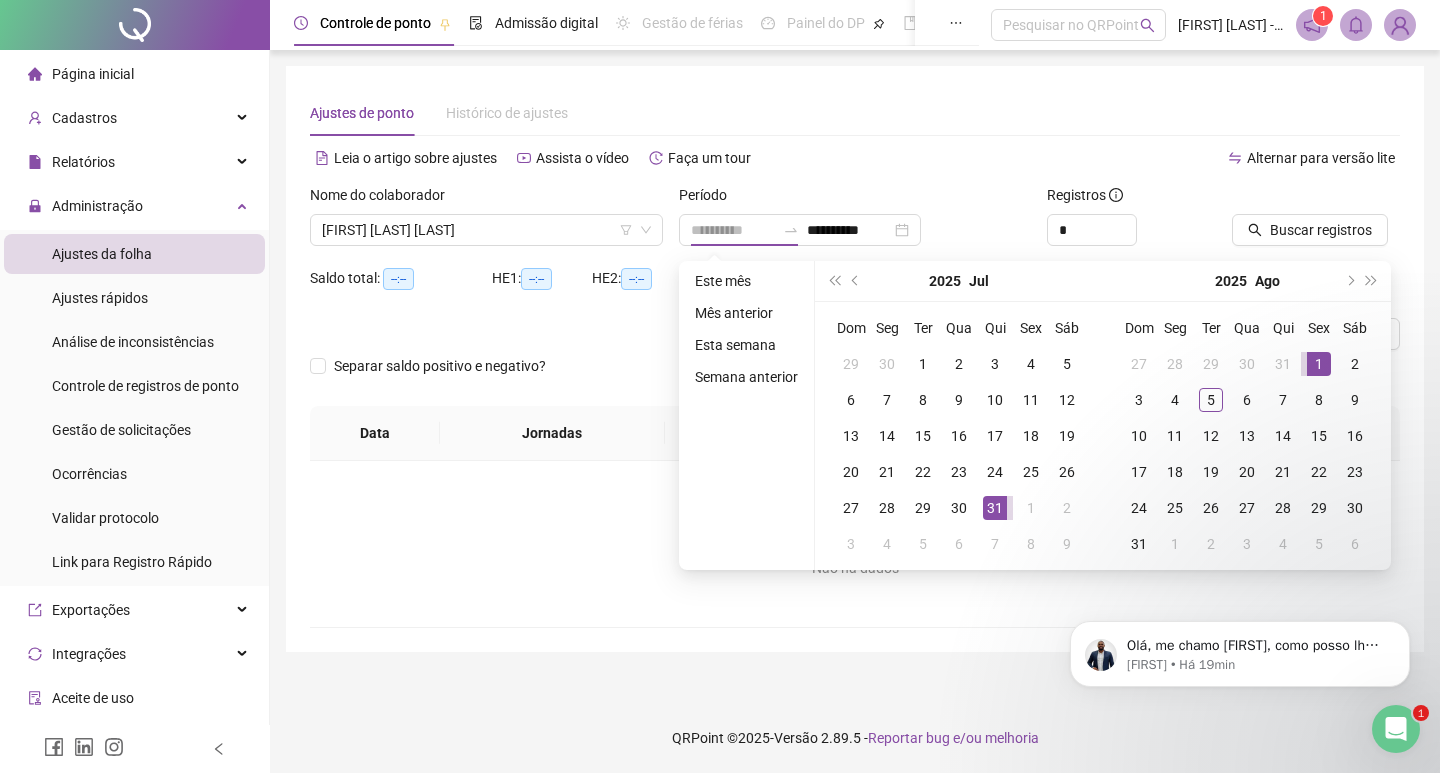 click on "1" at bounding box center [1319, 364] 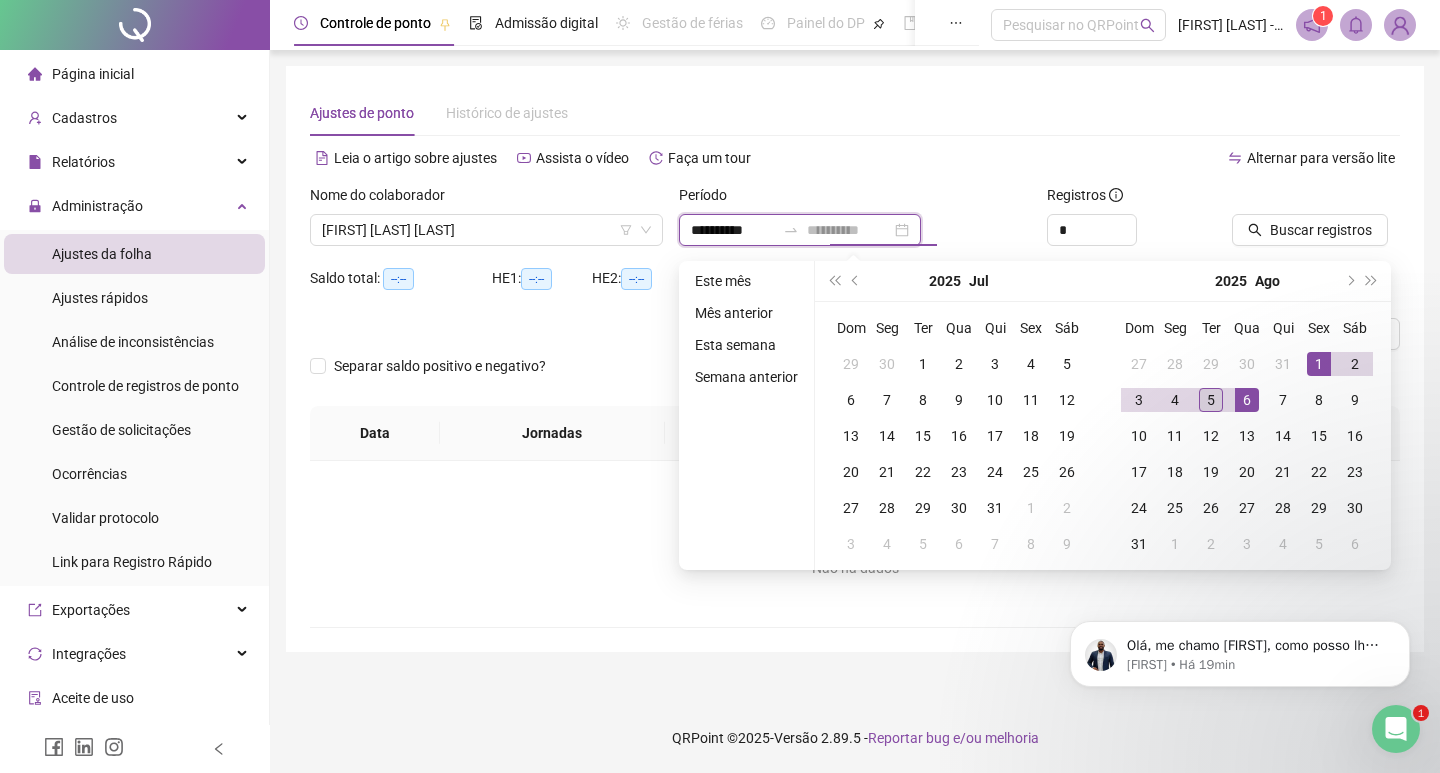 type on "**********" 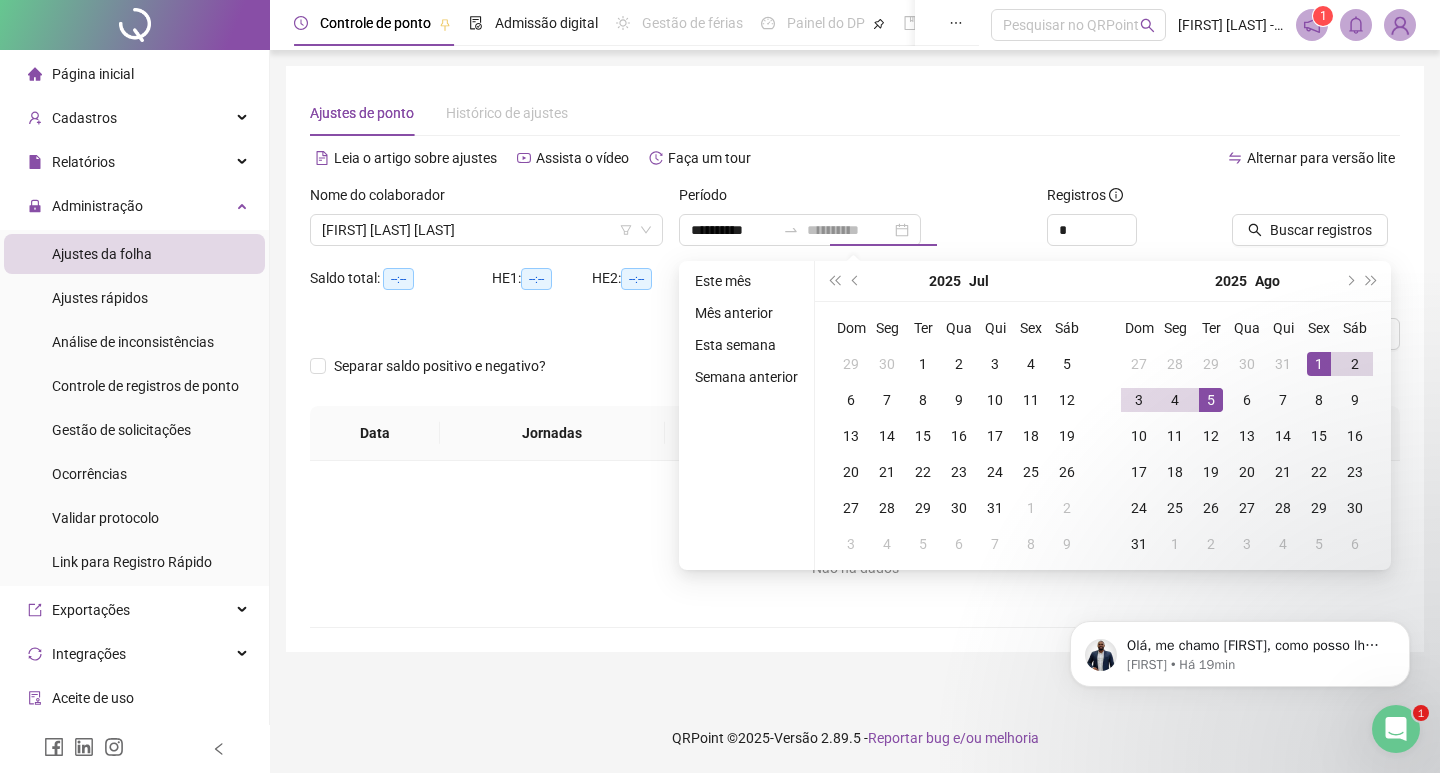click on "5" at bounding box center (1211, 400) 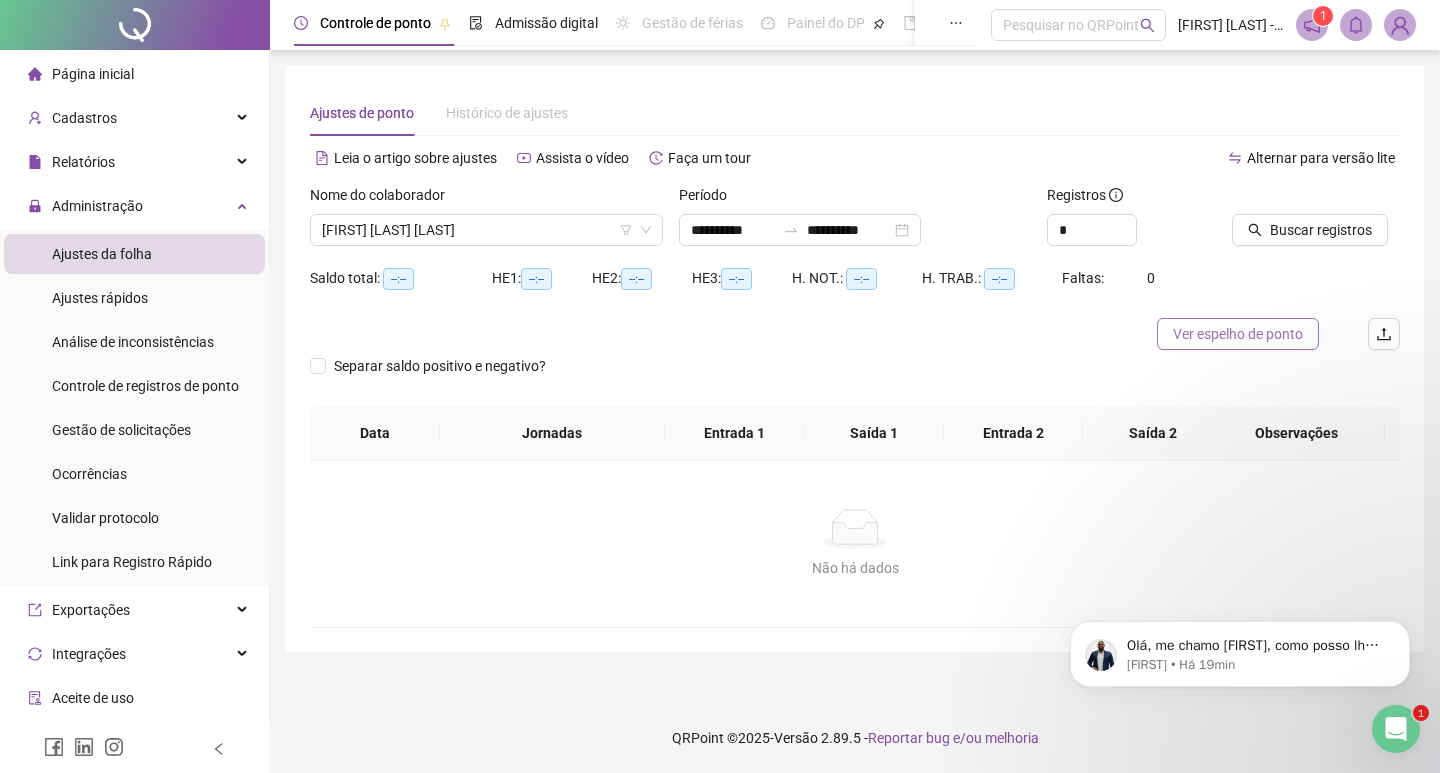 click on "Ver espelho de ponto" at bounding box center (1238, 334) 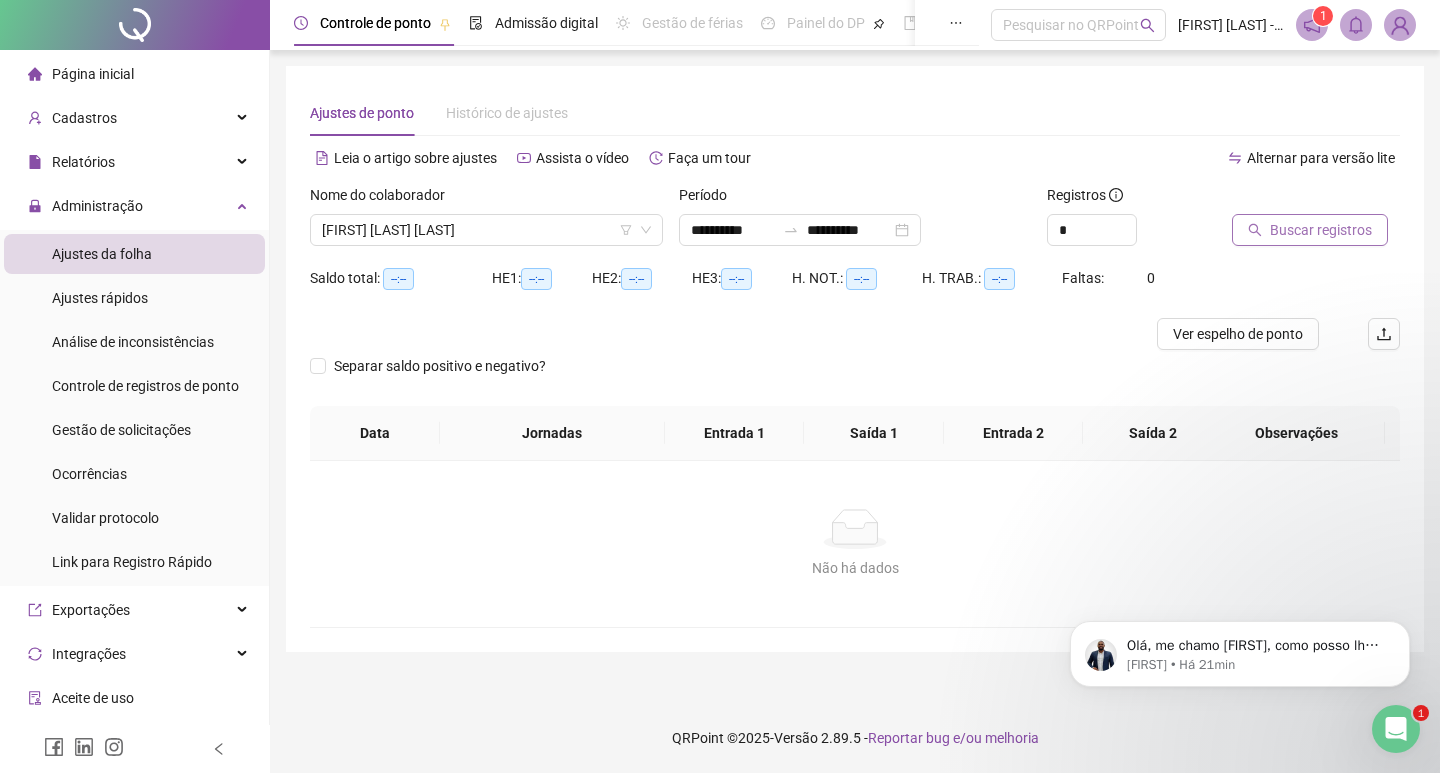 click on "Buscar registros" at bounding box center (1321, 230) 